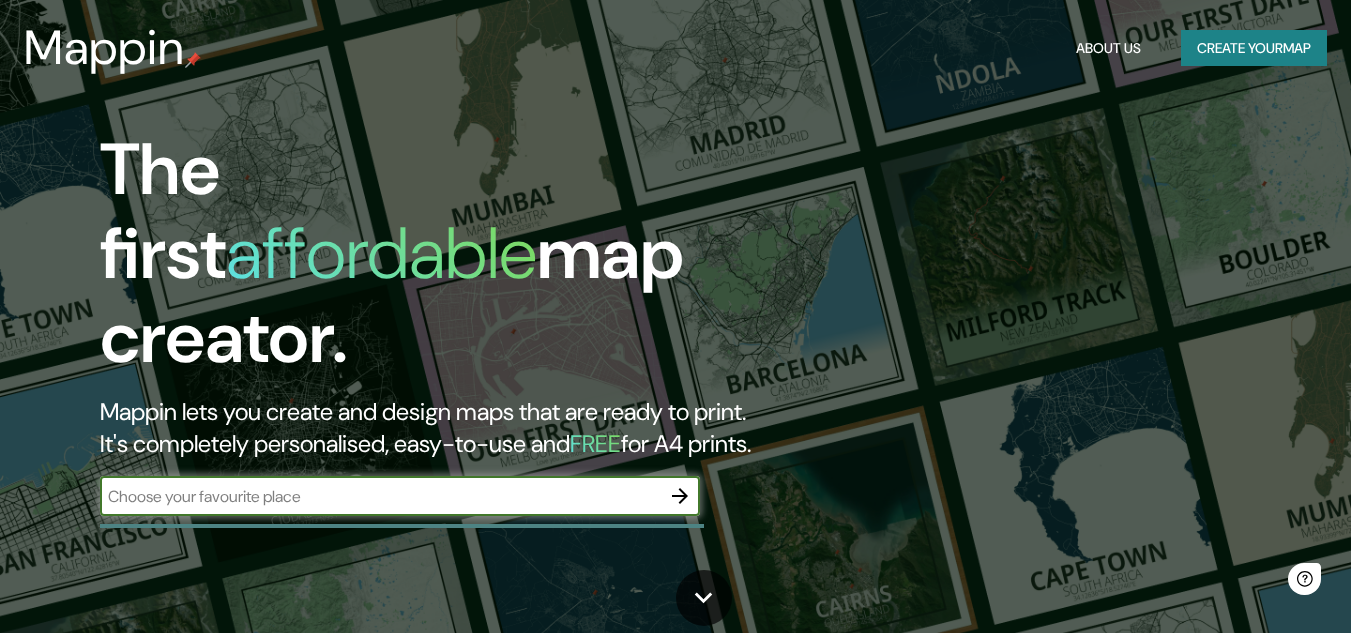 scroll, scrollTop: 0, scrollLeft: 0, axis: both 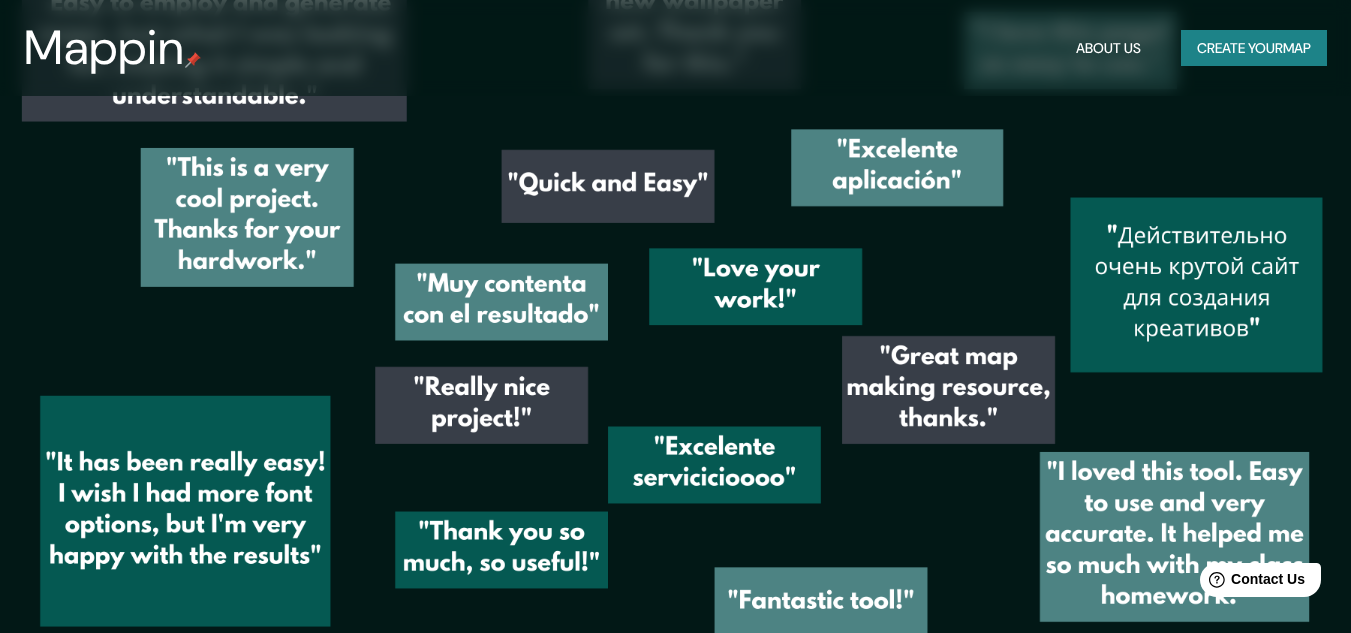 click on "Create your   map" at bounding box center [1254, 48] 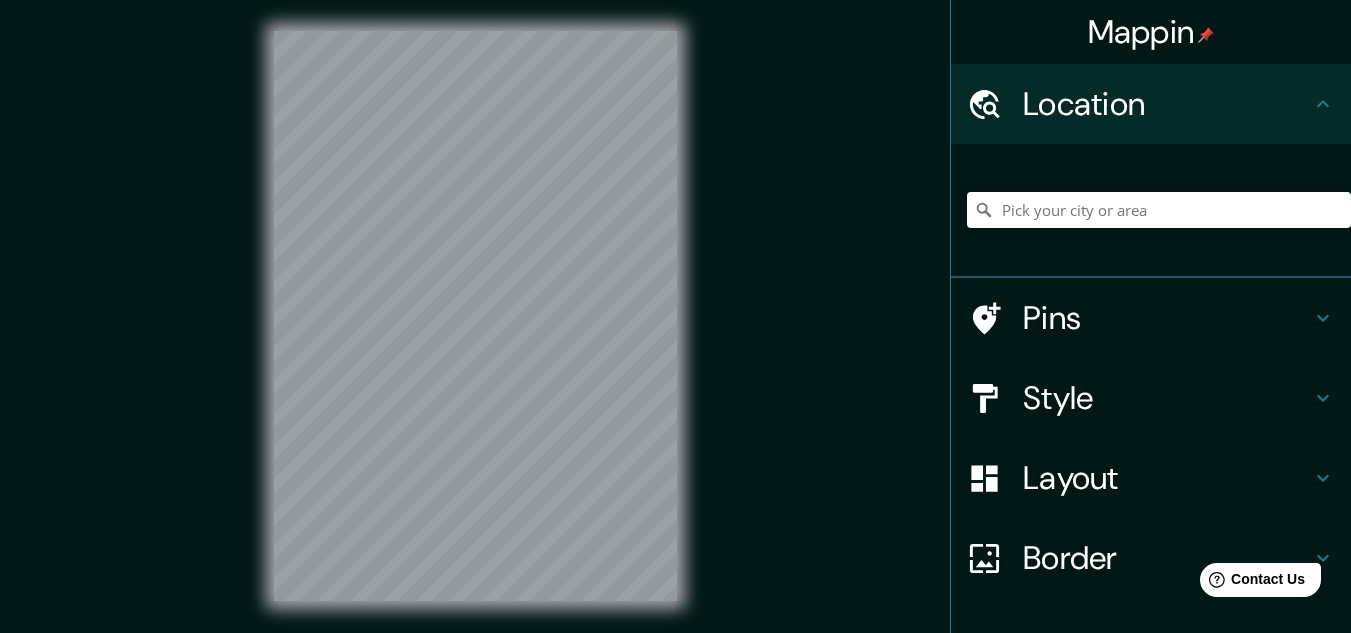 scroll, scrollTop: 0, scrollLeft: 0, axis: both 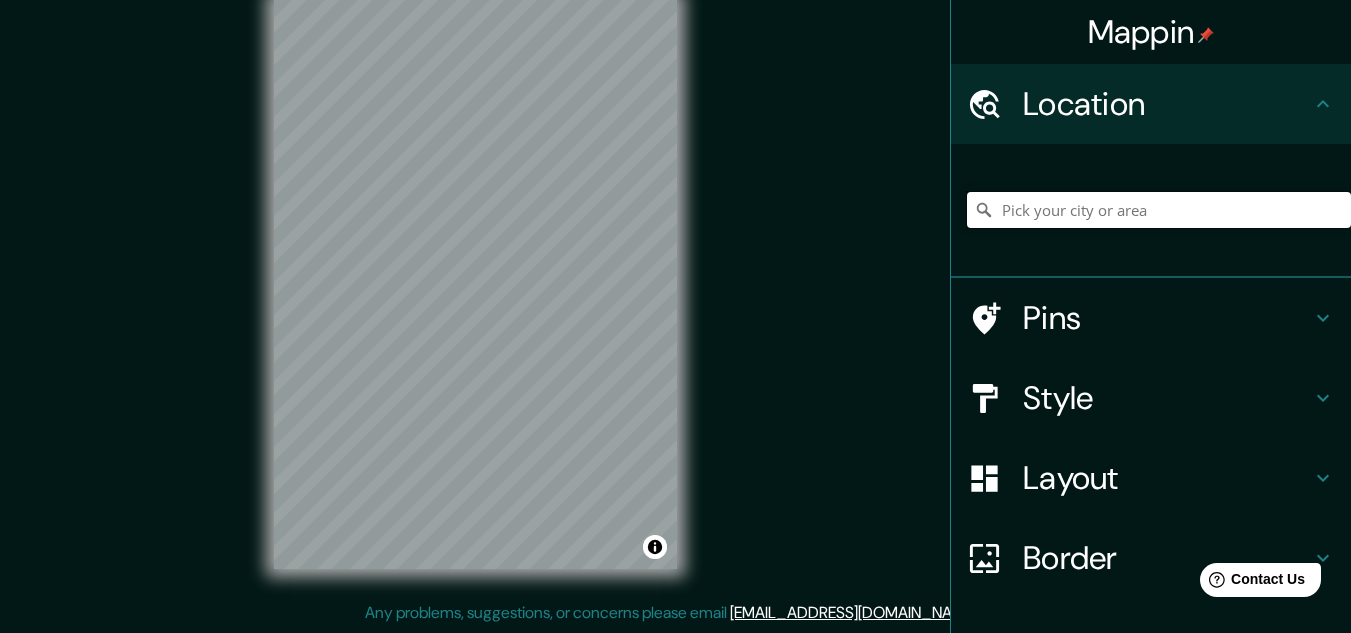 click at bounding box center [1159, 210] 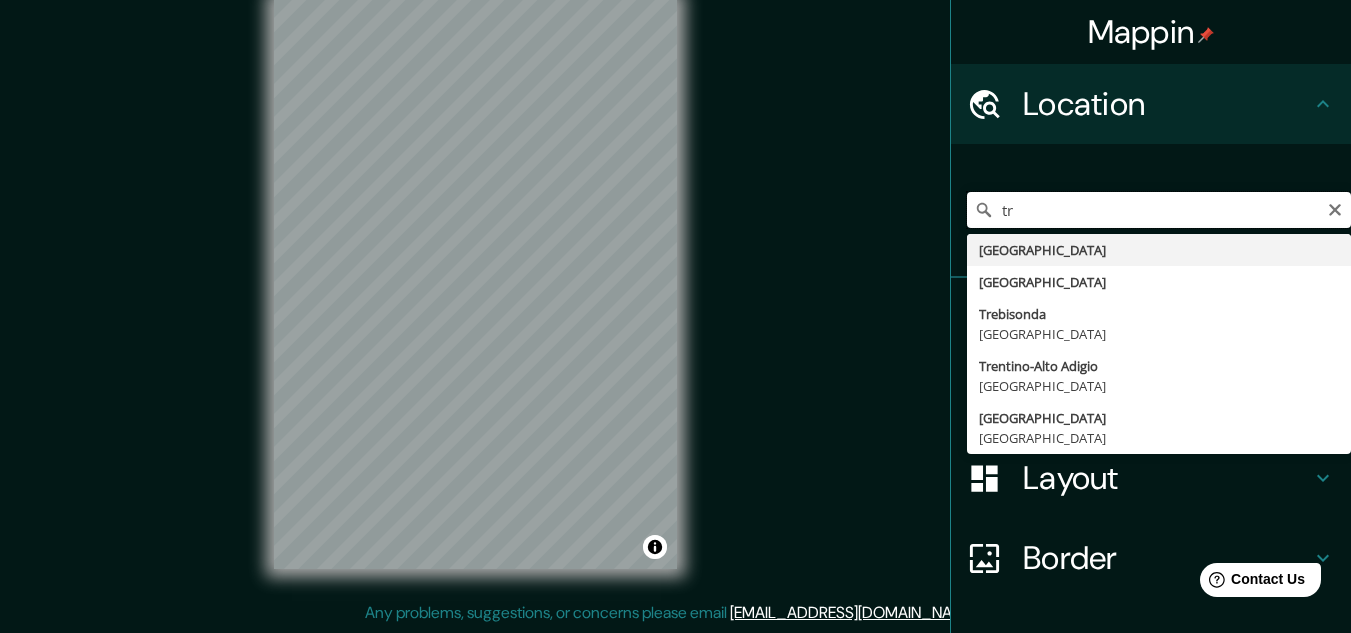 type on "t" 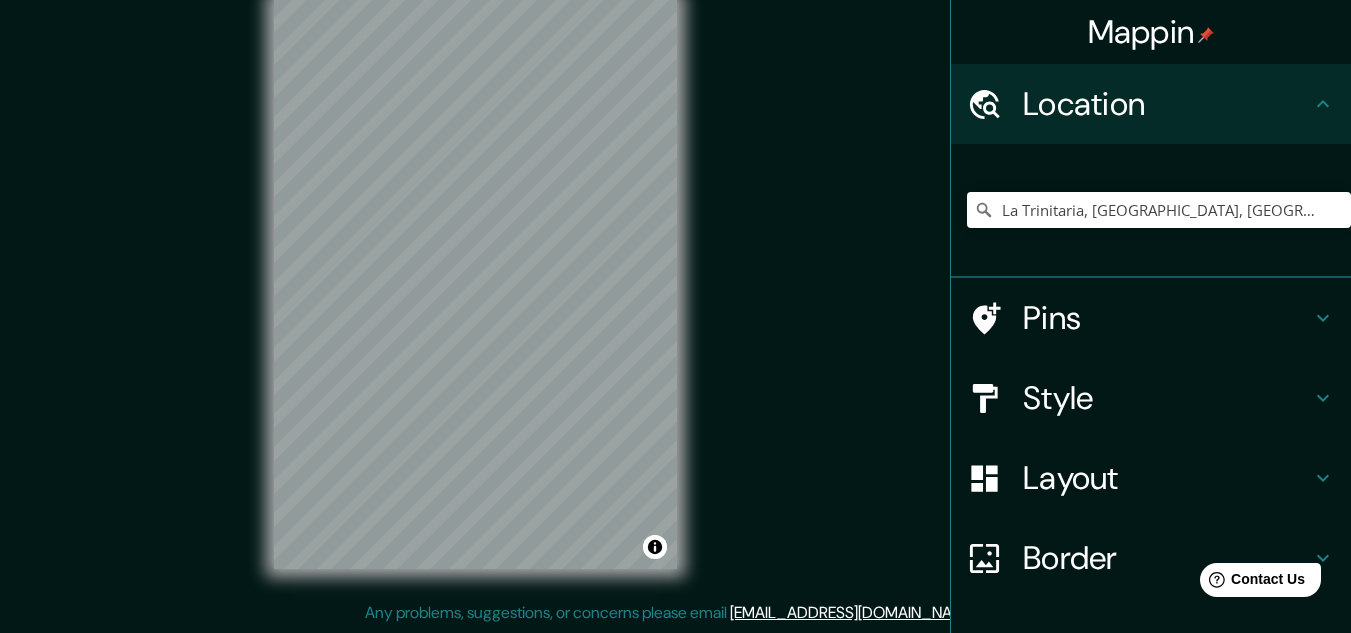 click on "Location" at bounding box center [1167, 104] 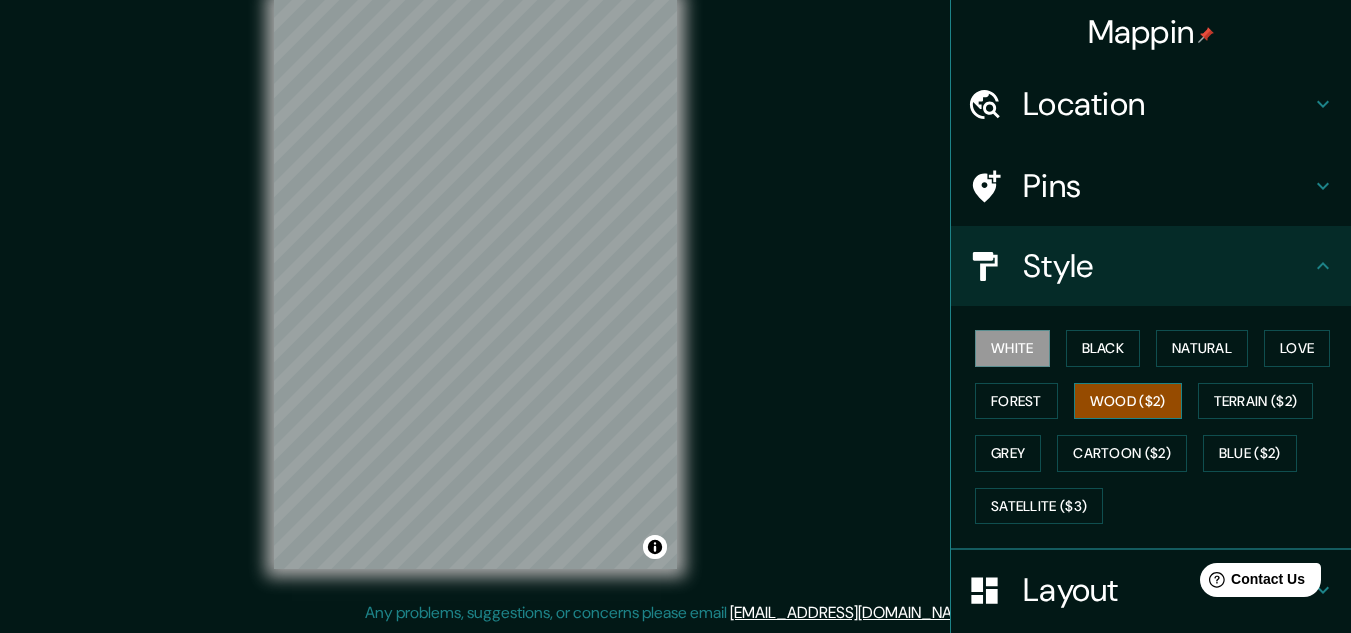 click on "Wood ($2)" at bounding box center (1128, 401) 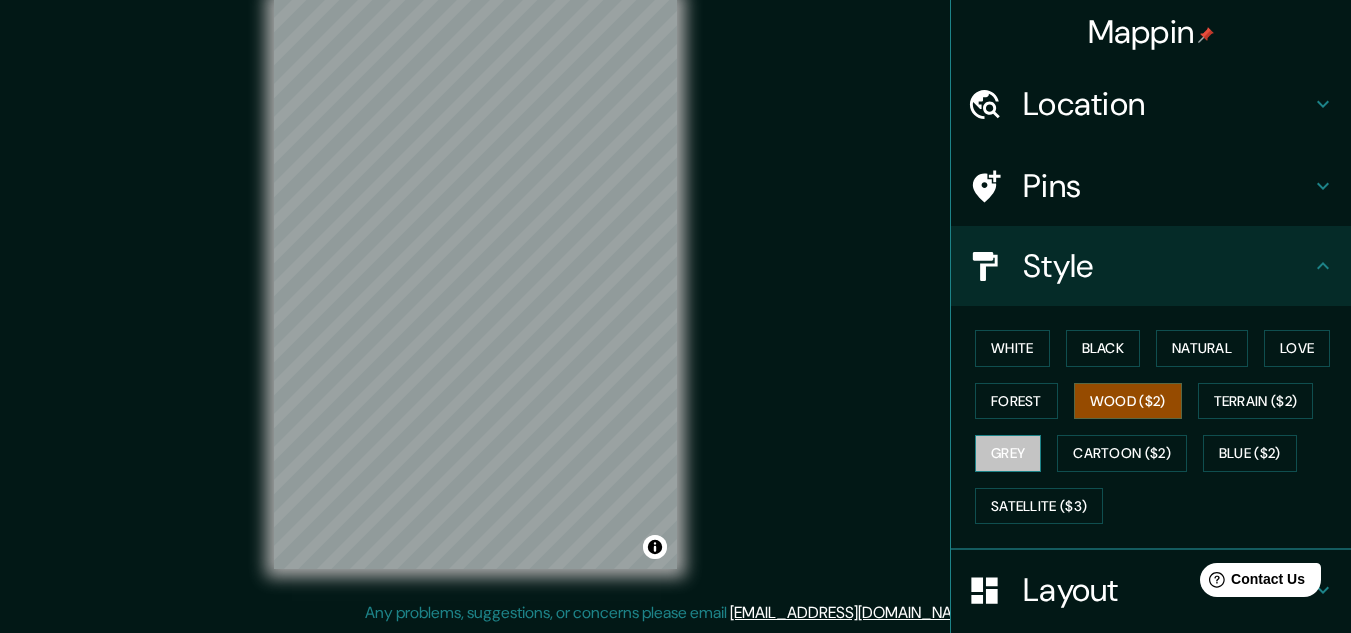 click on "Grey" at bounding box center [1008, 453] 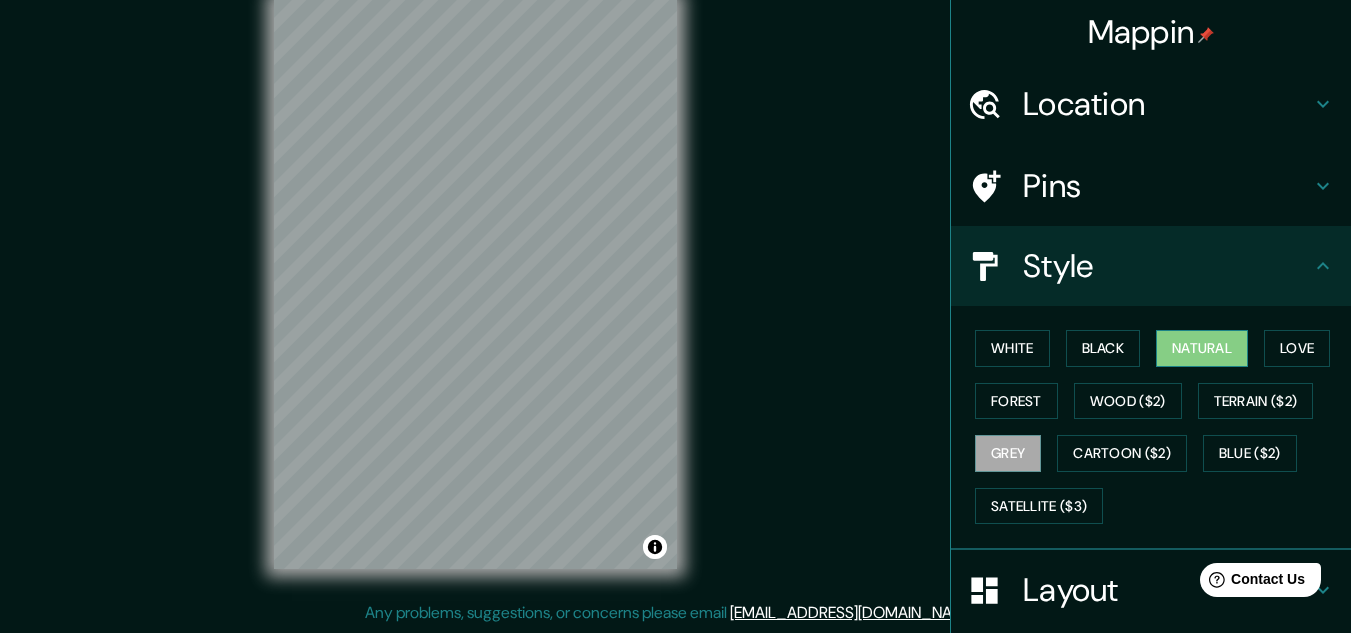 click on "Natural" at bounding box center (1202, 348) 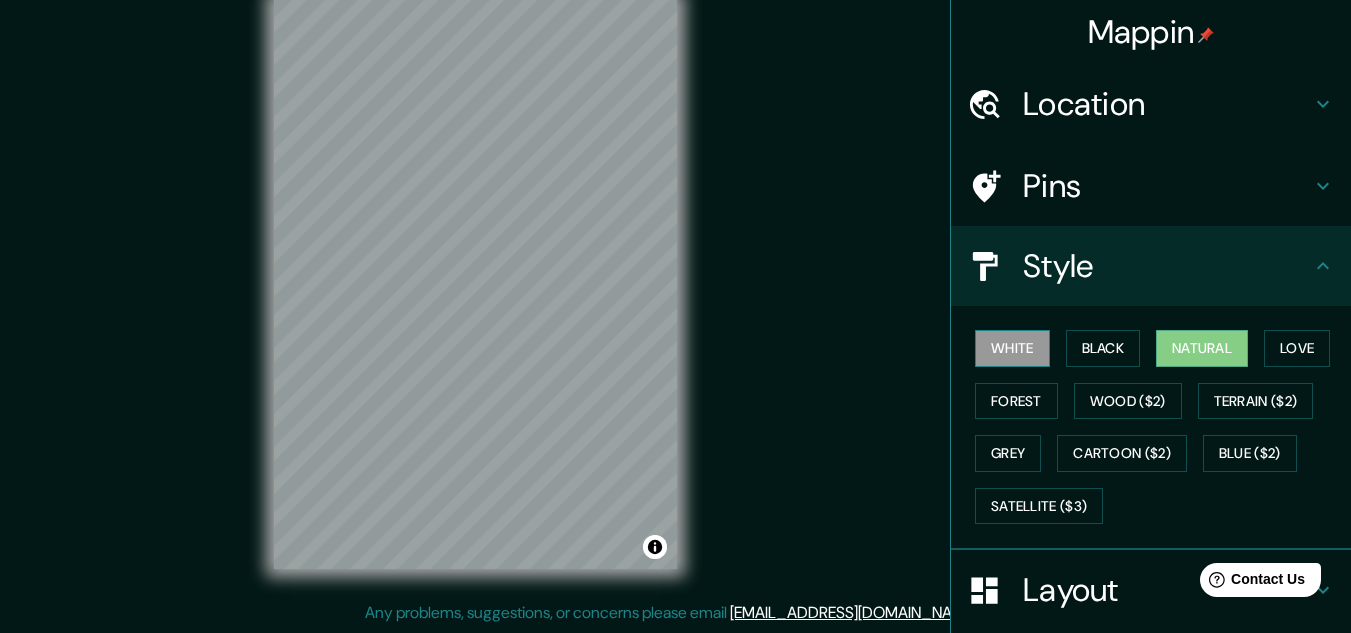 click on "White" at bounding box center (1012, 348) 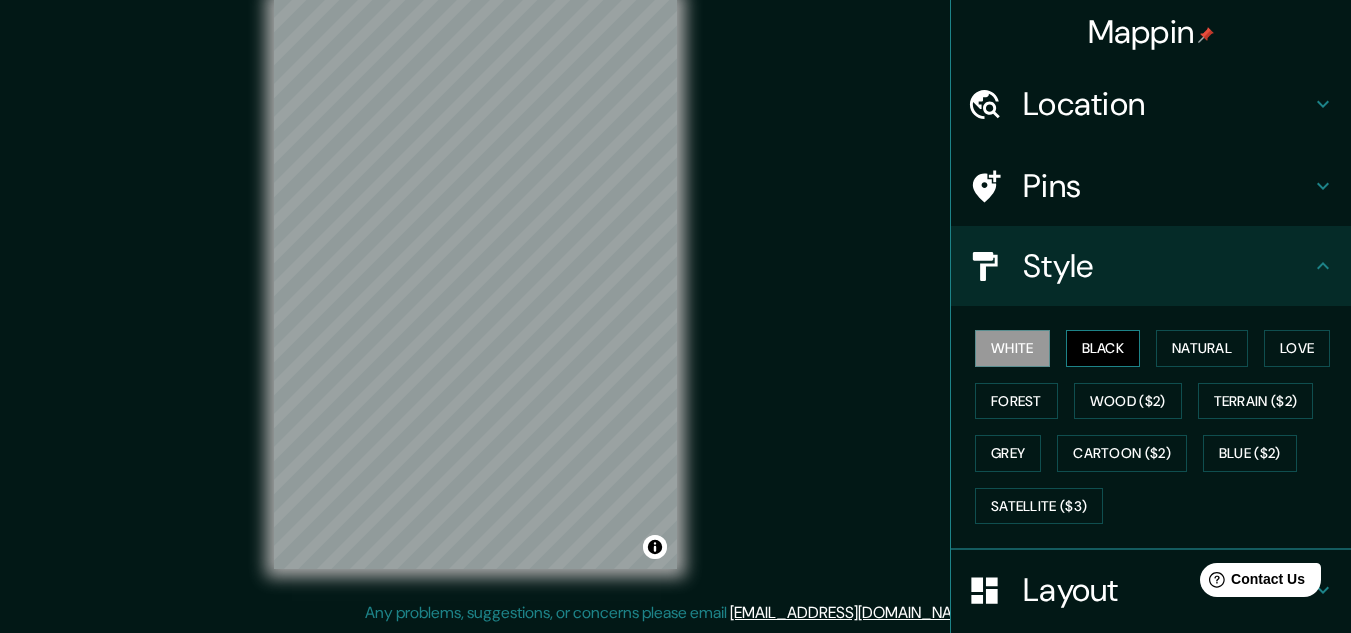 click on "Black" at bounding box center (1103, 348) 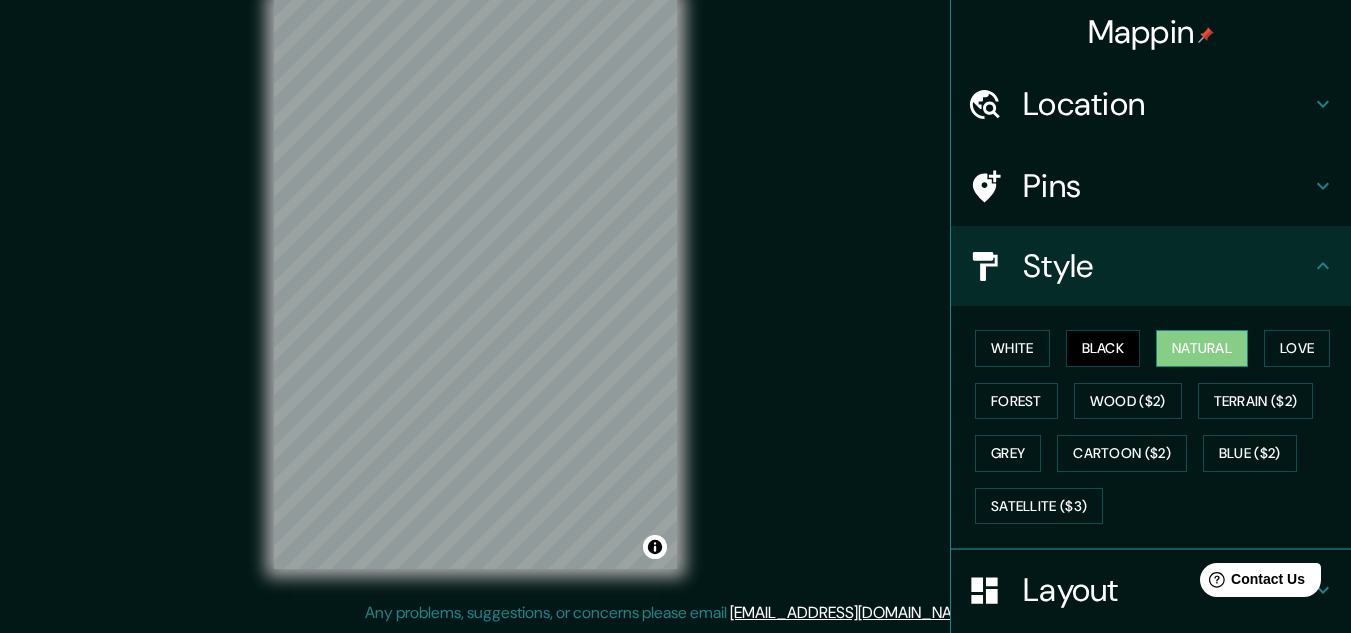 click on "Natural" at bounding box center (1202, 348) 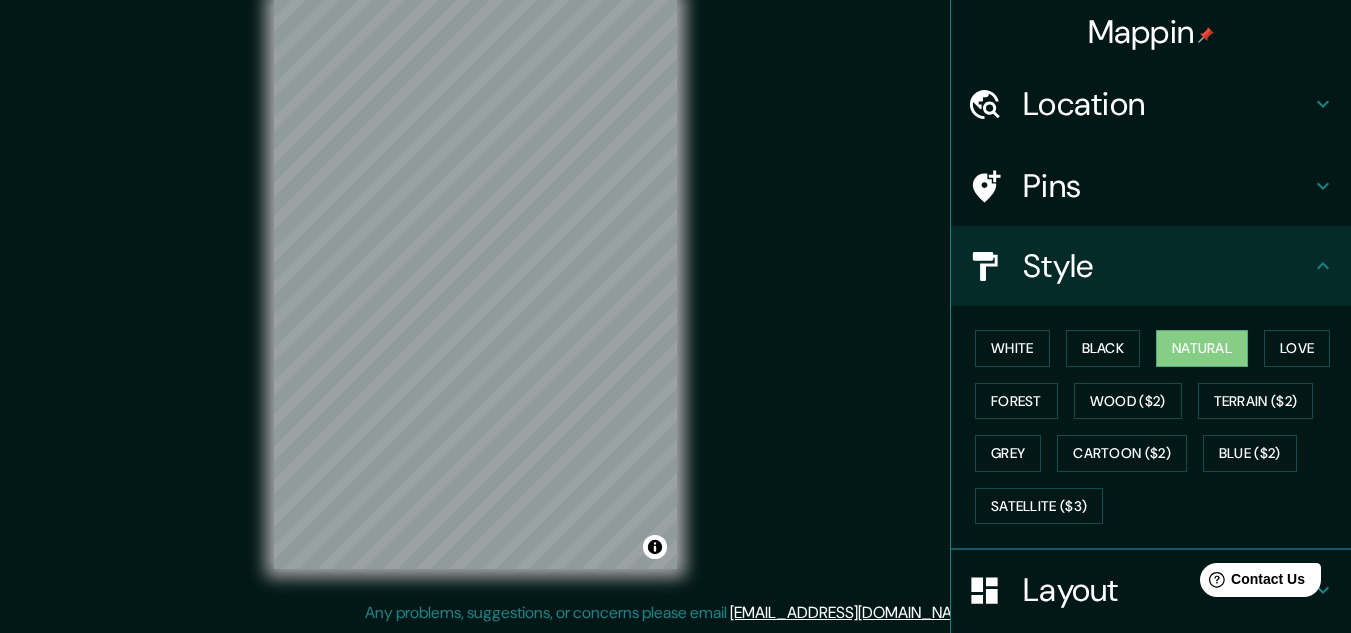 click on "© Mapbox   © OpenStreetMap   Improve this map" at bounding box center (475, 284) 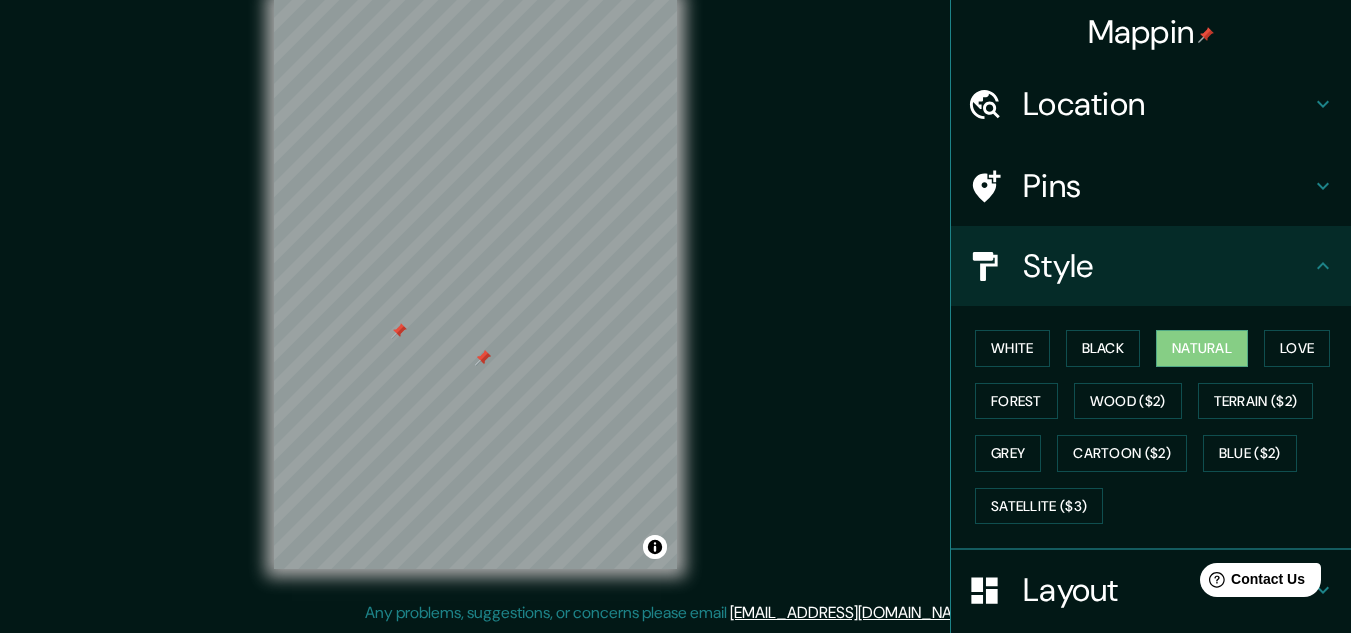 click at bounding box center [475, -1] 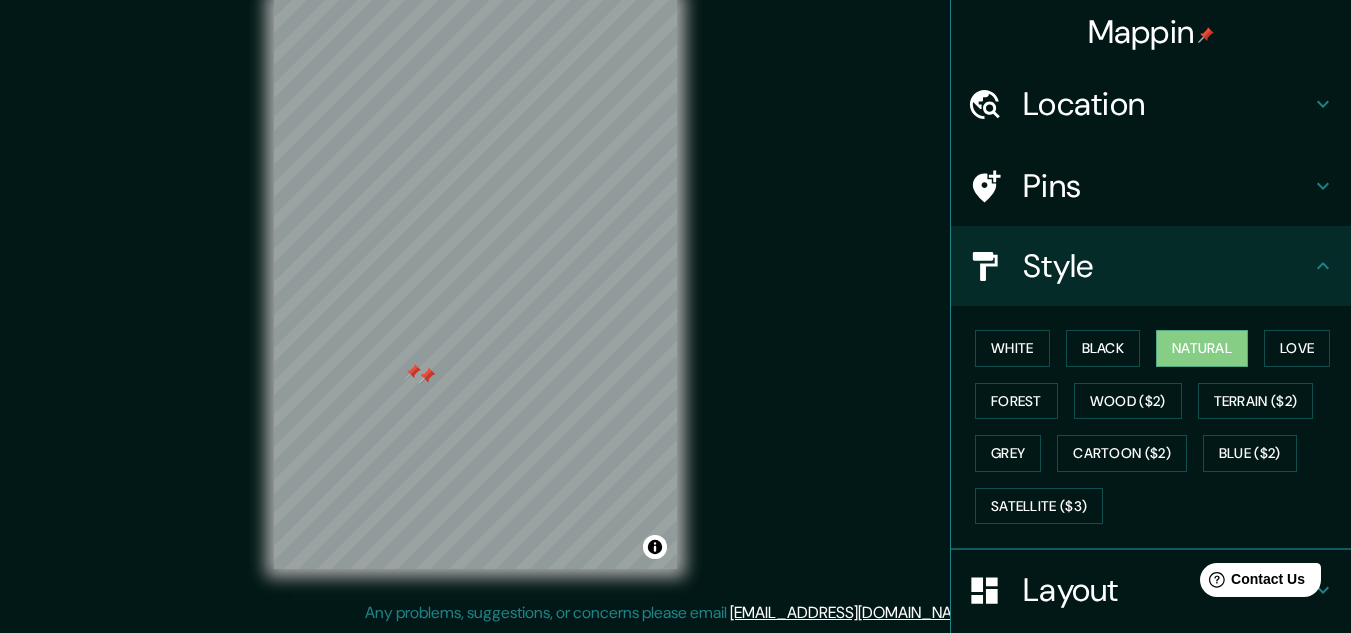 click at bounding box center (427, 376) 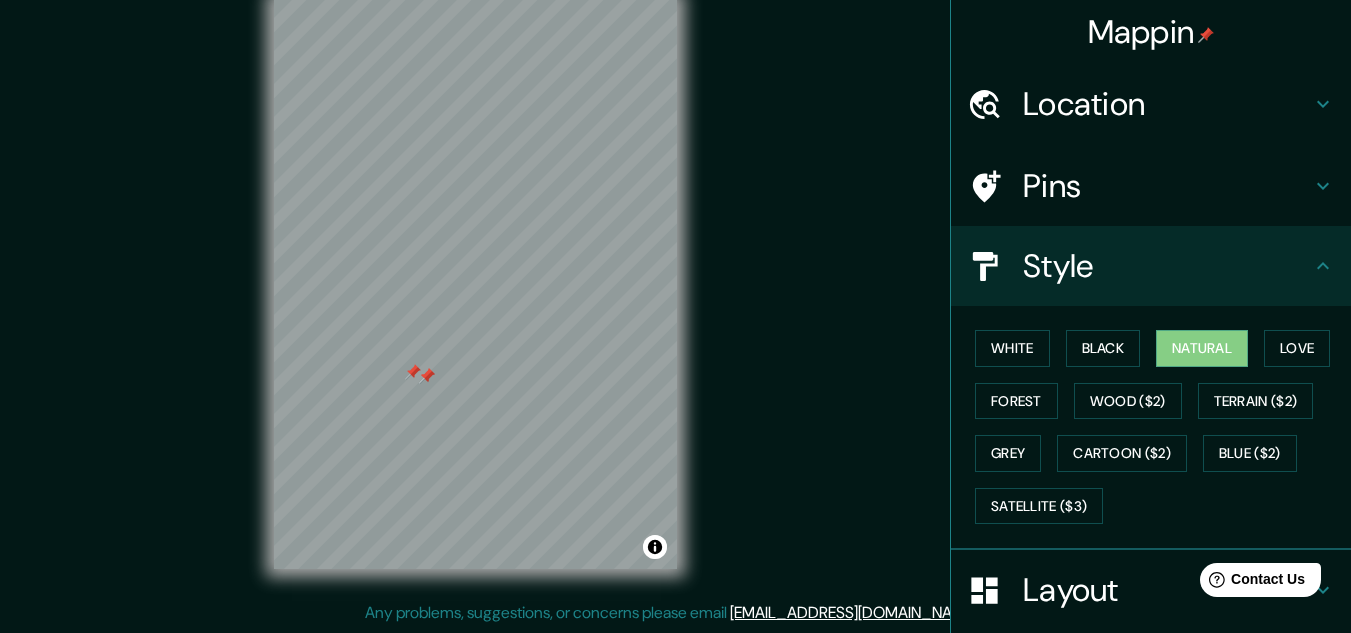 click at bounding box center (413, 372) 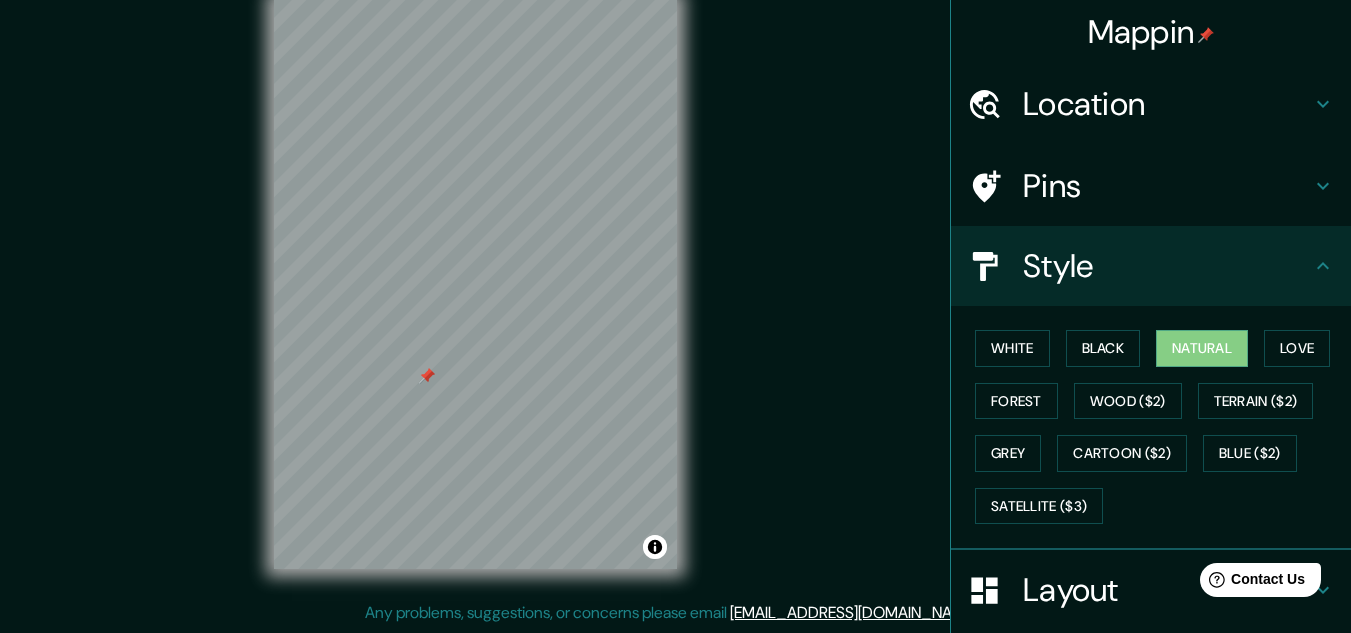 click at bounding box center (427, 376) 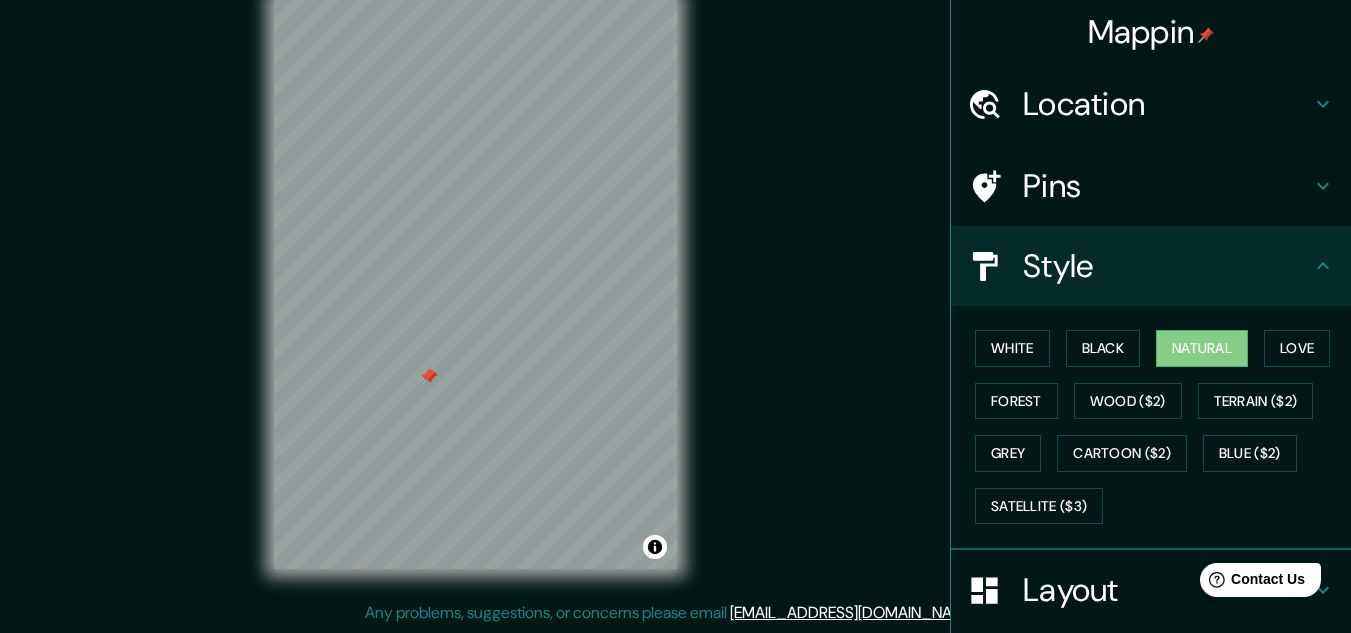 click at bounding box center (430, 377) 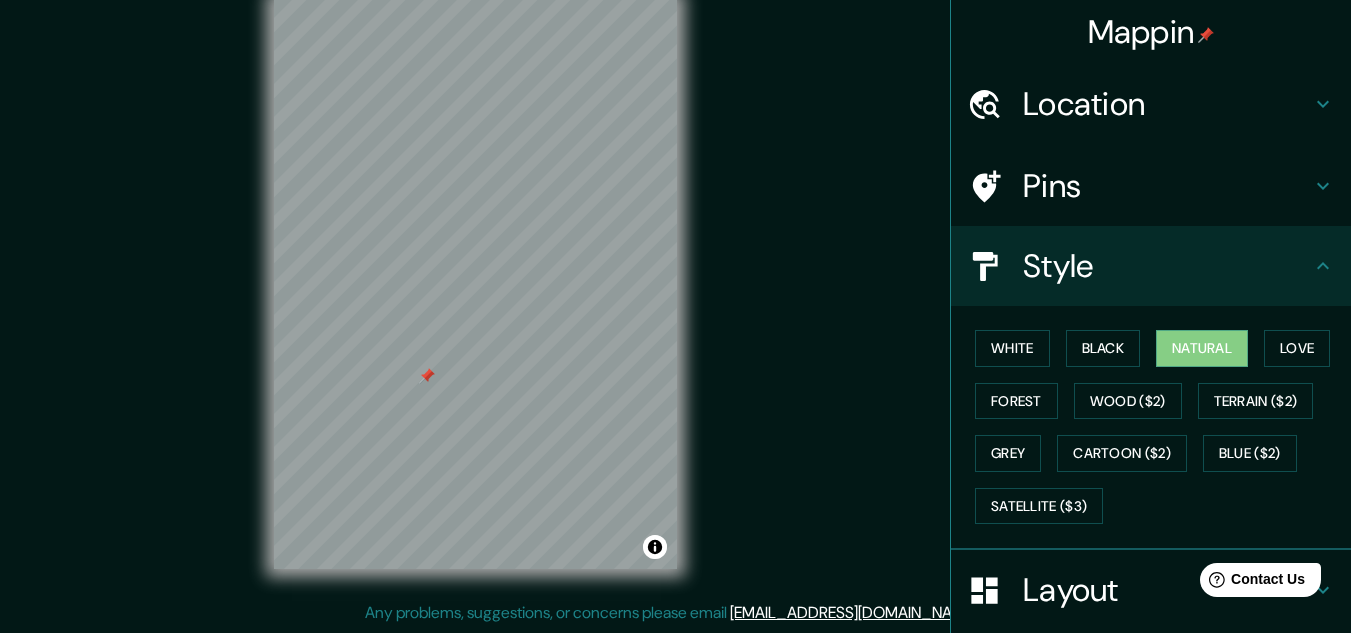 click at bounding box center [427, 376] 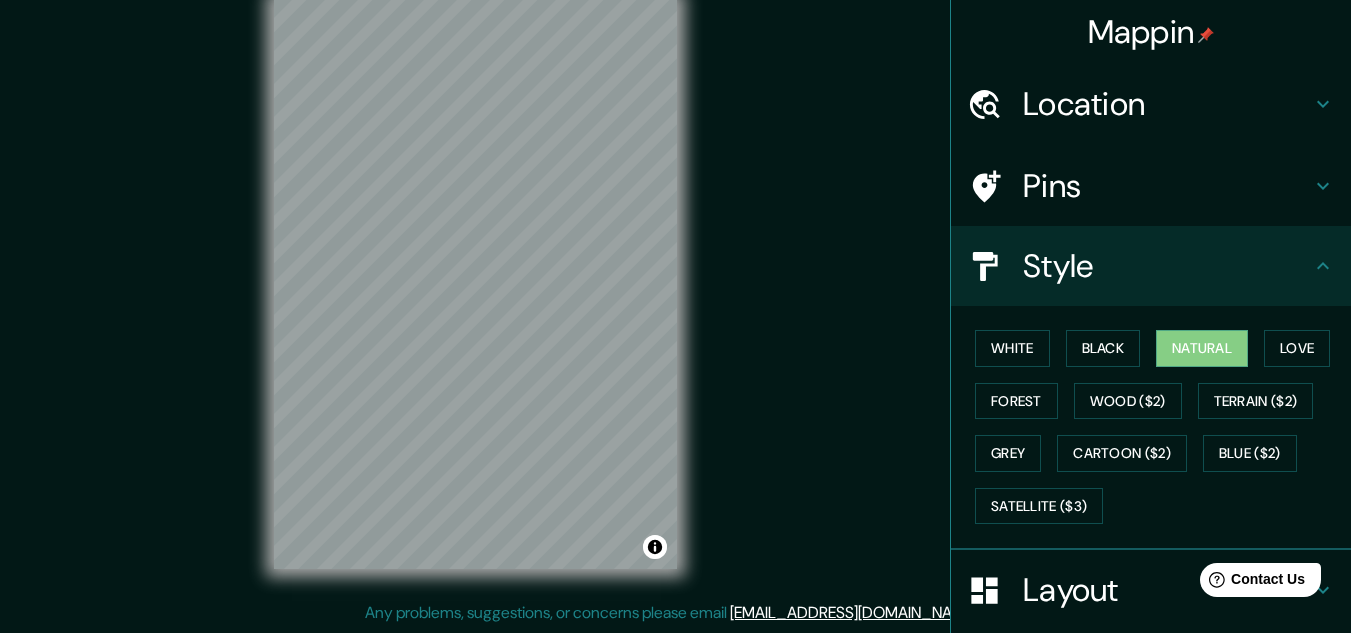 click on "Location" at bounding box center [1151, 104] 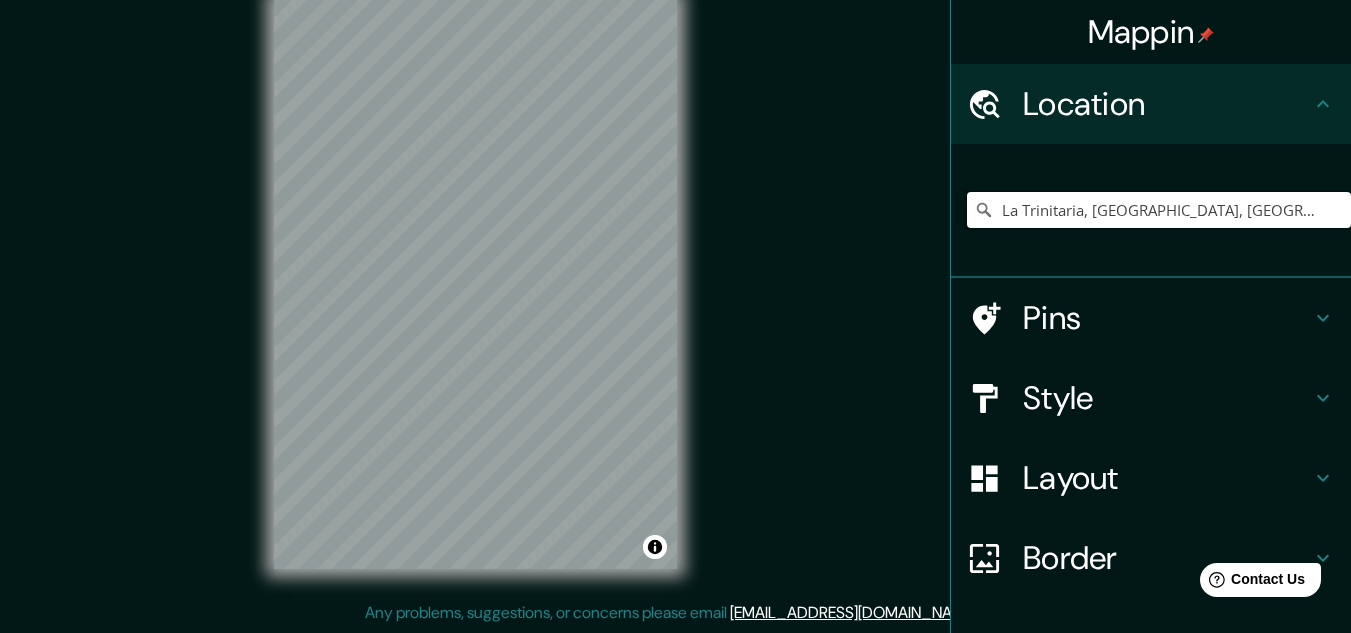 drag, startPoint x: 1204, startPoint y: 208, endPoint x: 900, endPoint y: 210, distance: 304.0066 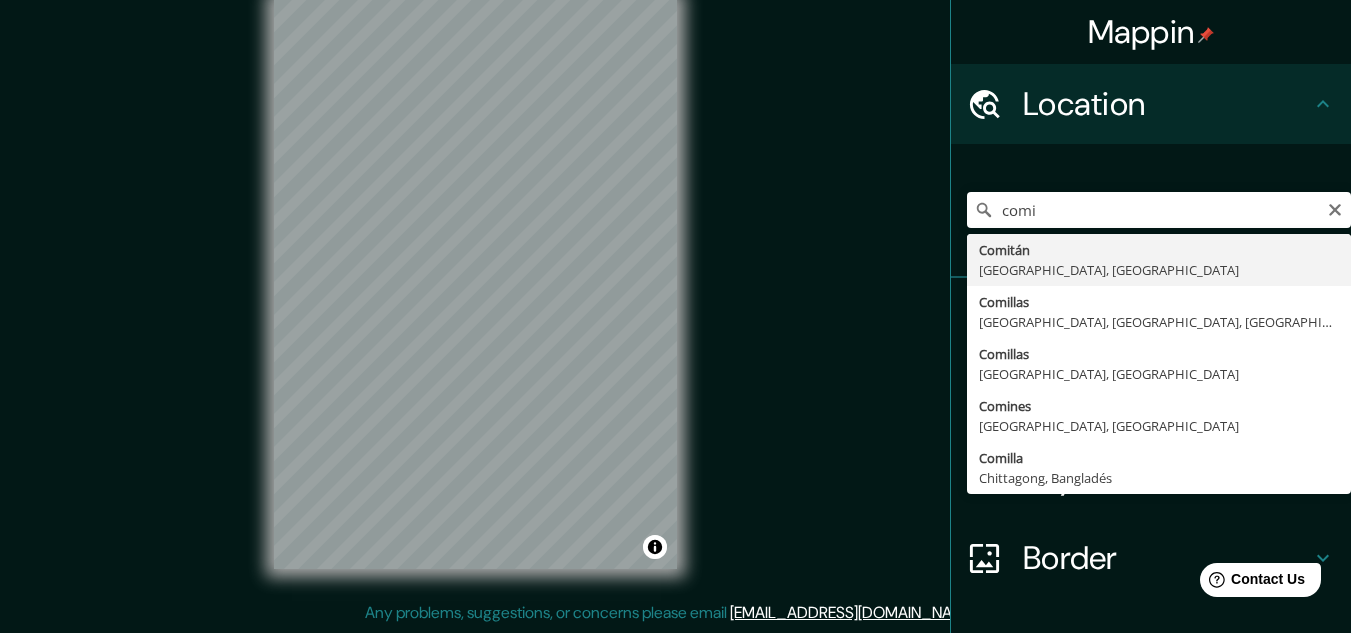 type on "Comitán, Chiapas, México" 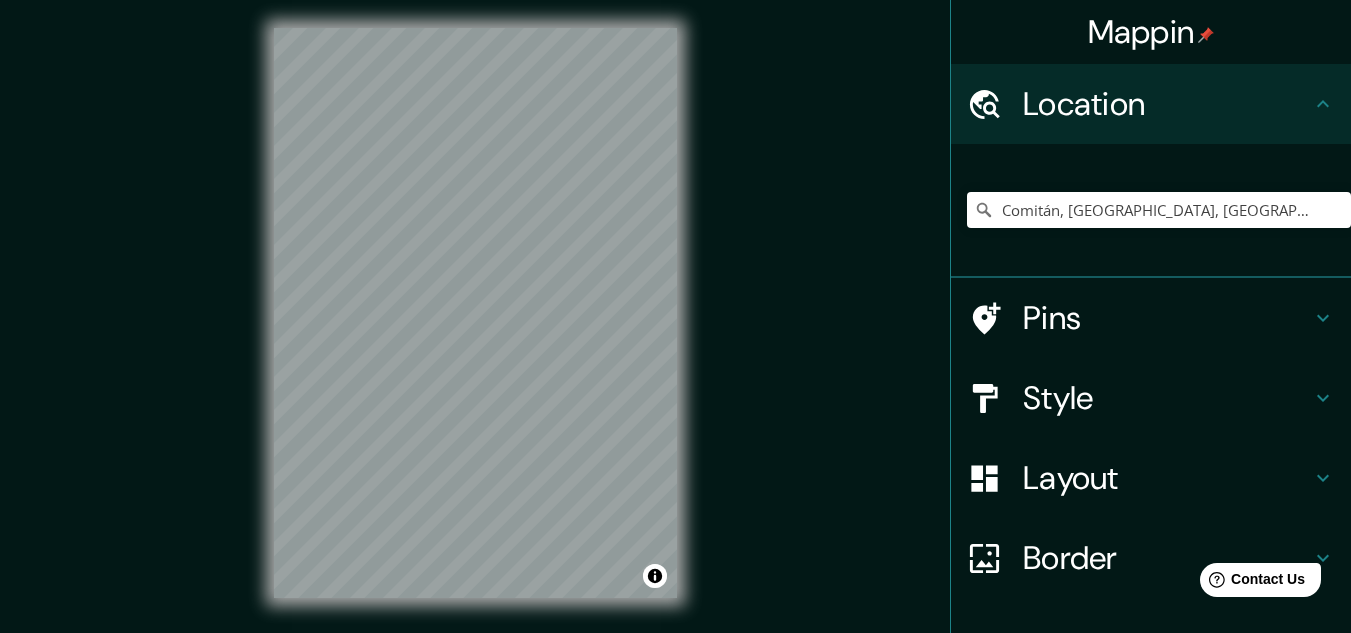 scroll, scrollTop: 0, scrollLeft: 0, axis: both 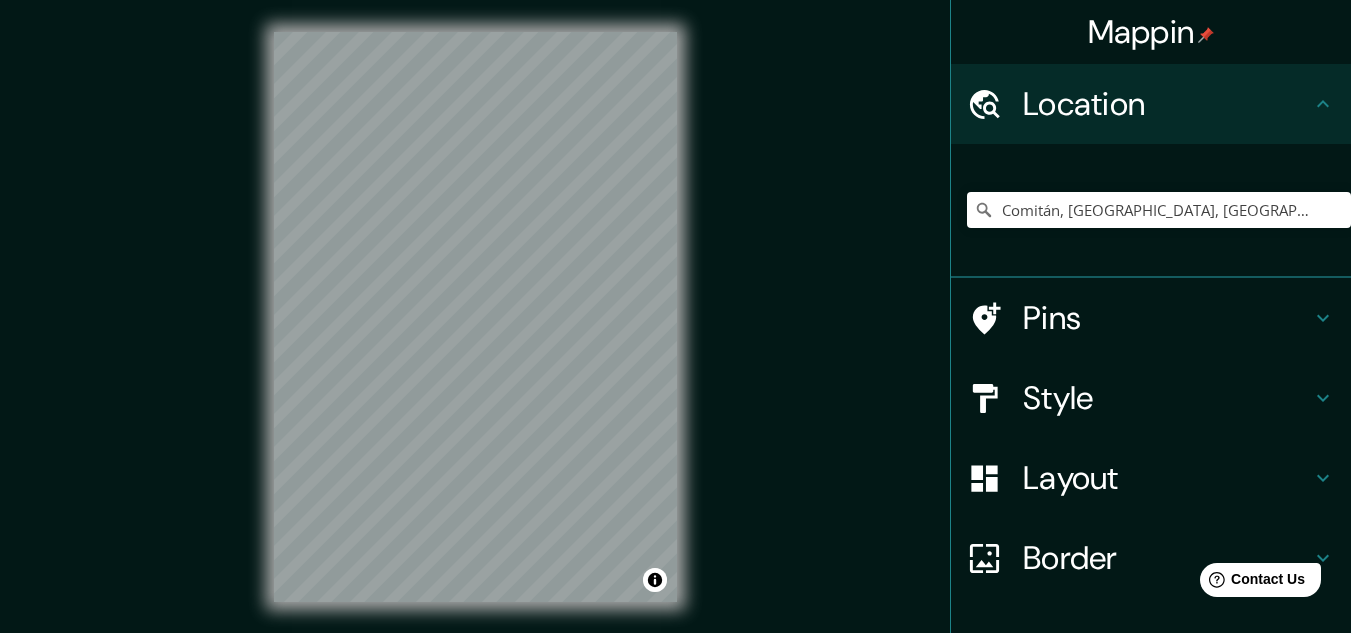 click at bounding box center [995, 318] 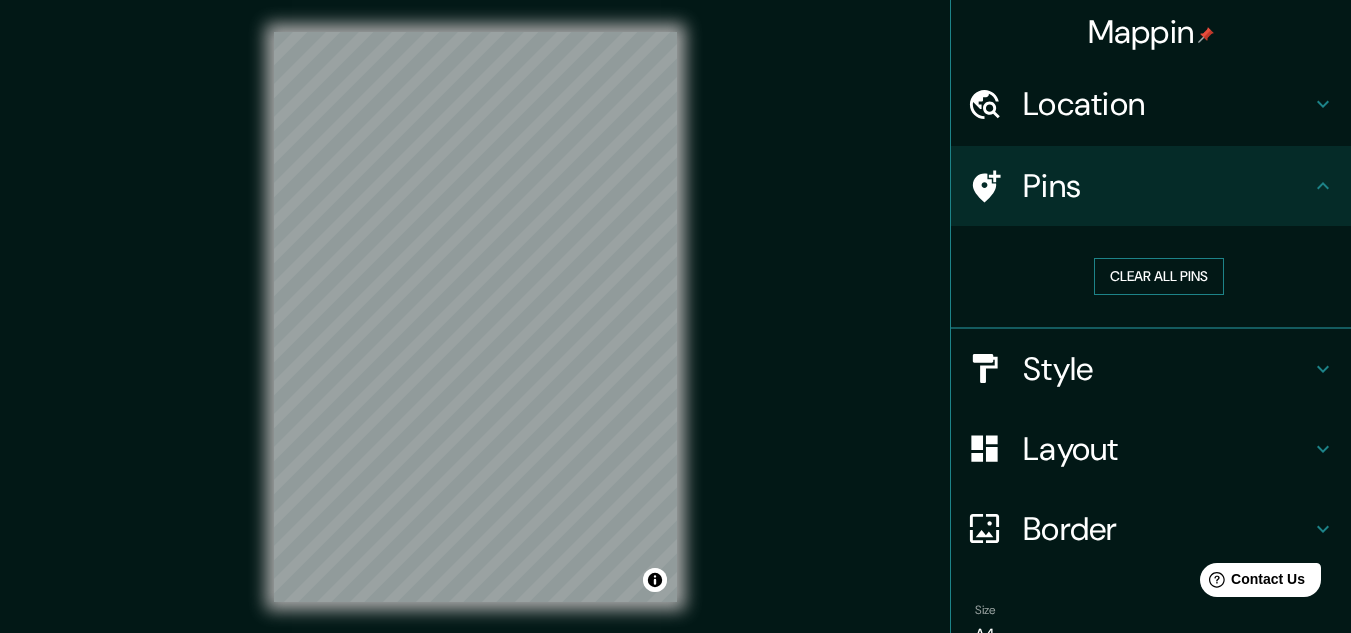 click on "Clear all pins" at bounding box center [1159, 276] 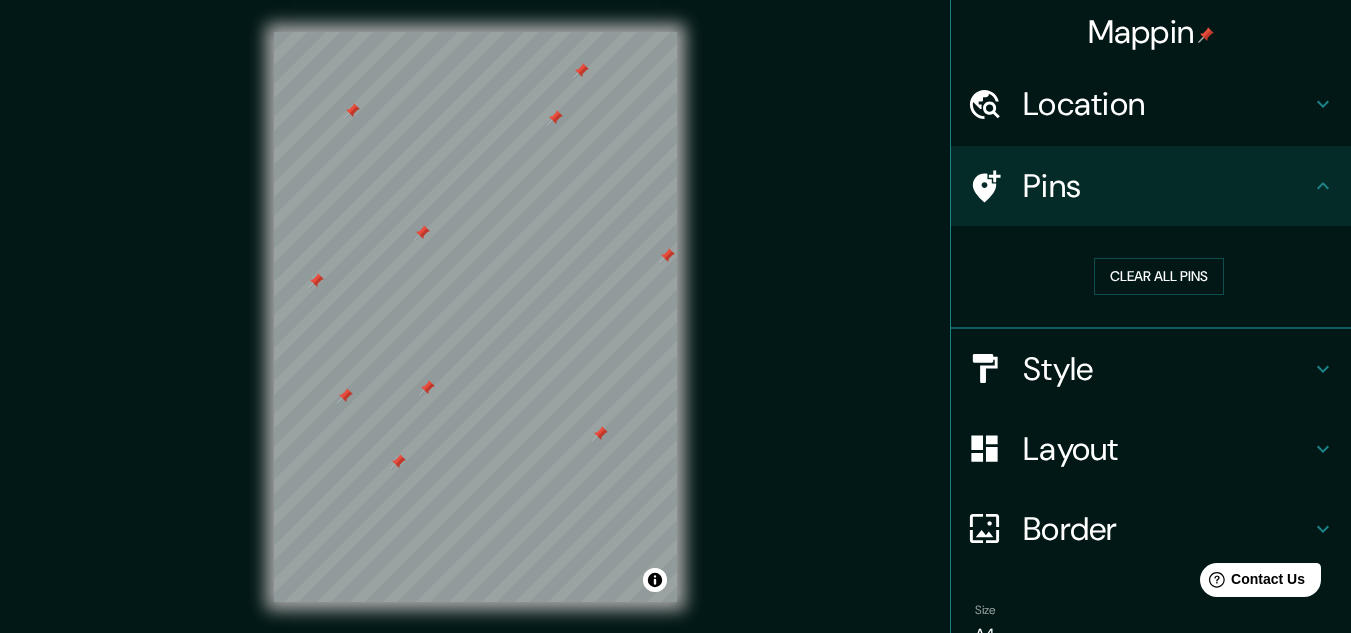 click on "Clear all pins" at bounding box center [1159, 276] 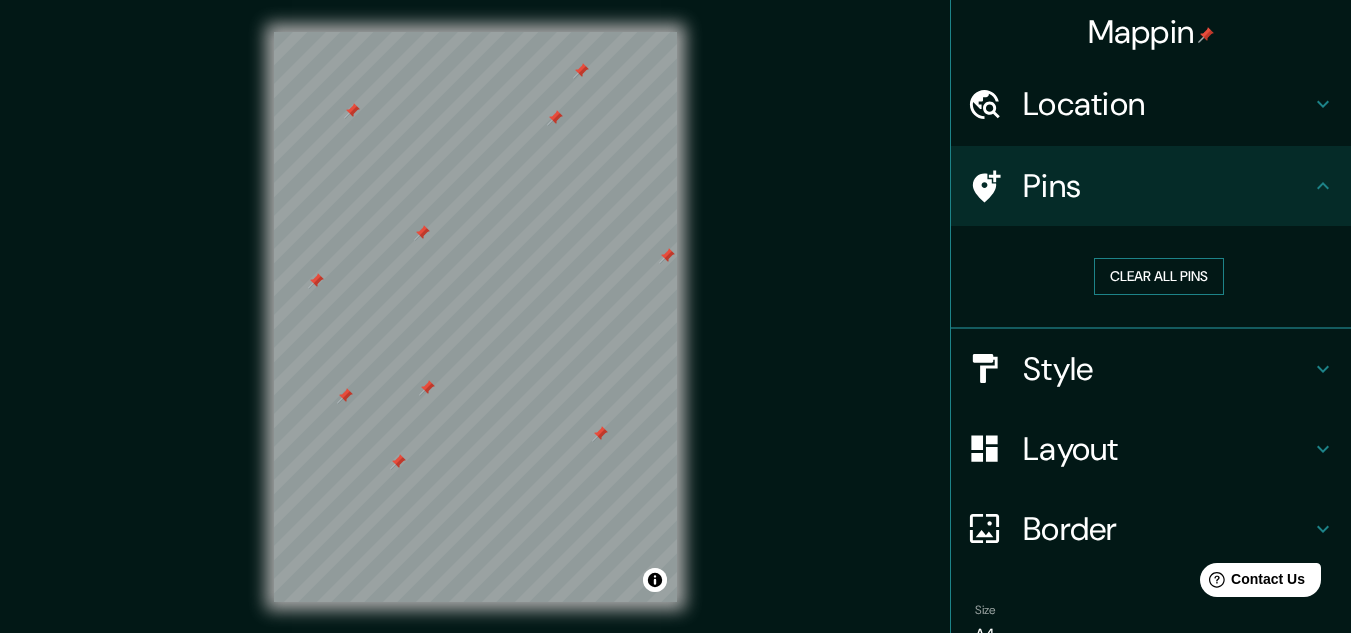 click on "Clear all pins" at bounding box center (1159, 276) 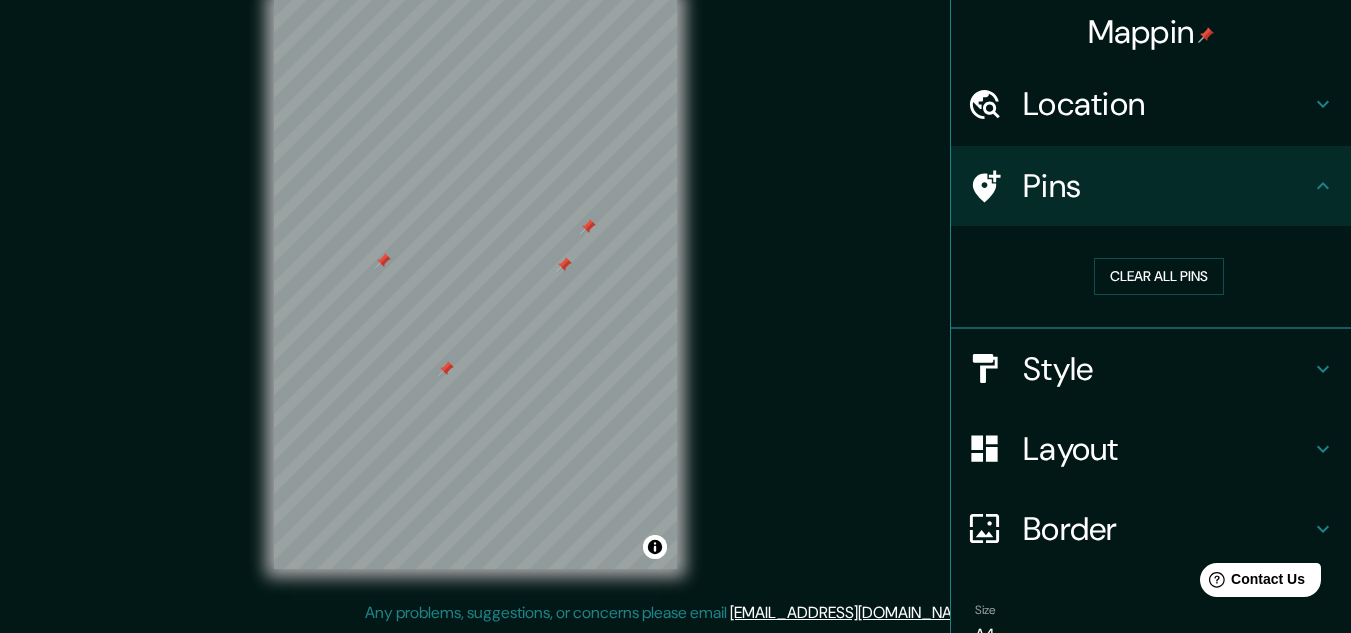 scroll, scrollTop: 0, scrollLeft: 0, axis: both 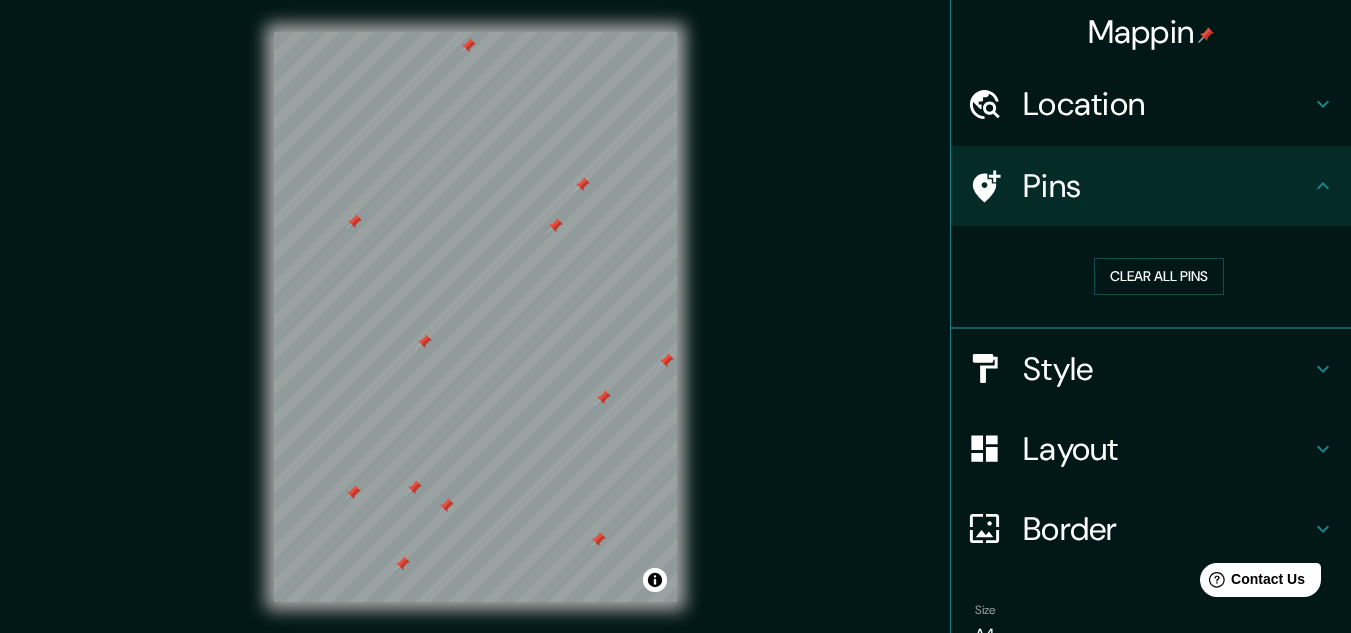 click on "Style" at bounding box center [1167, 369] 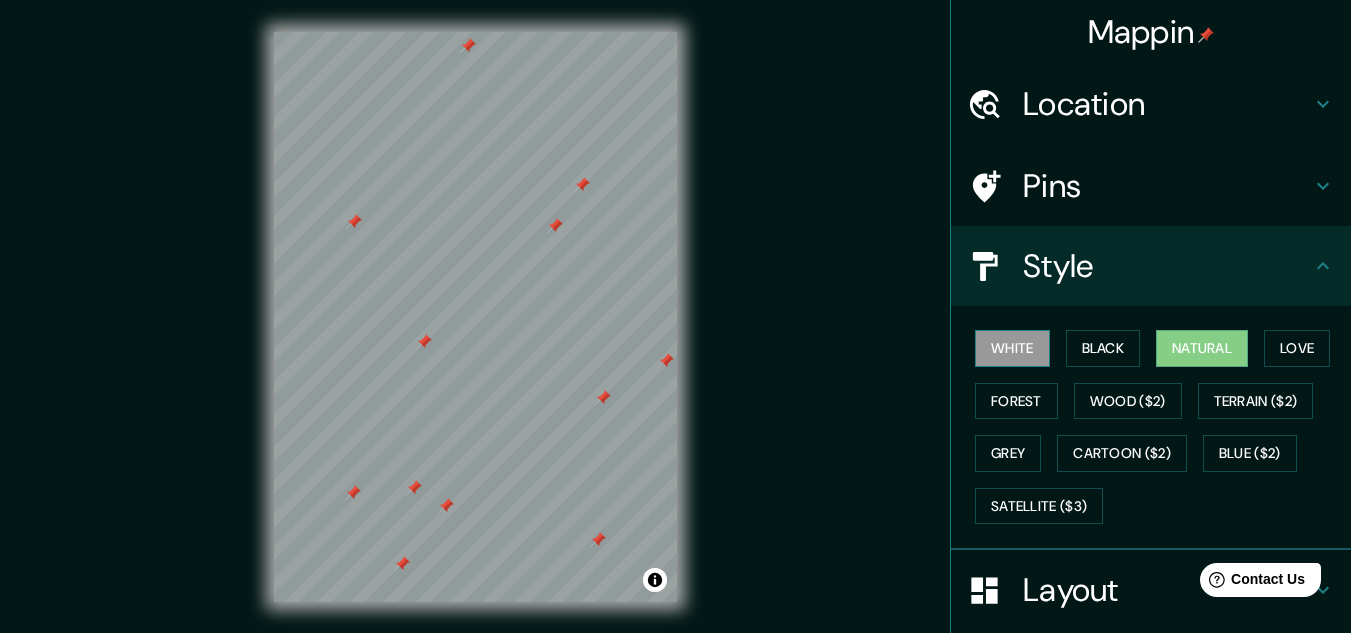 click on "White" at bounding box center [1012, 348] 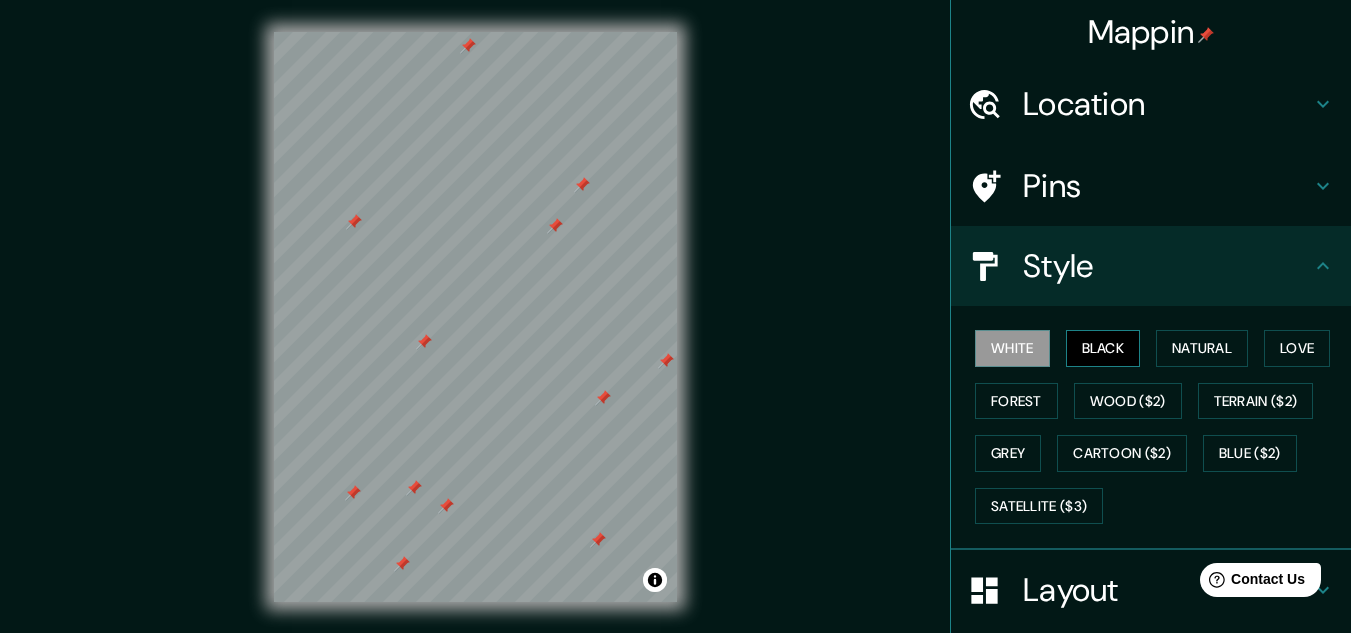 click on "Black" at bounding box center [1103, 348] 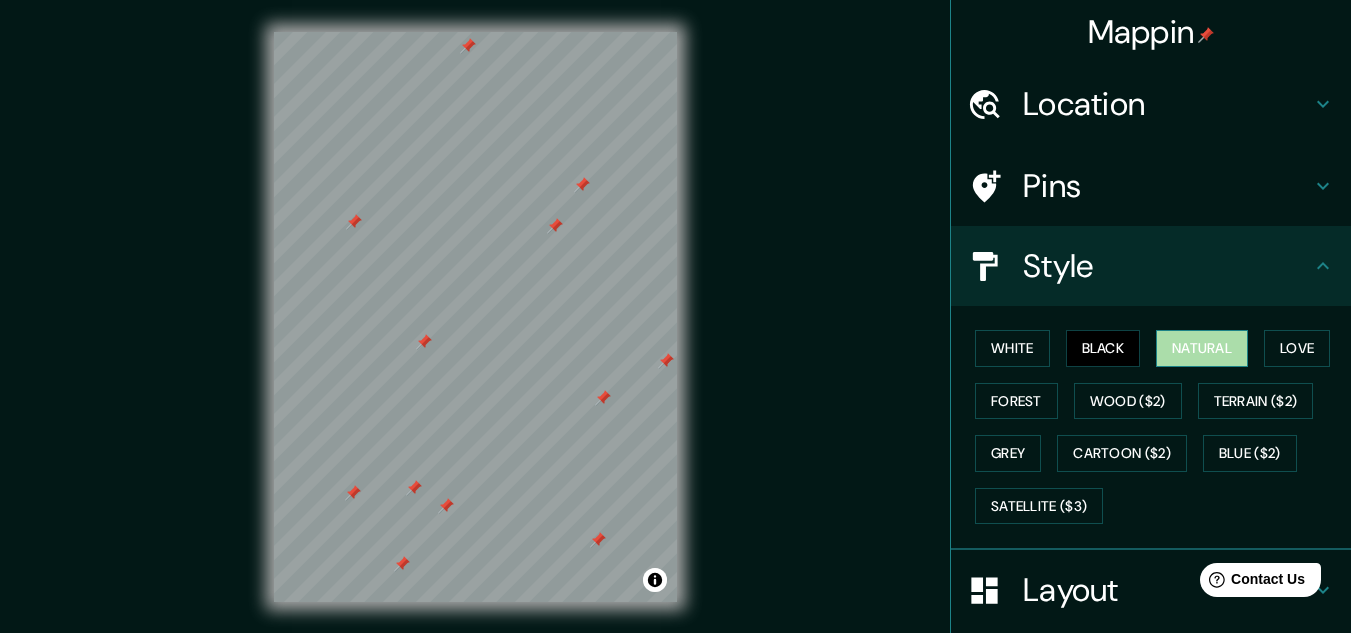 click on "Natural" at bounding box center [1202, 348] 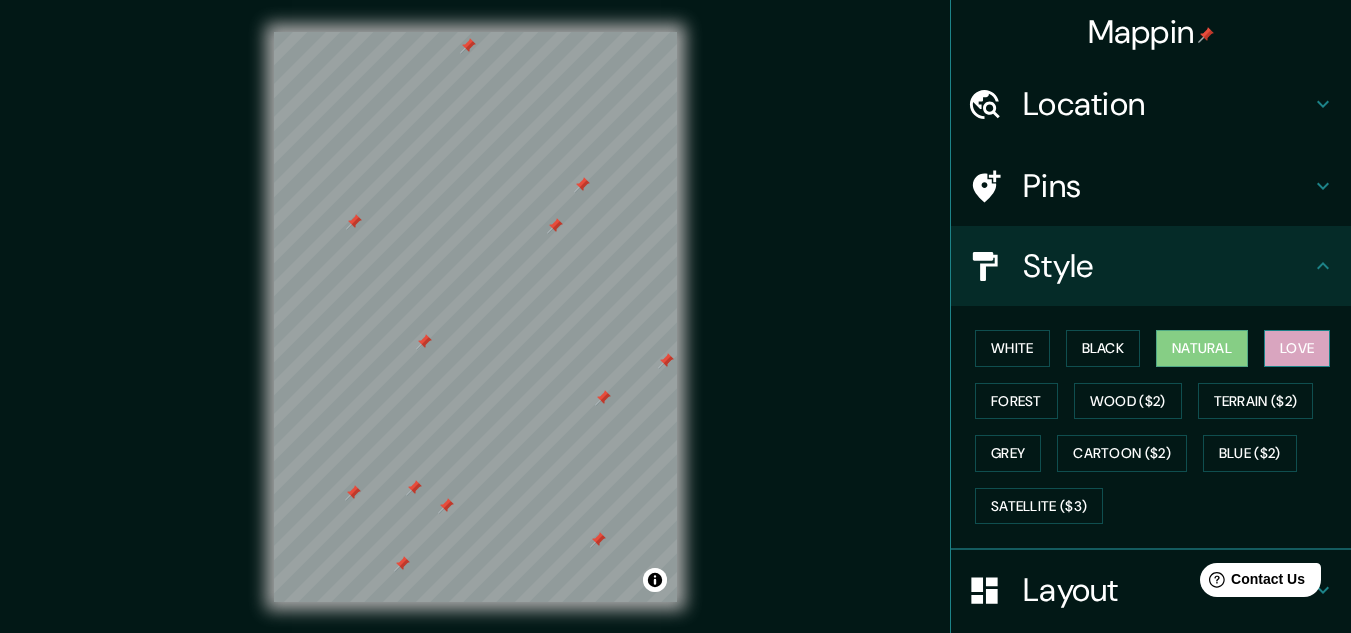 click on "Love" at bounding box center [1297, 348] 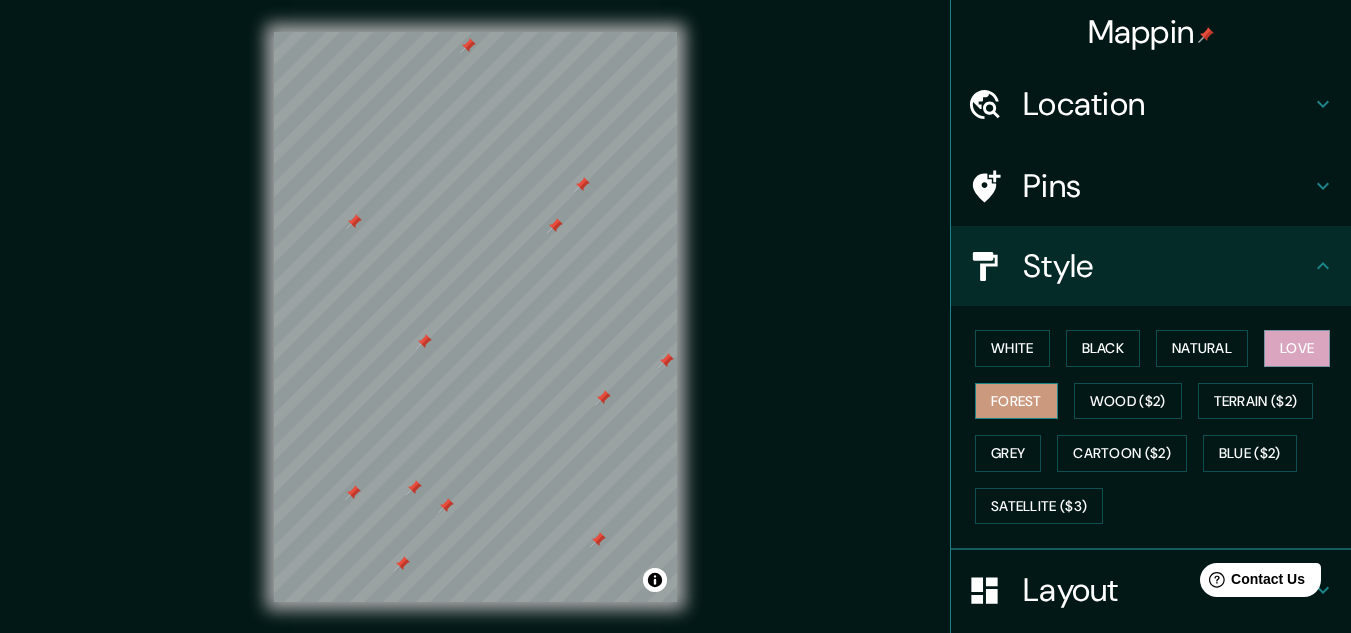 click on "Forest" at bounding box center (1016, 401) 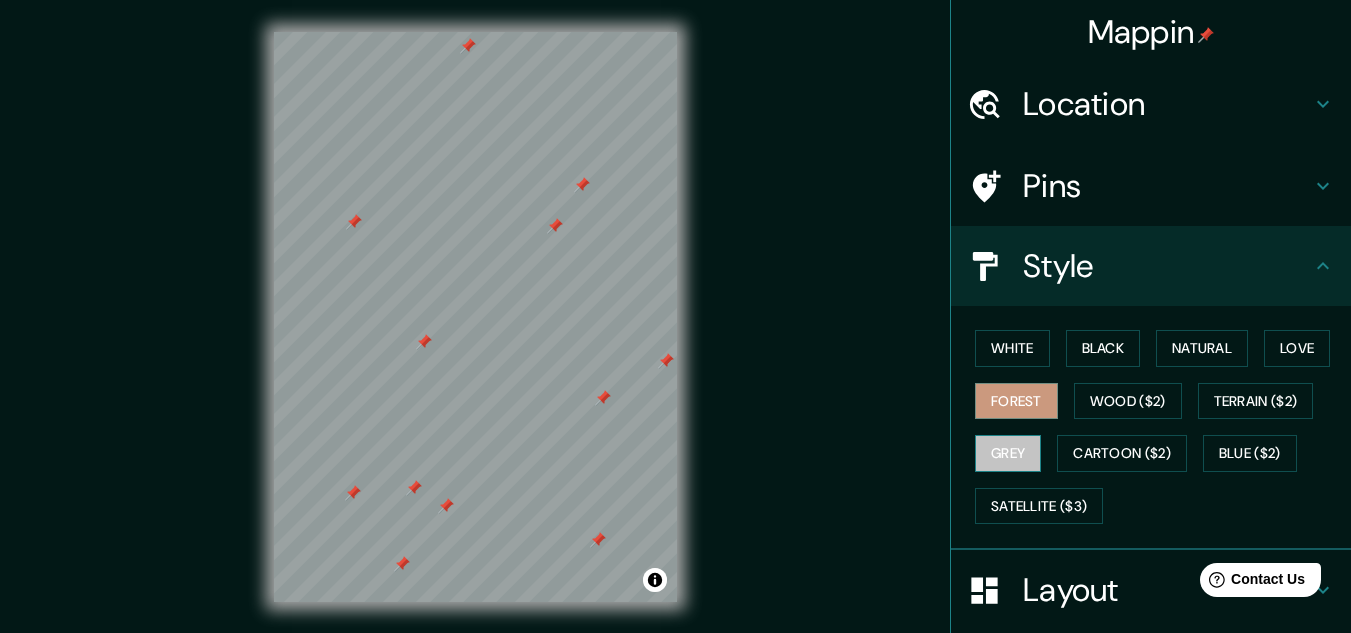 click on "Grey" at bounding box center [1008, 453] 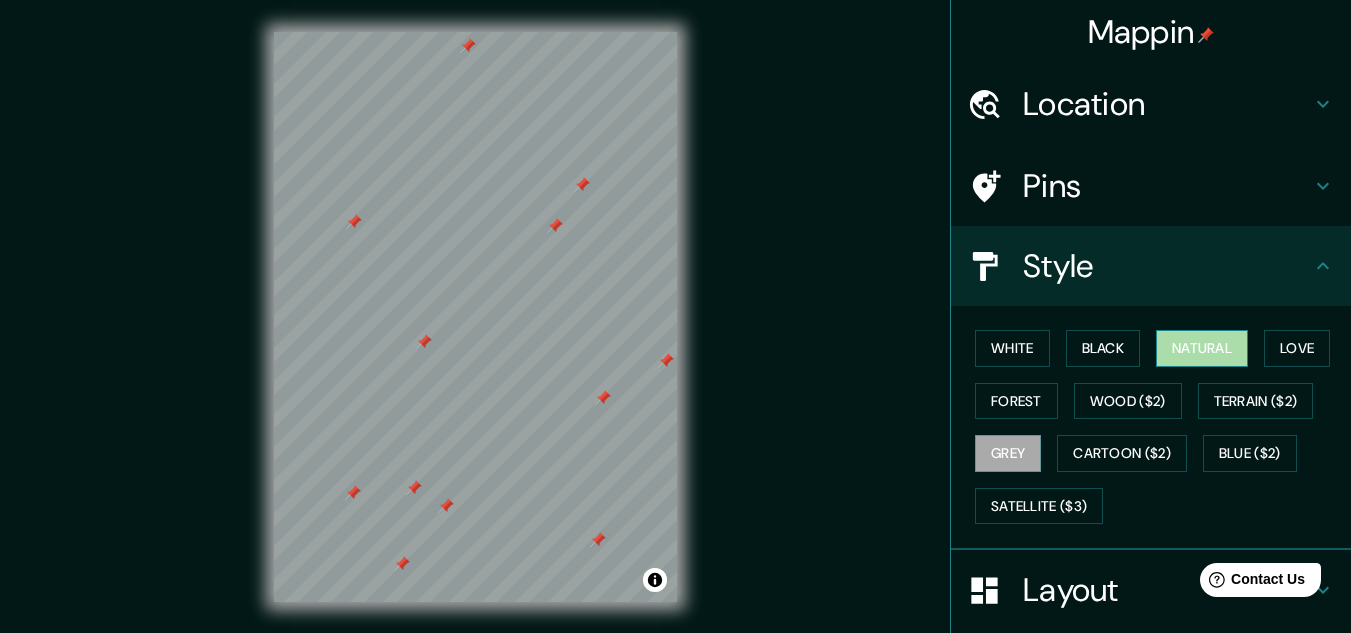 click on "Natural" at bounding box center (1202, 348) 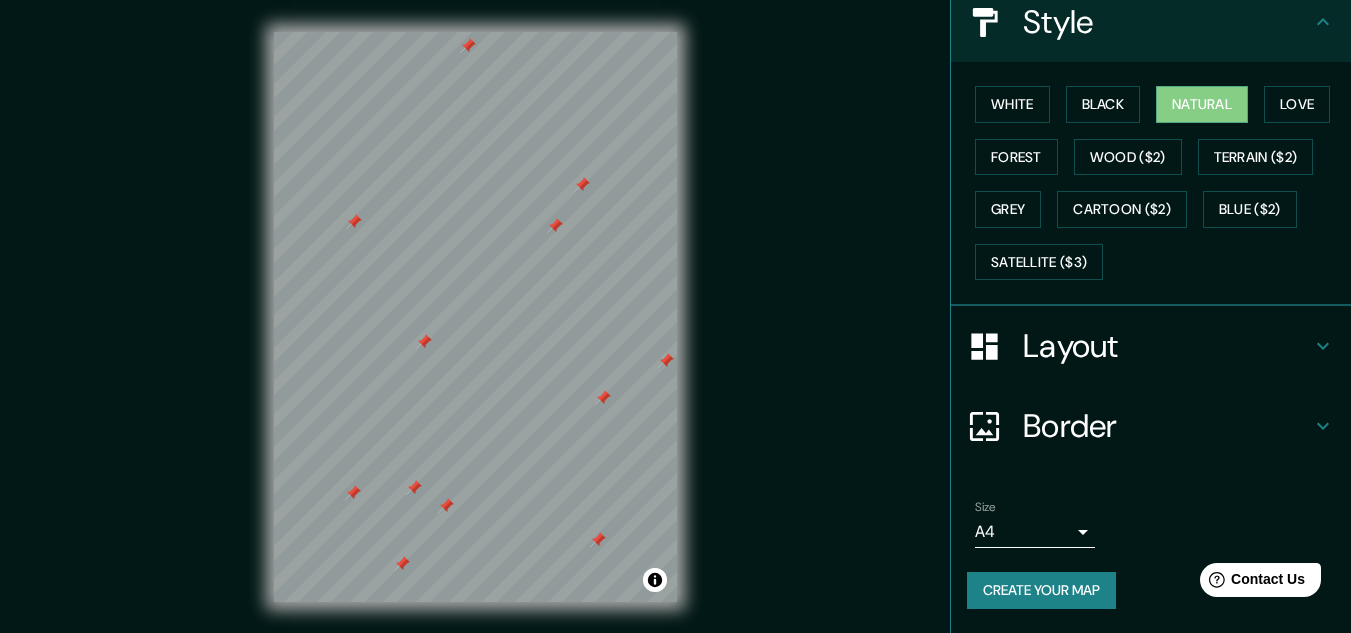 click on "Layout" at bounding box center [1167, 346] 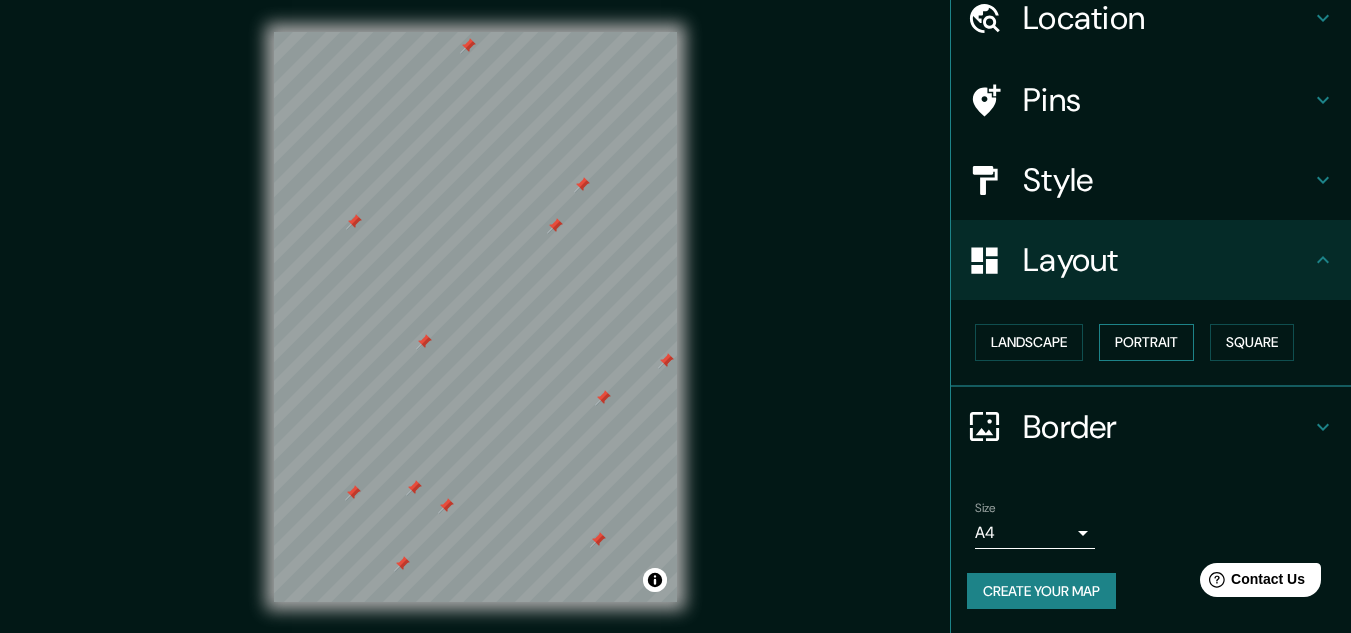 scroll, scrollTop: 86, scrollLeft: 0, axis: vertical 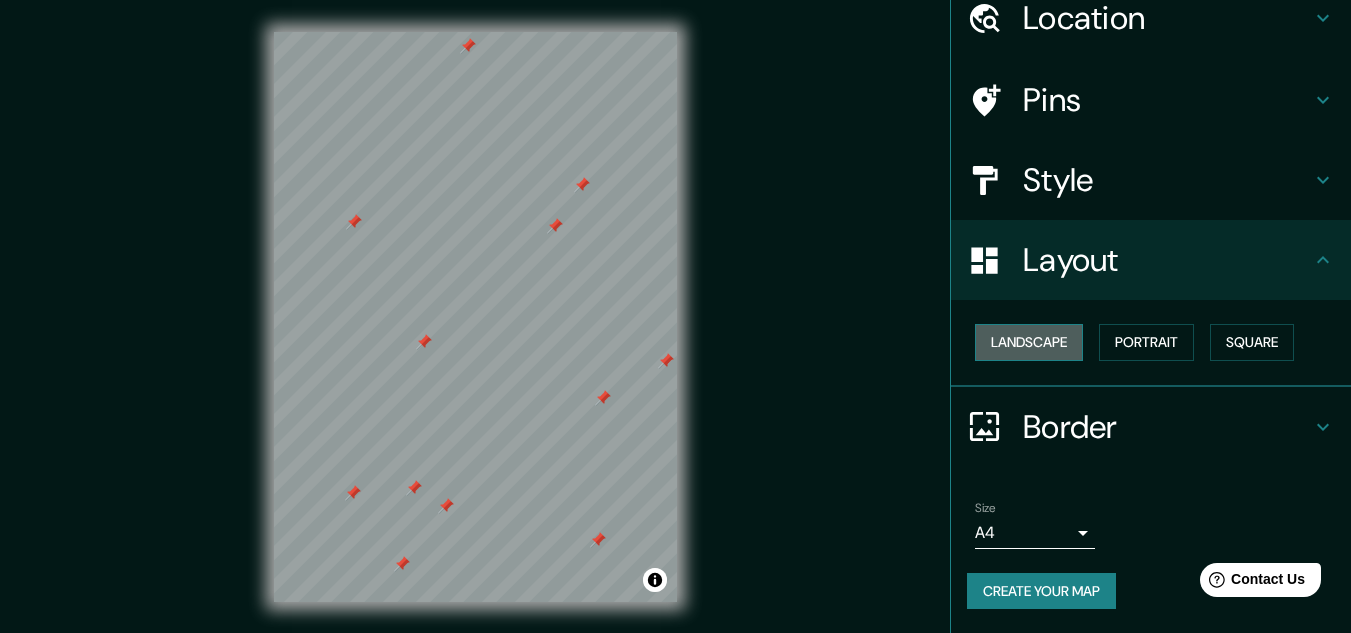 click on "Landscape" at bounding box center [1029, 342] 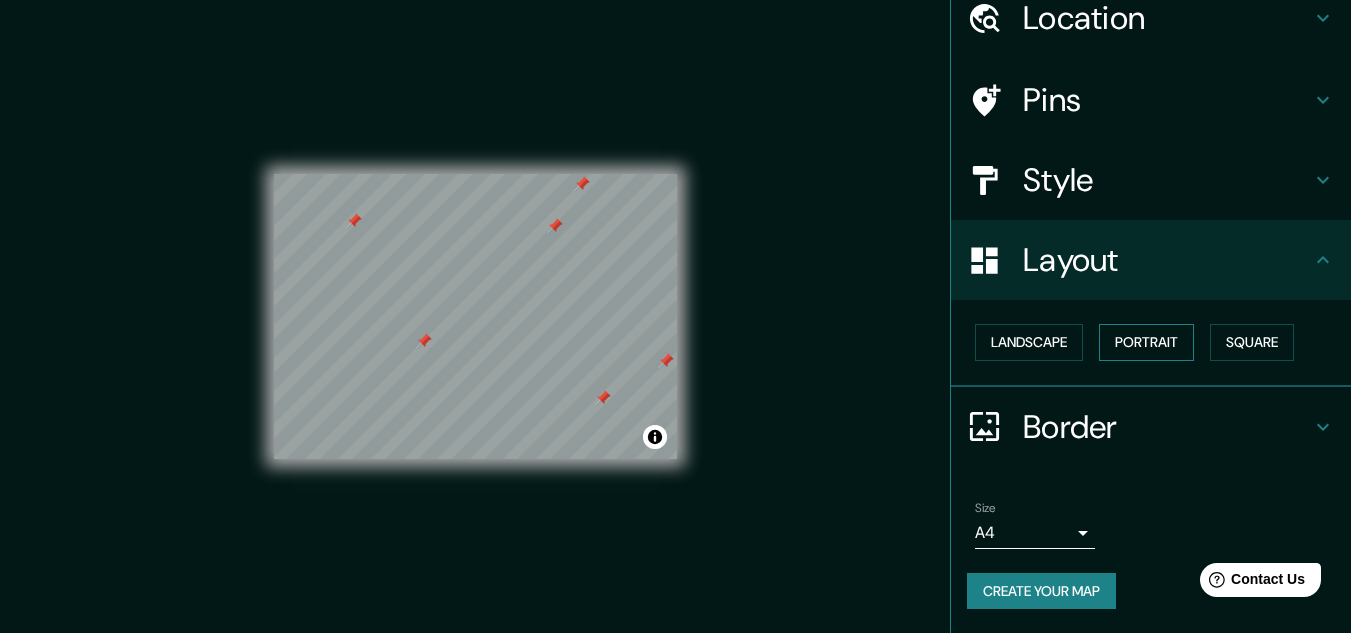 click on "Portrait" at bounding box center (1146, 342) 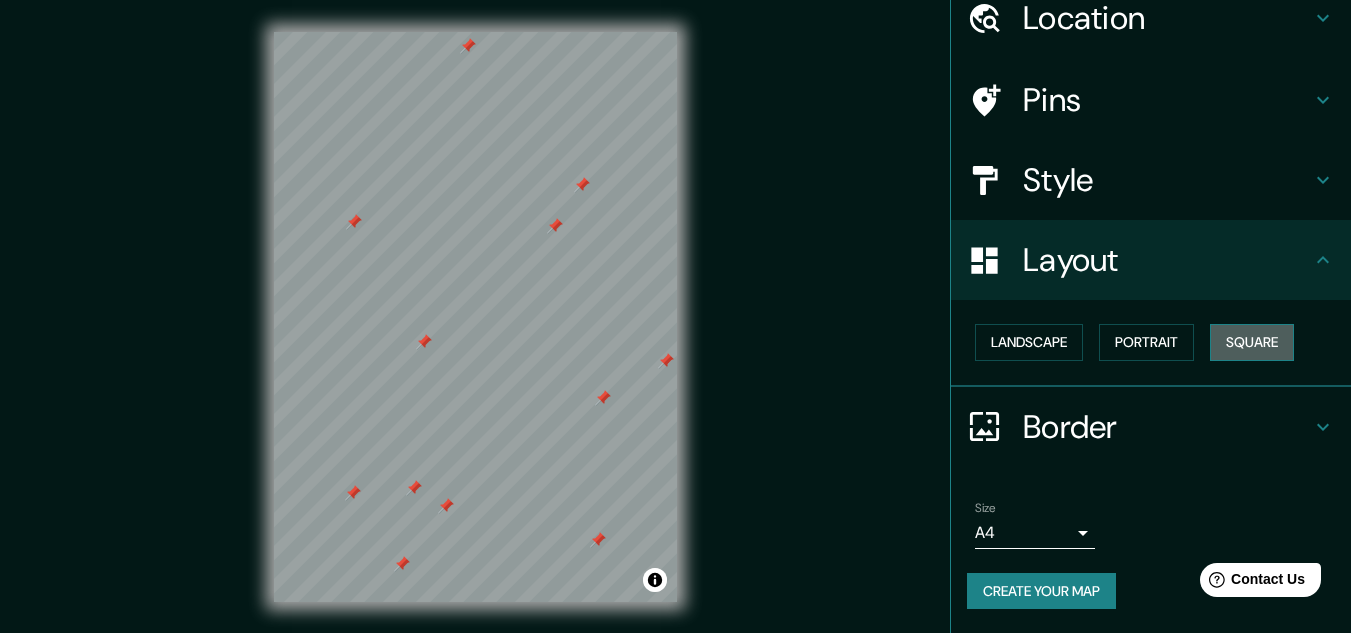click on "Square" at bounding box center [1252, 342] 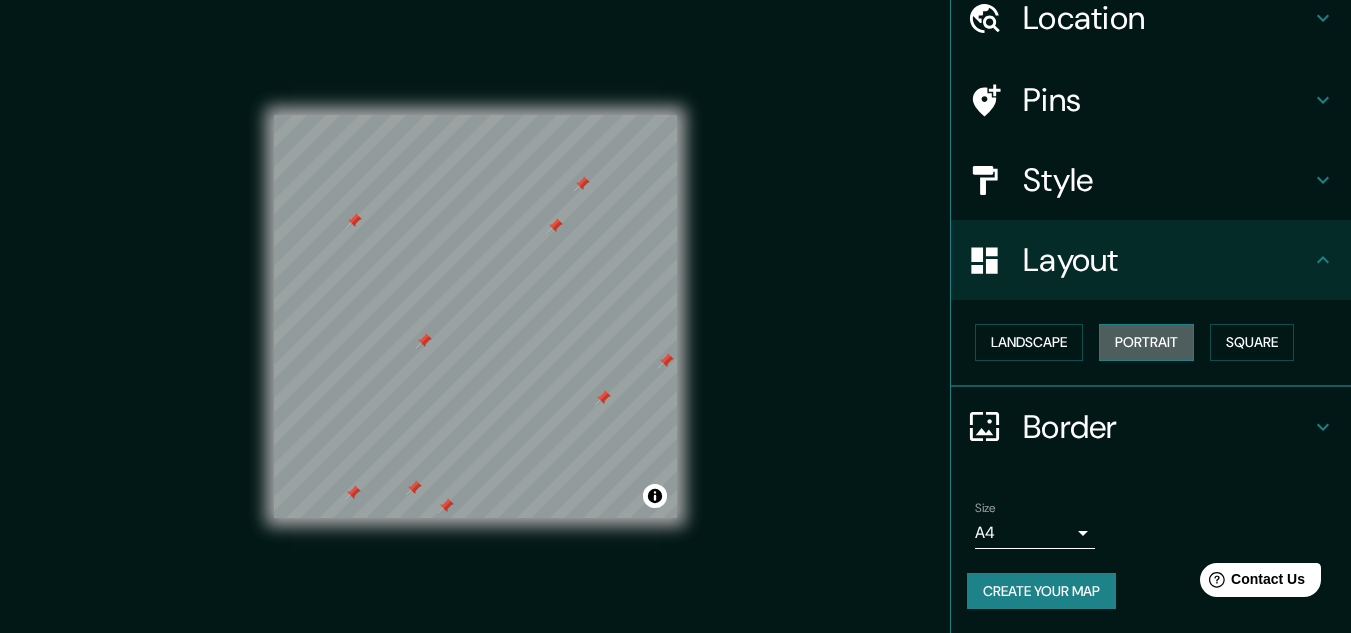 click on "Portrait" at bounding box center (1146, 342) 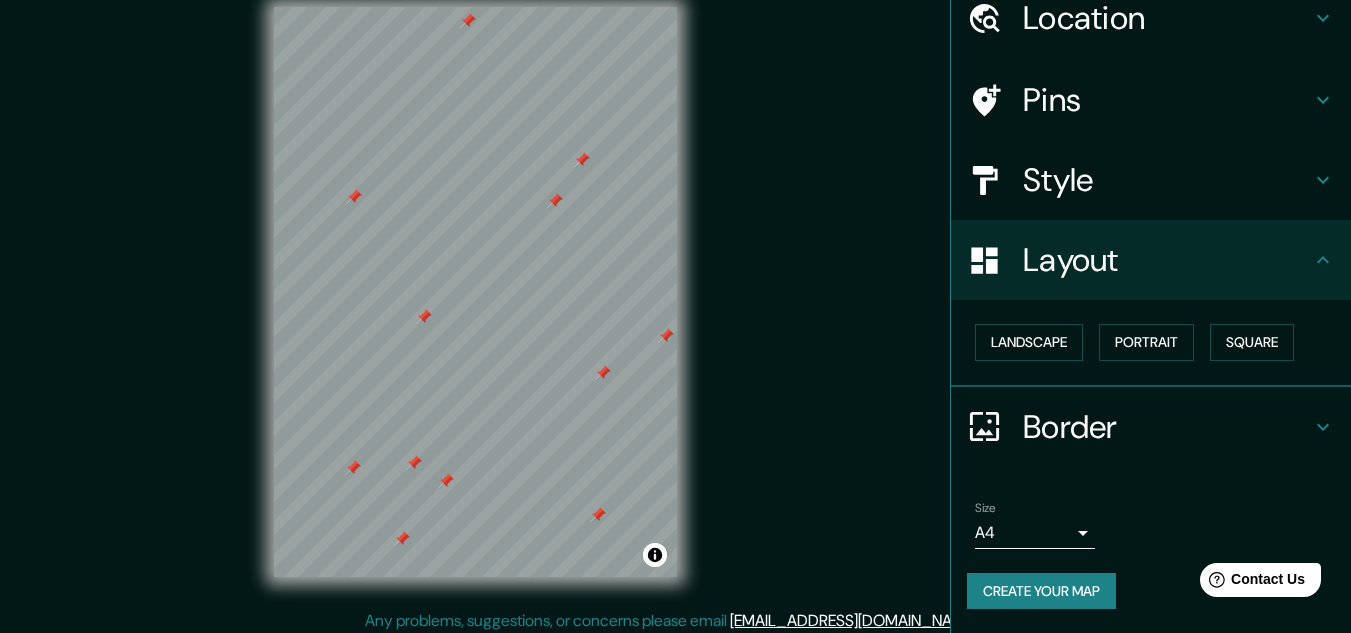 scroll, scrollTop: 33, scrollLeft: 0, axis: vertical 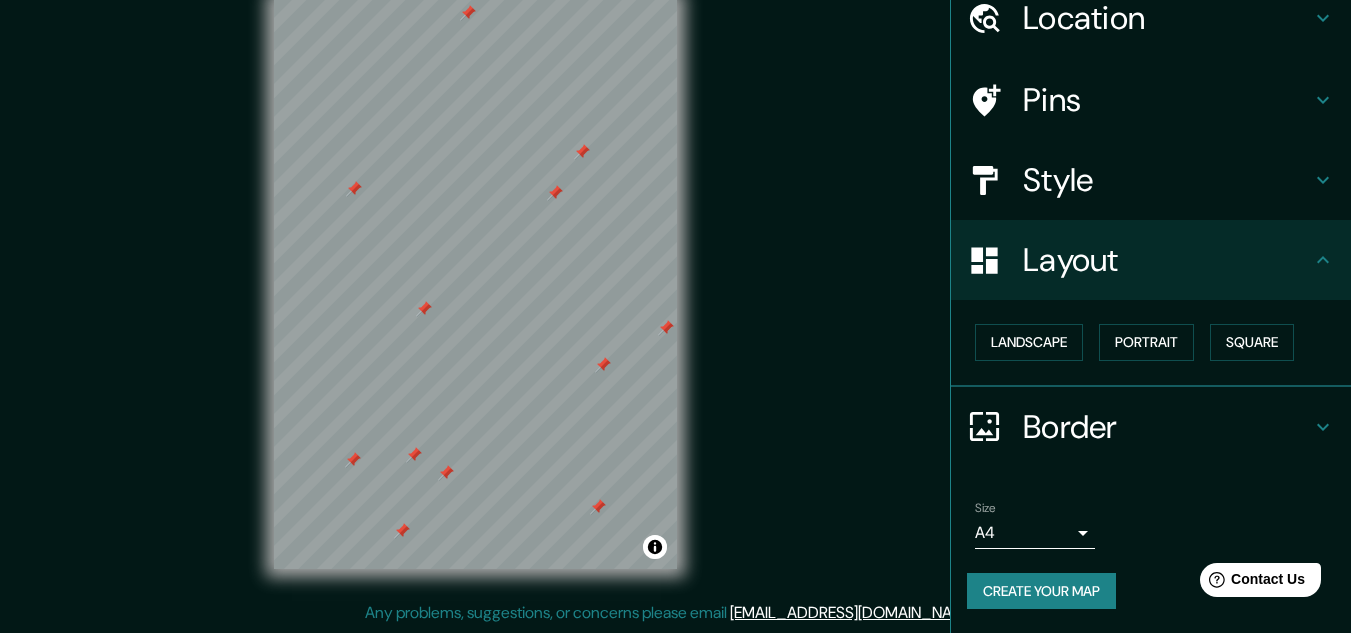 click on "Border" at bounding box center [1167, 427] 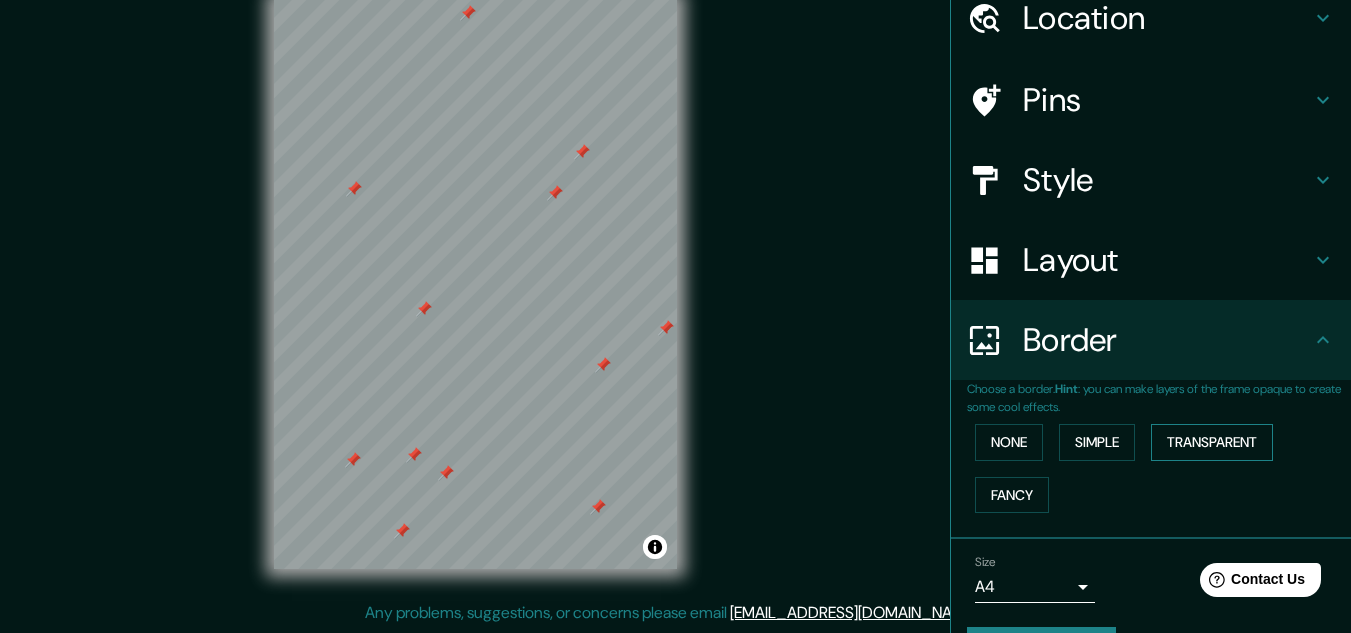 click on "Transparent" at bounding box center (1212, 442) 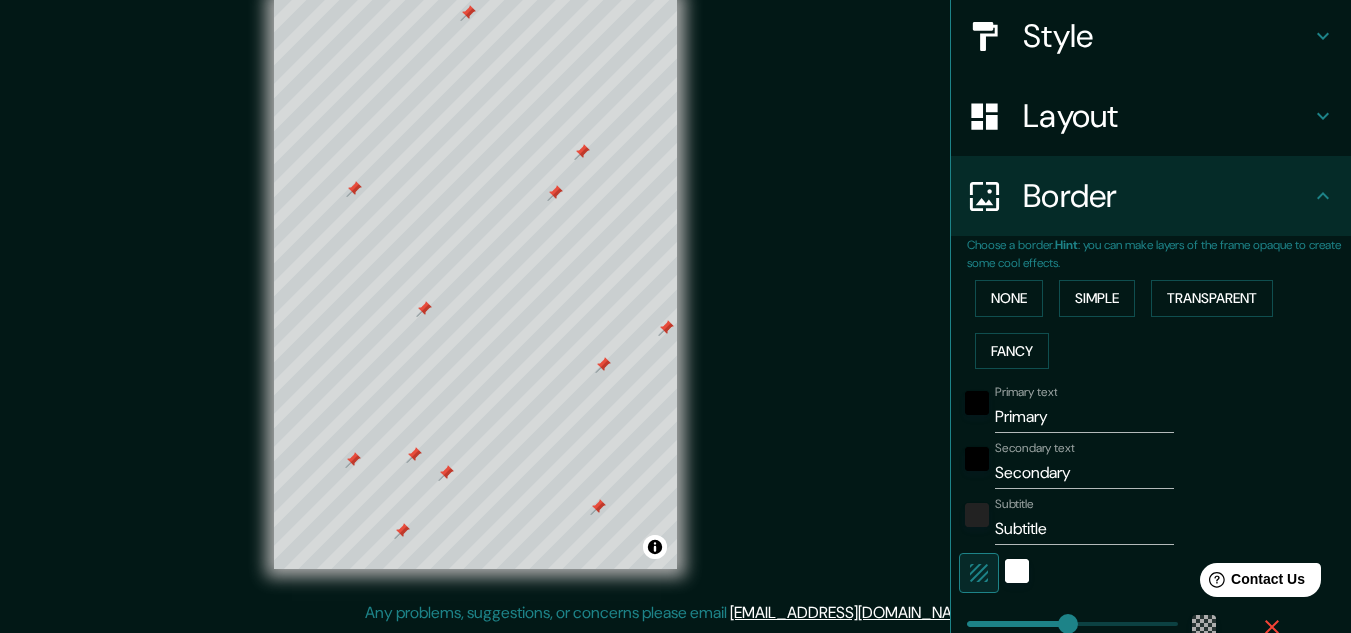 scroll, scrollTop: 286, scrollLeft: 0, axis: vertical 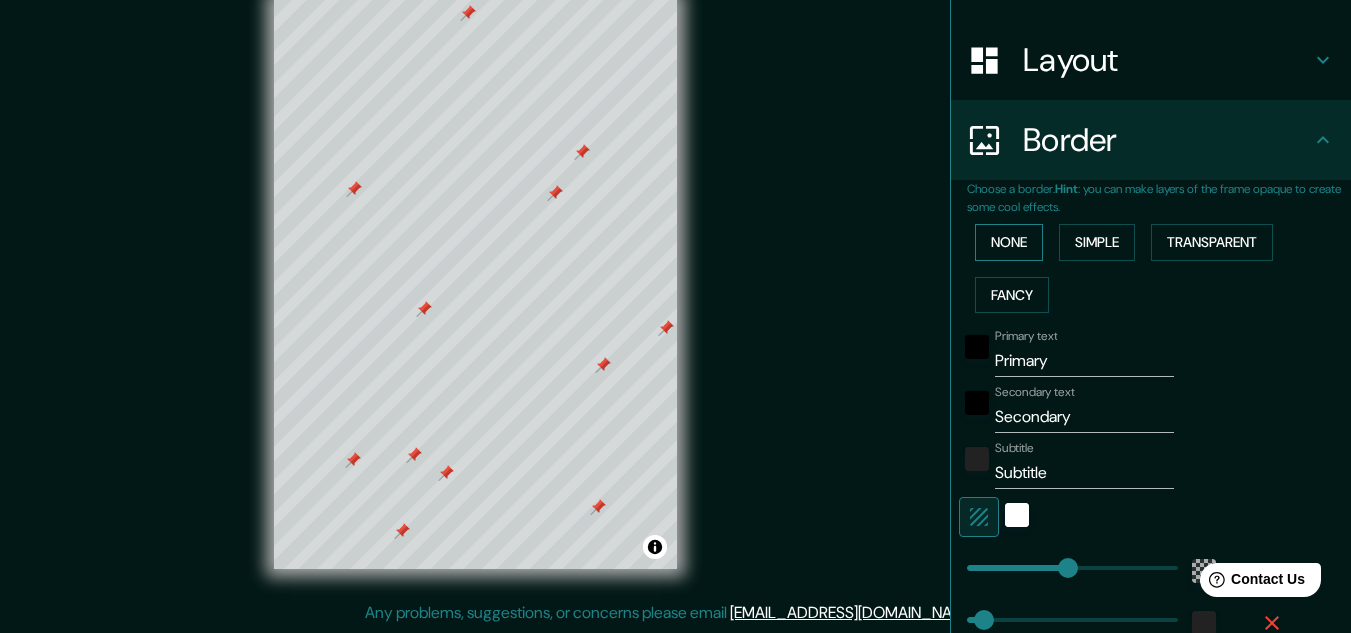 click on "None" at bounding box center [1009, 242] 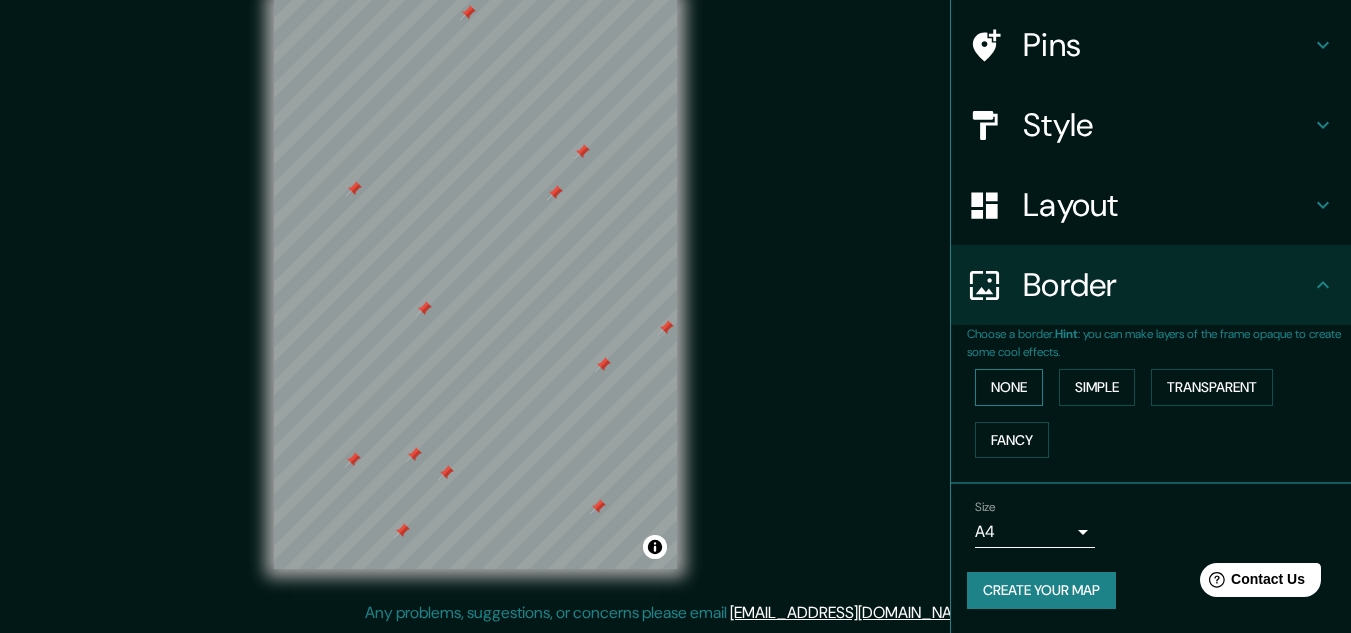 scroll, scrollTop: 141, scrollLeft: 0, axis: vertical 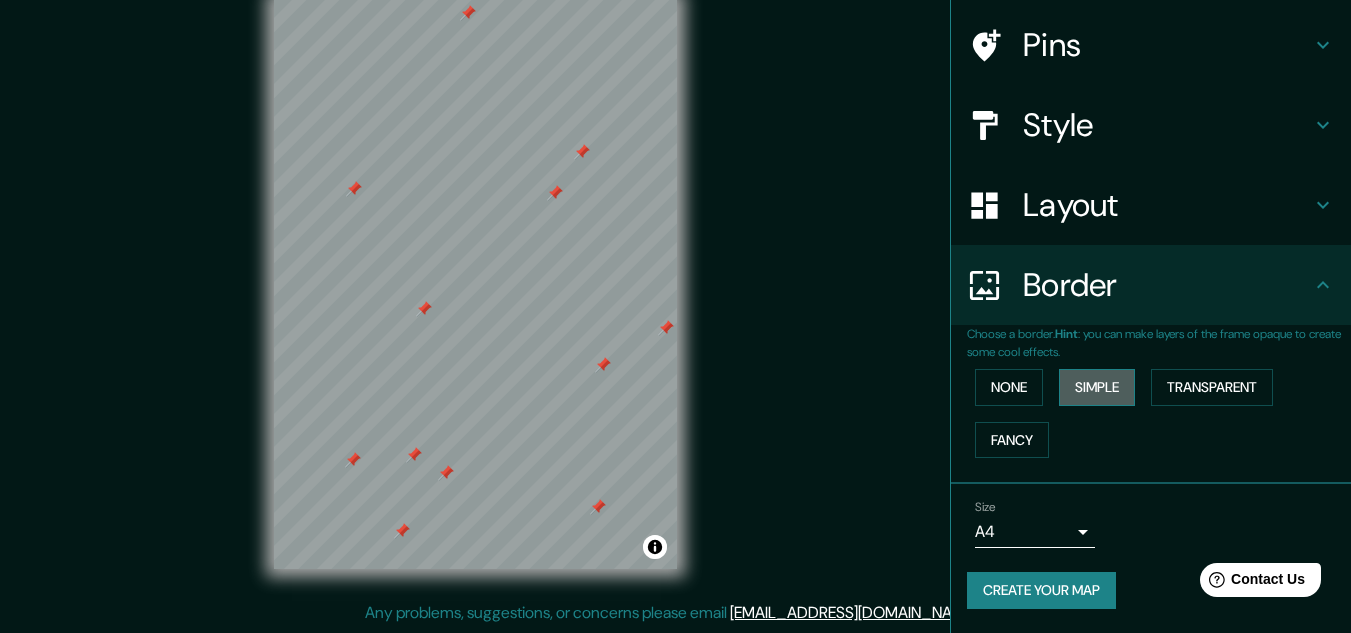click on "Simple" at bounding box center [1097, 387] 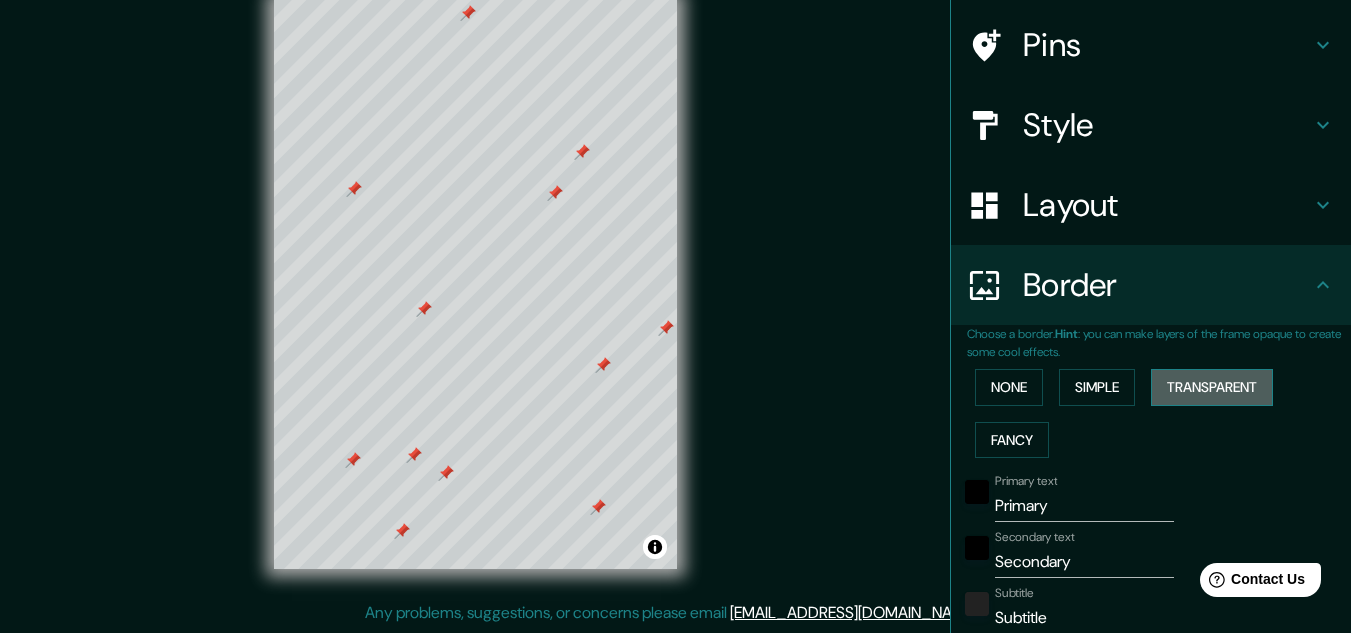 drag, startPoint x: 1158, startPoint y: 387, endPoint x: 1141, endPoint y: 391, distance: 17.464249 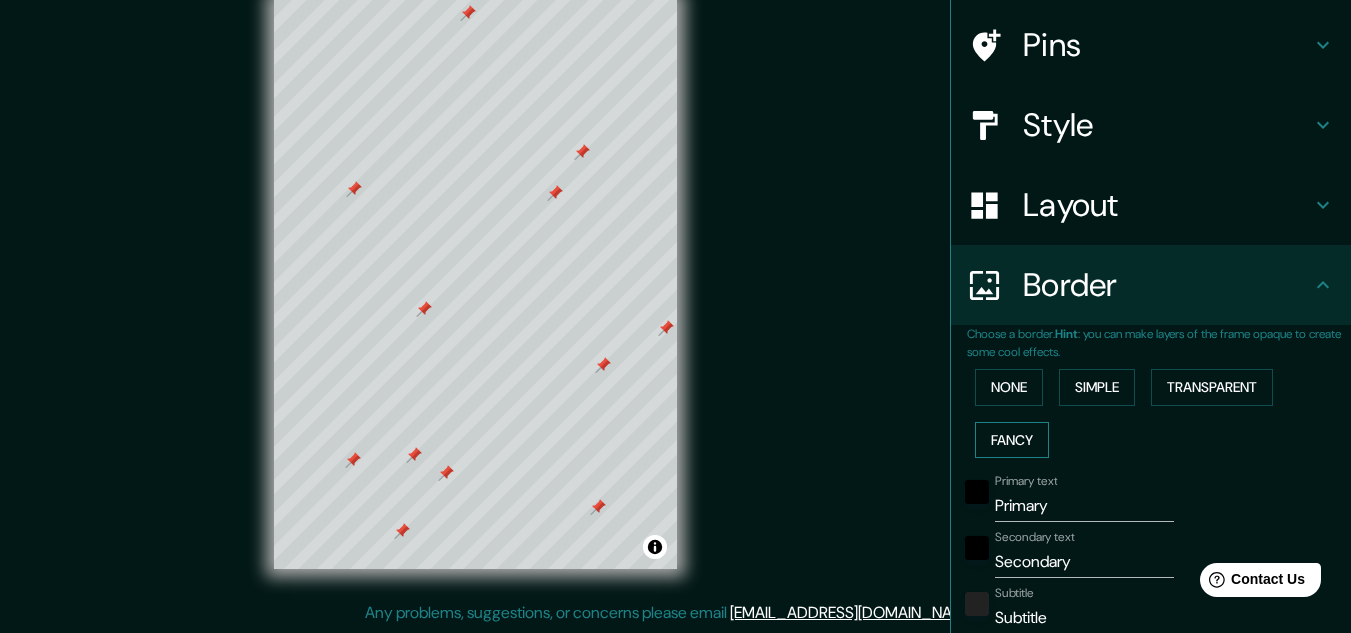 click on "Fancy" at bounding box center (1012, 440) 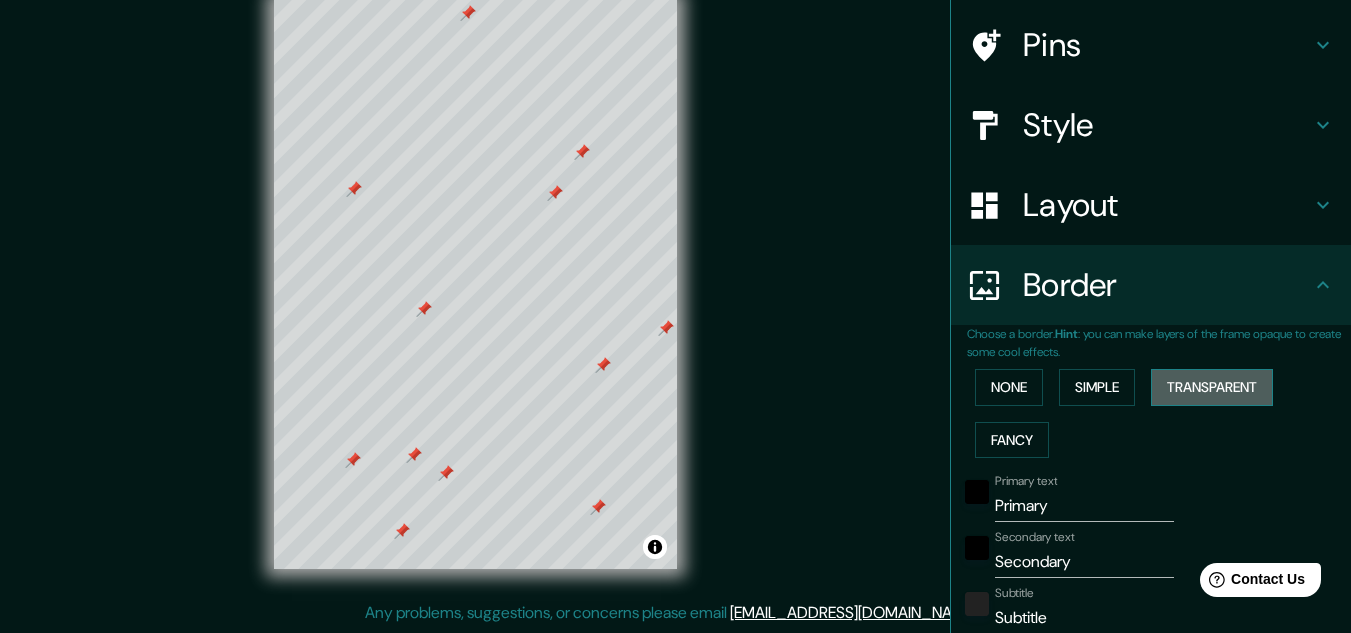 click on "Transparent" at bounding box center [1212, 387] 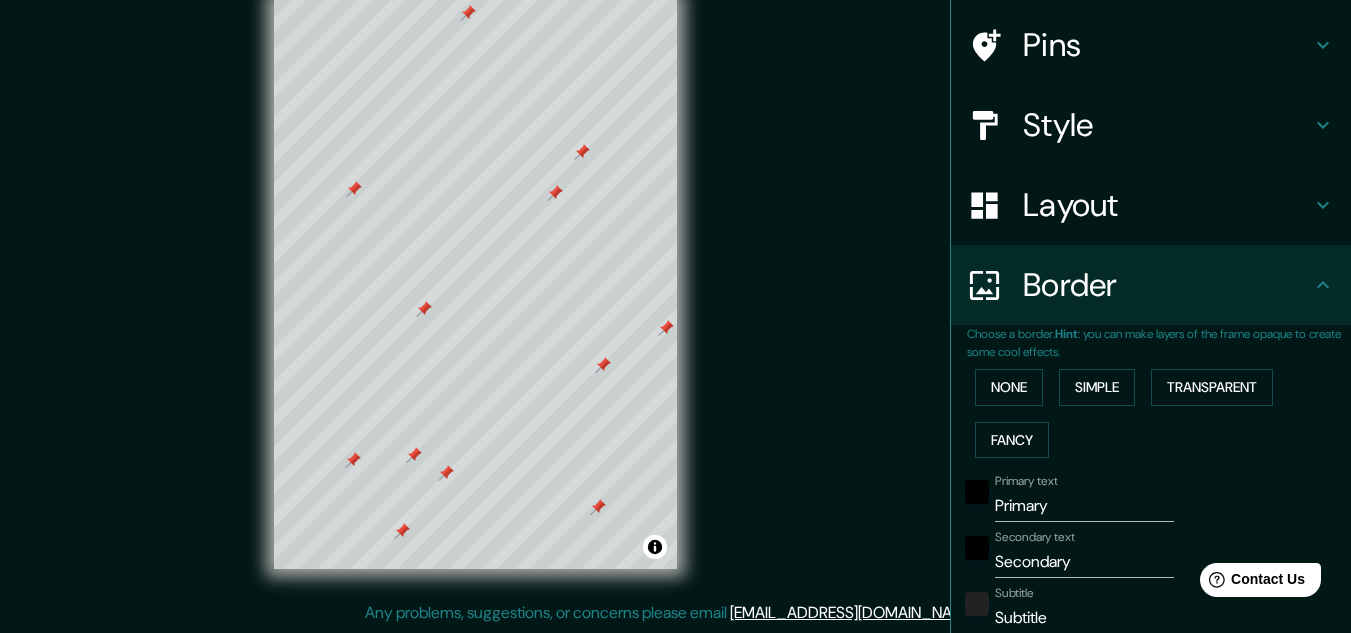 click at bounding box center [402, 531] 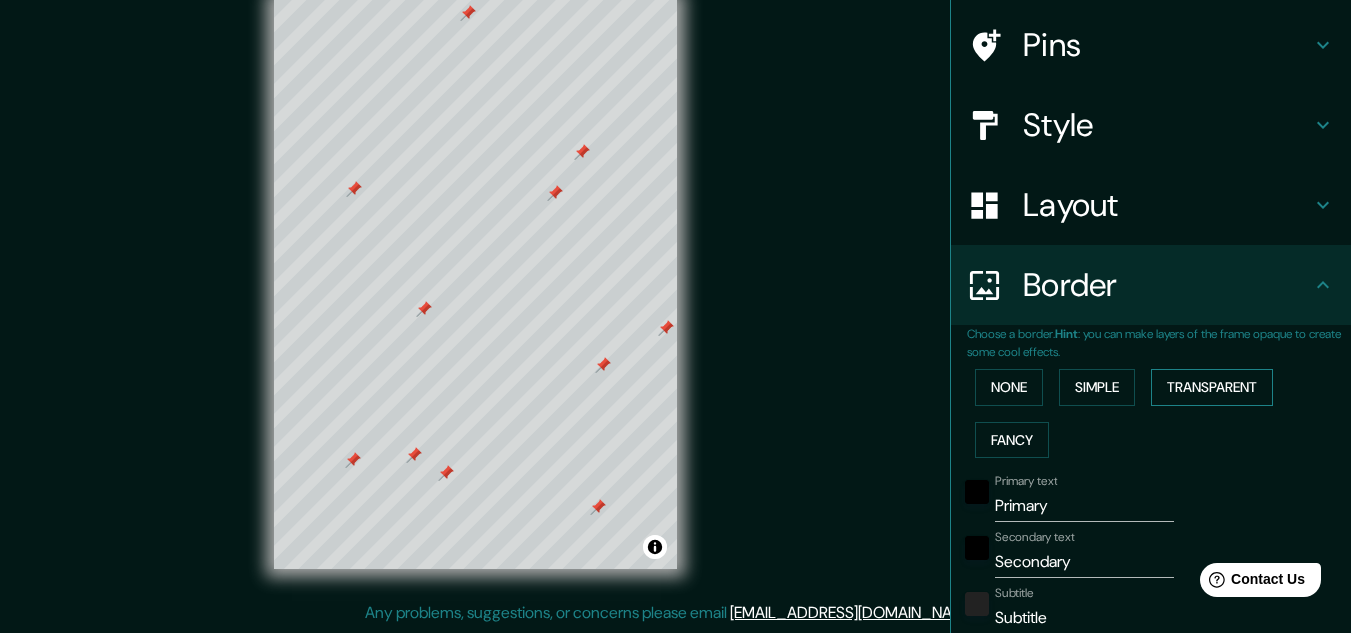 click on "Transparent" at bounding box center (1212, 387) 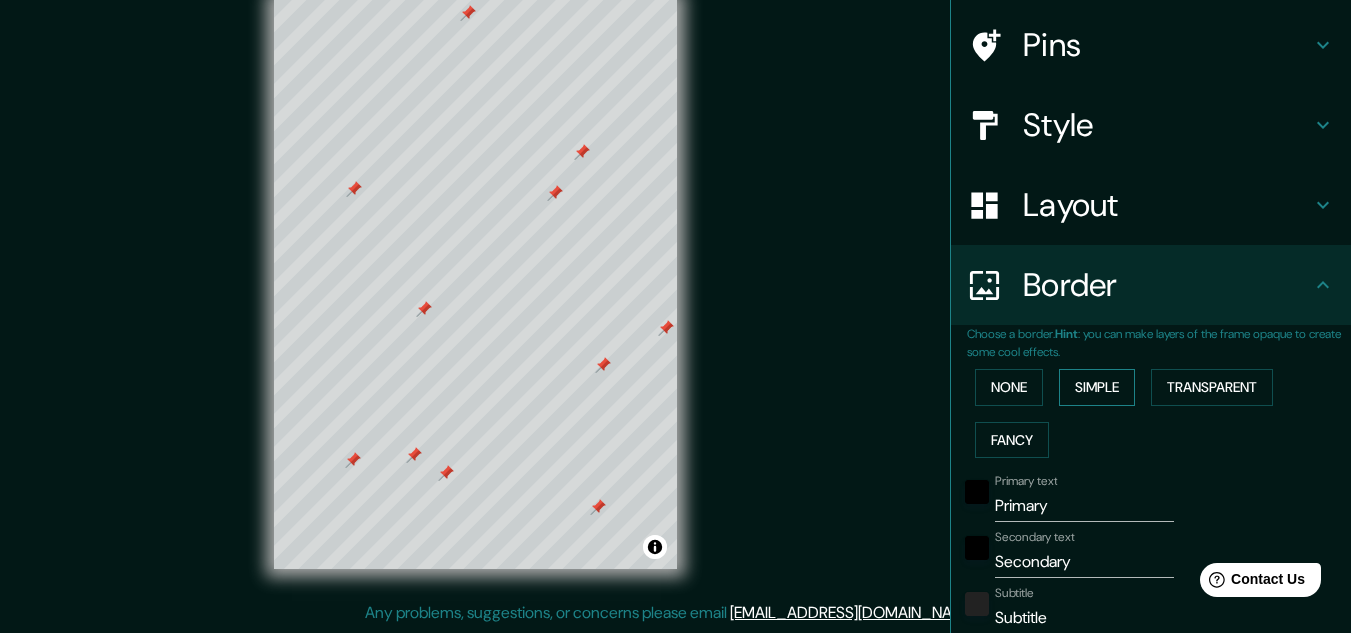 click on "Simple" at bounding box center (1097, 387) 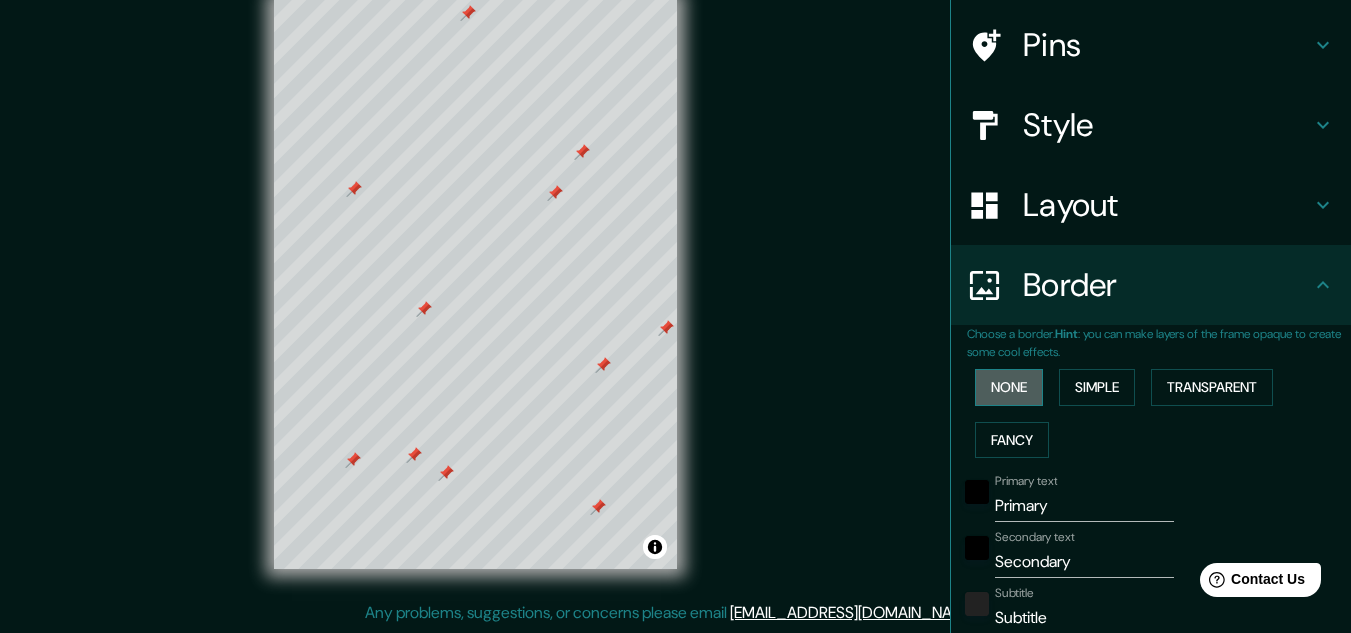 click on "None" at bounding box center [1009, 387] 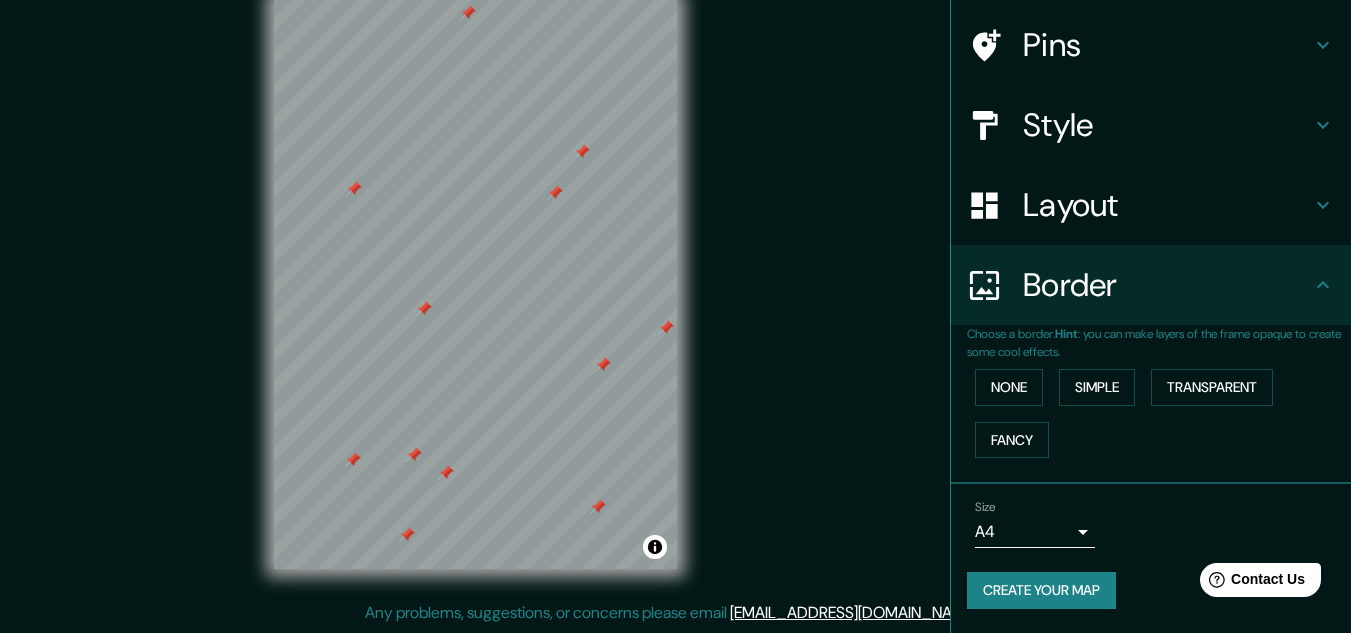 drag, startPoint x: 798, startPoint y: 457, endPoint x: 794, endPoint y: 519, distance: 62.1289 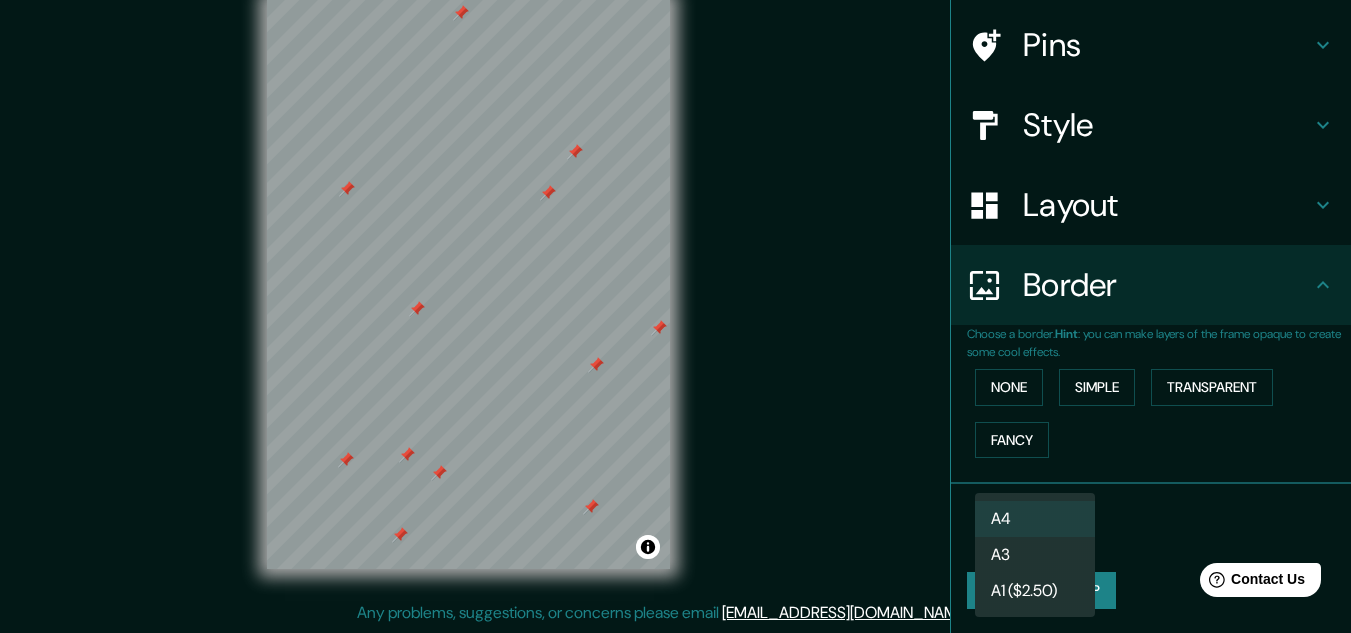 click on "Mappin Location Comitán, Chiapas, México Pins Style Layout Border Choose a border.  Hint : you can make layers of the frame opaque to create some cool effects. None Simple Transparent Fancy Size A4 single Create your map © Mapbox   © OpenStreetMap   Improve this map Any problems, suggestions, or concerns please email    help@mappin.pro . . . A4 A3 A1 ($2.50)" at bounding box center [675, 283] 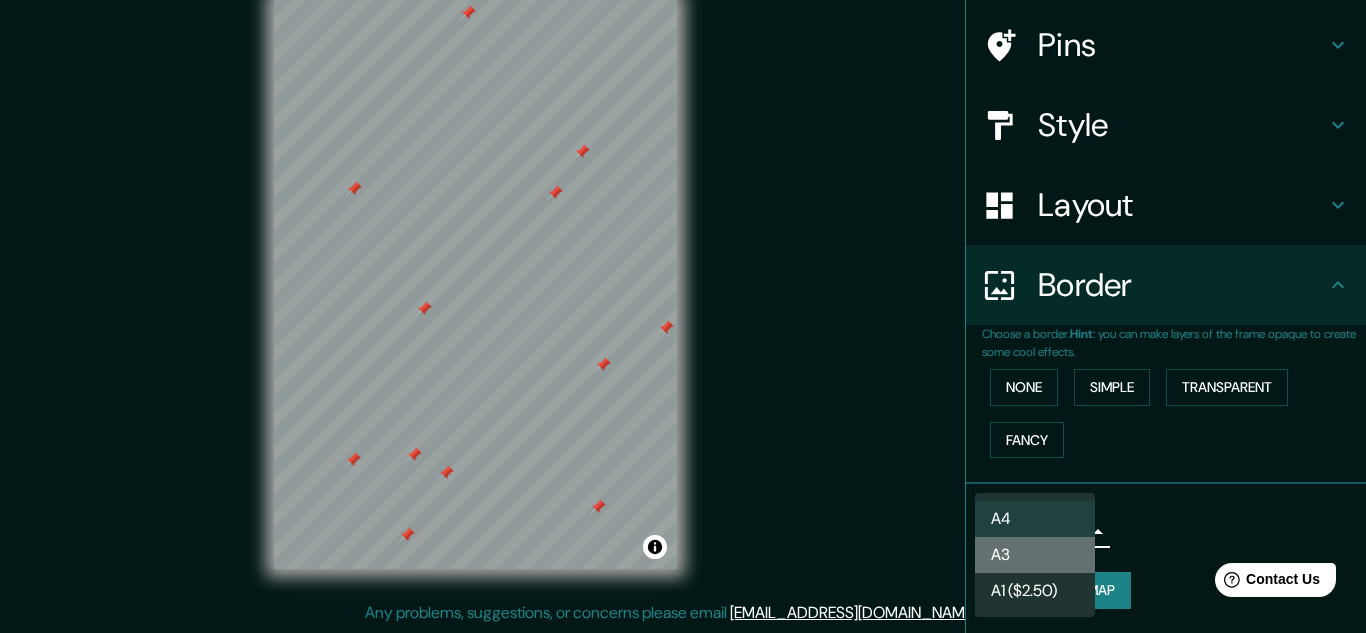 click on "A3" at bounding box center (1035, 555) 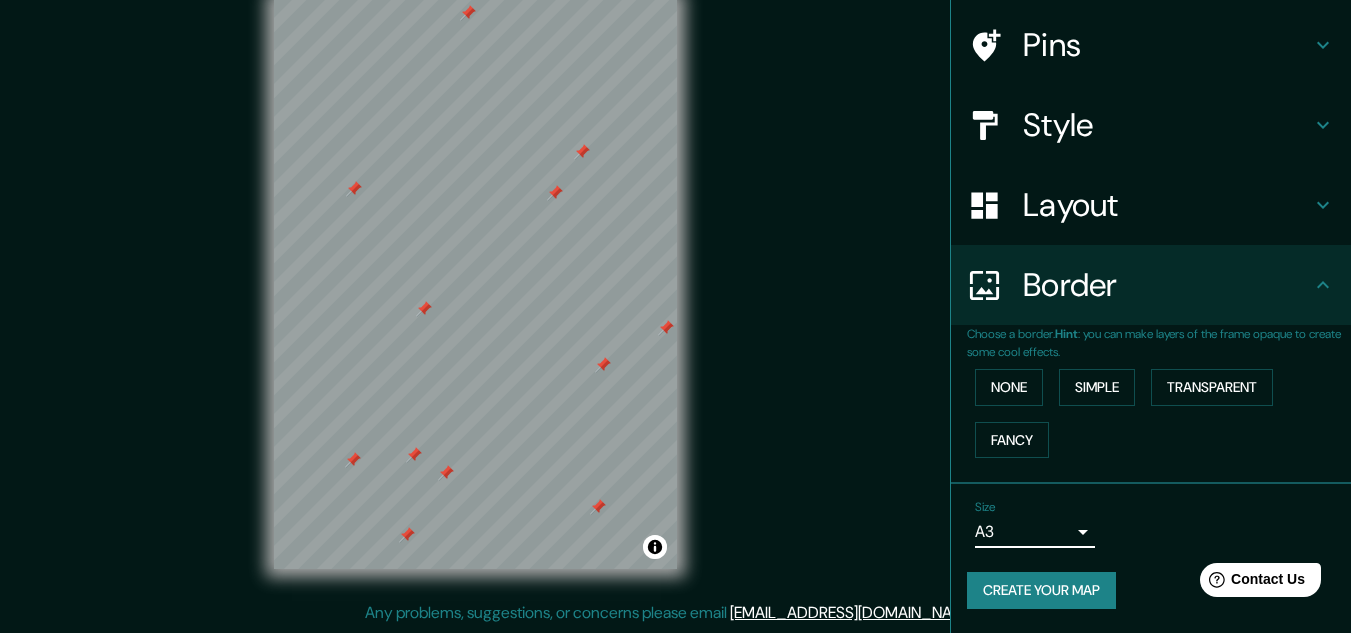click on "Mappin Location Comitán, Chiapas, México Pins Style Layout Border Choose a border.  Hint : you can make layers of the frame opaque to create some cool effects. None Simple Transparent Fancy Size A3 a4 Create your map © Mapbox   © OpenStreetMap   Improve this map Any problems, suggestions, or concerns please email    help@mappin.pro . . ." at bounding box center [675, 283] 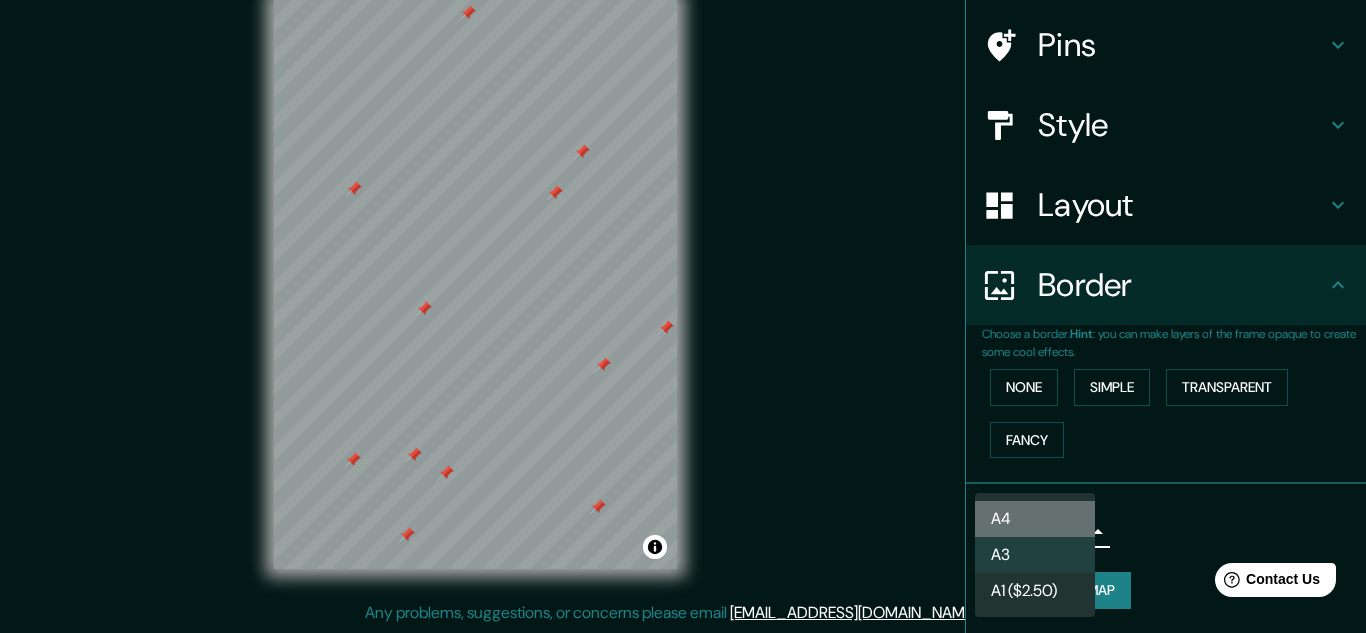click on "A4" at bounding box center (1035, 519) 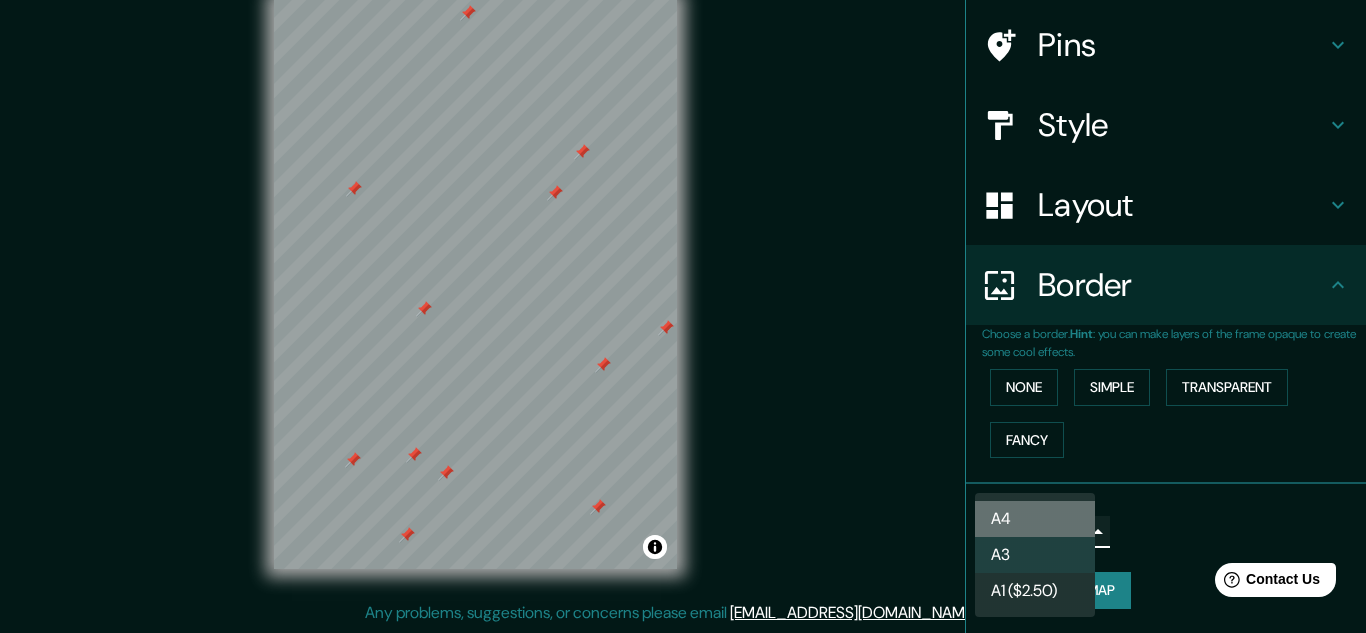 type on "single" 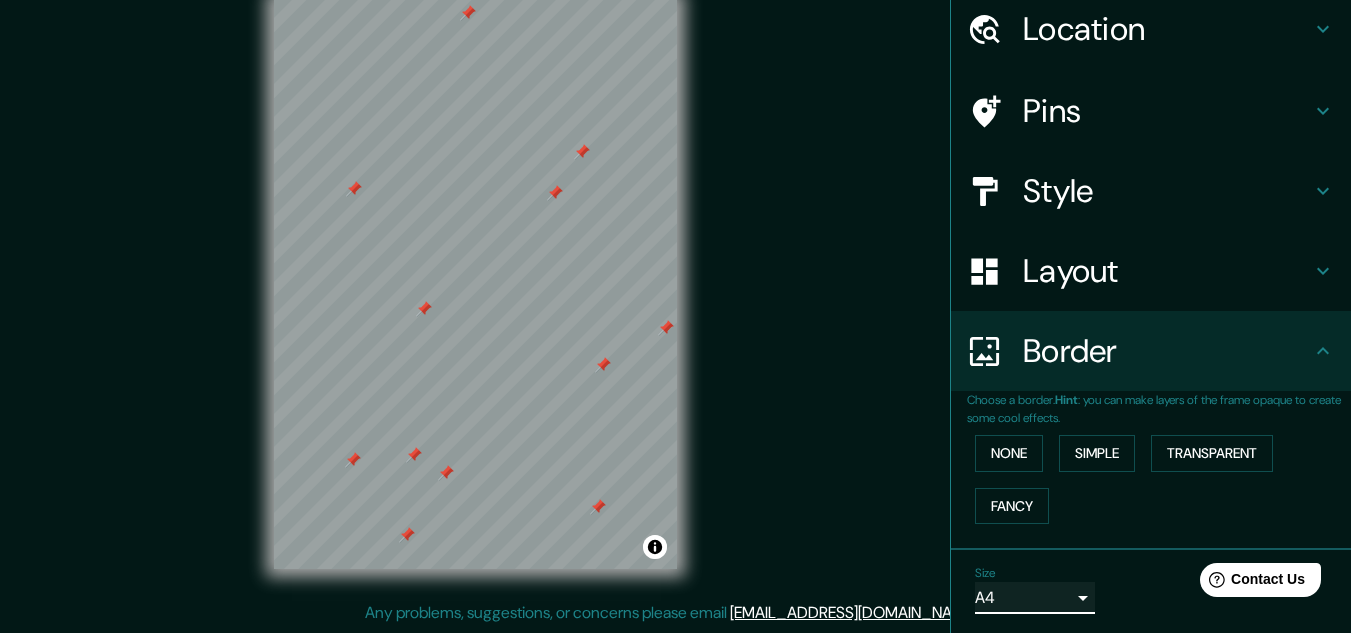 scroll, scrollTop: 0, scrollLeft: 0, axis: both 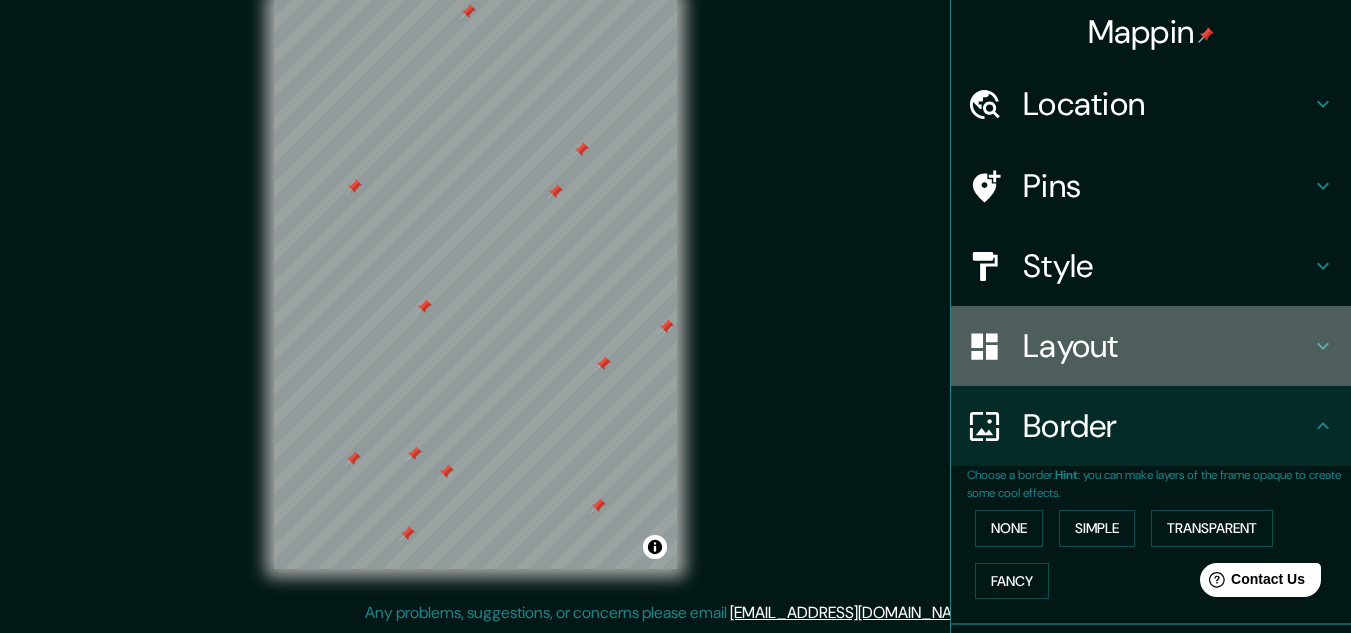 click on "Layout" at bounding box center [1167, 346] 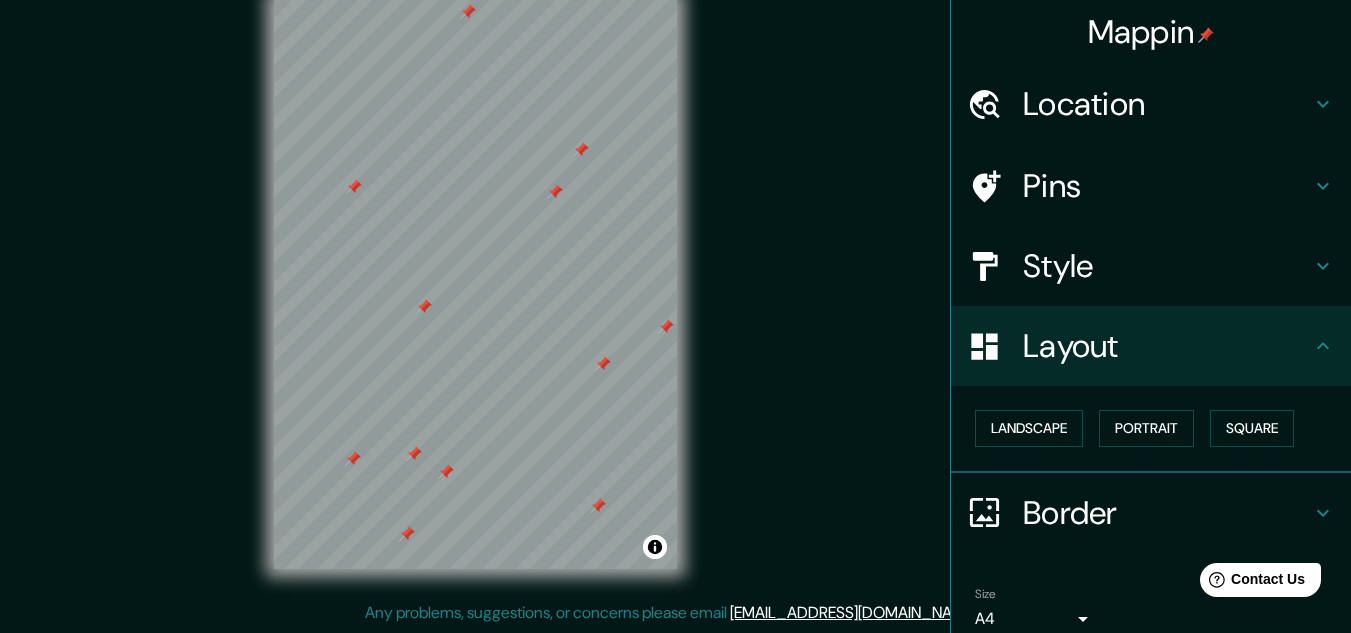 click on "Layout" at bounding box center [1167, 346] 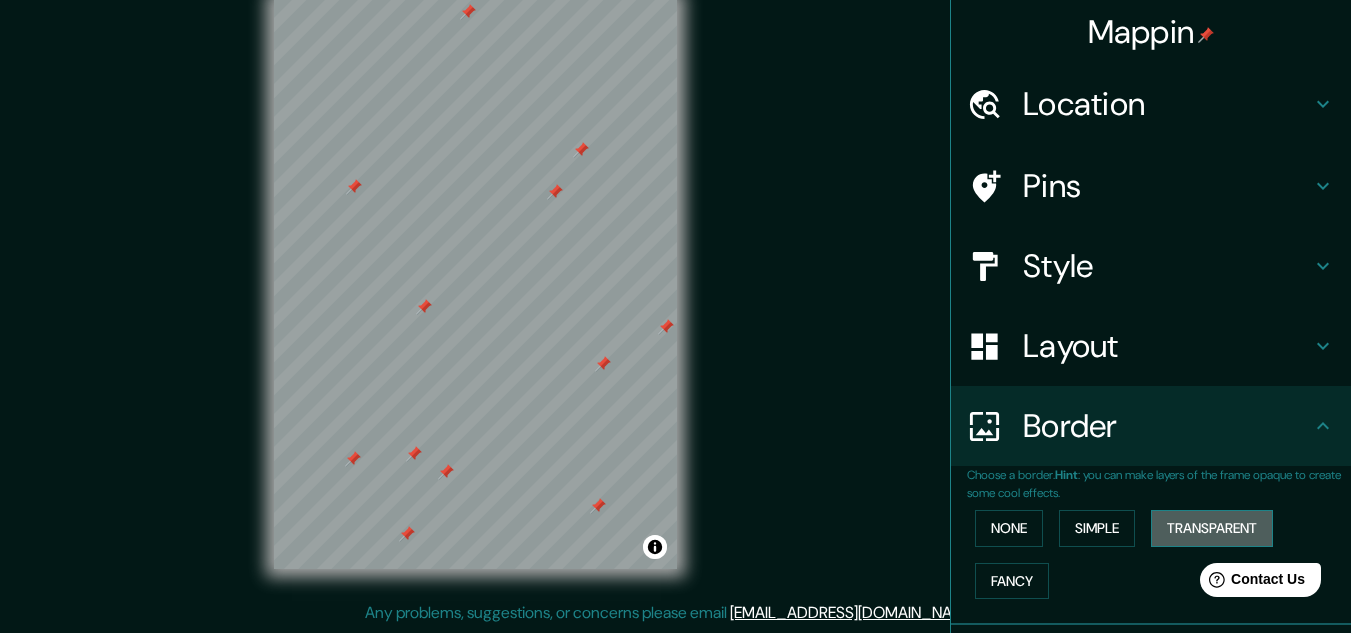 click on "Transparent" at bounding box center [1212, 528] 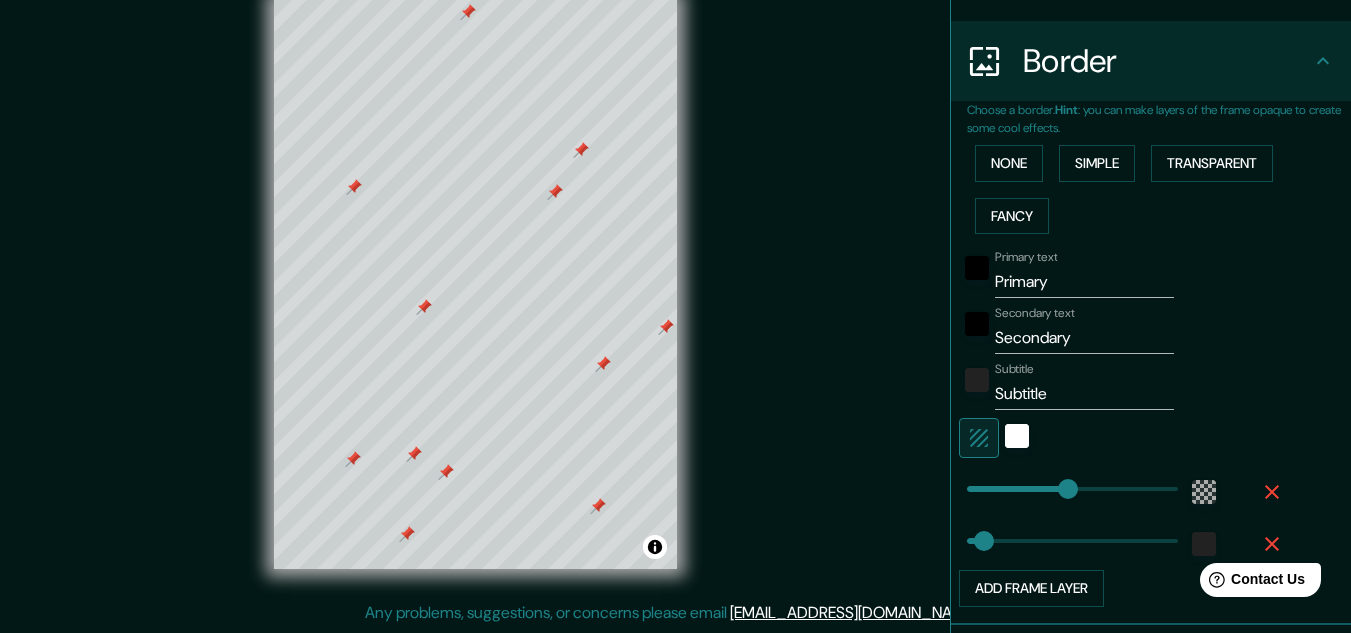 scroll, scrollTop: 400, scrollLeft: 0, axis: vertical 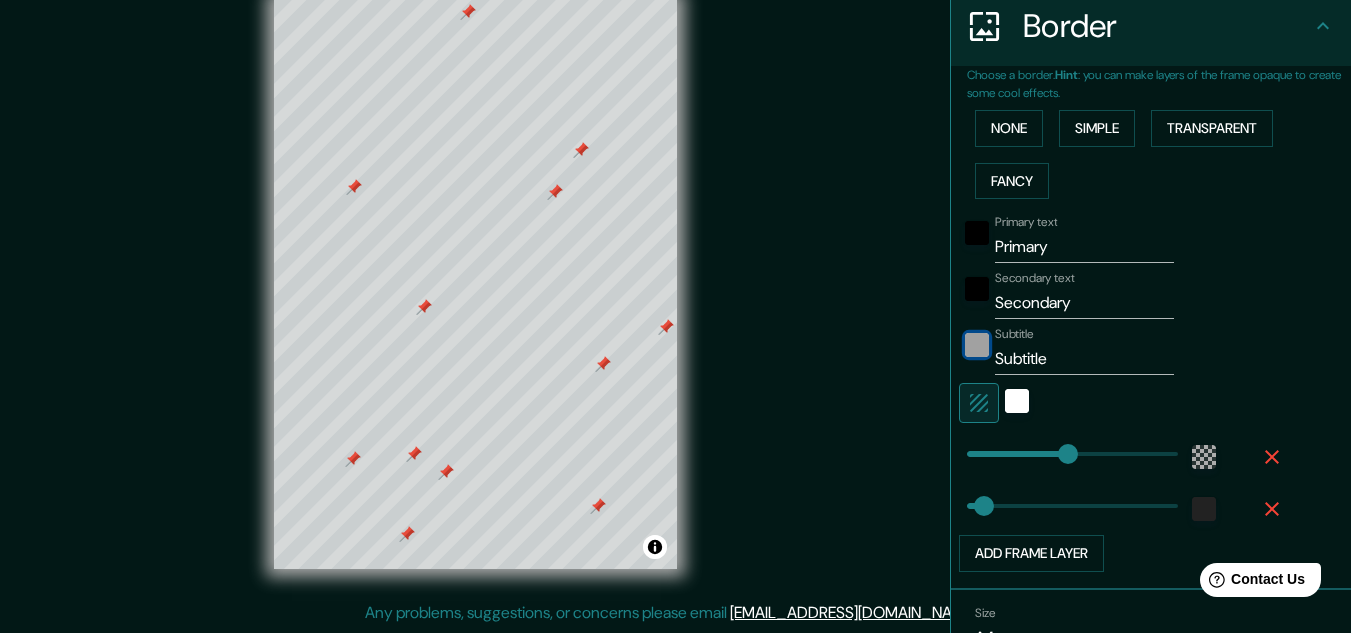 click at bounding box center [977, 345] 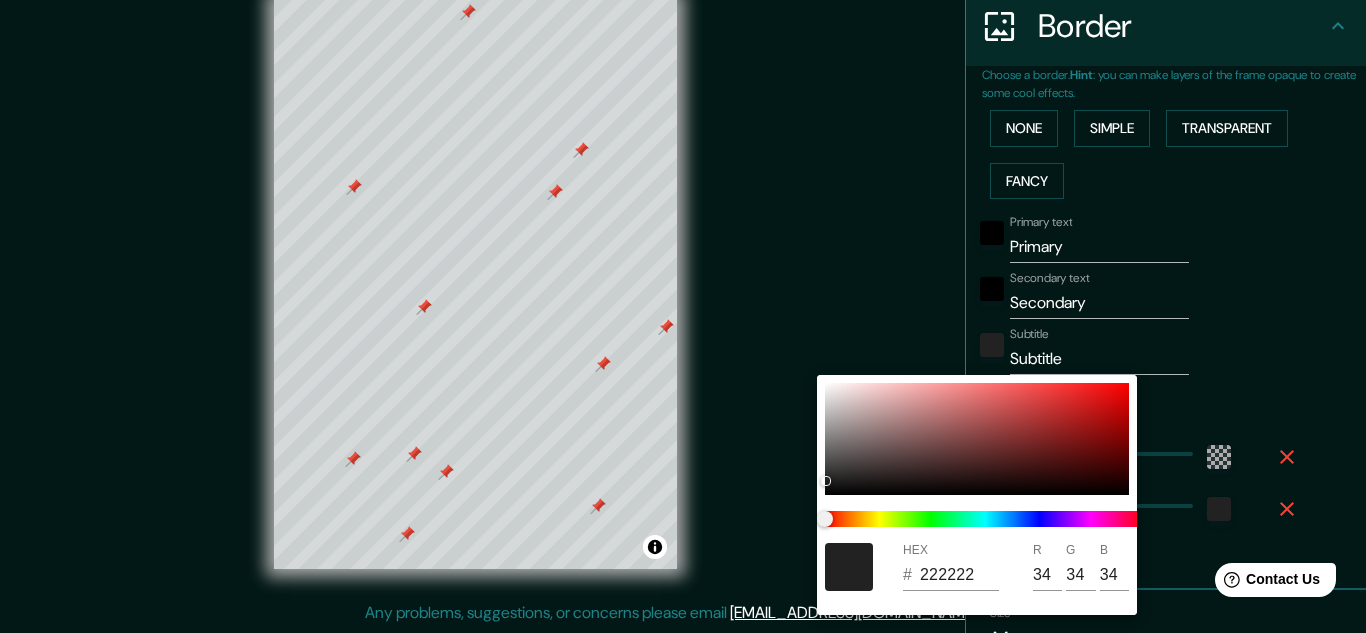 click at bounding box center [683, 316] 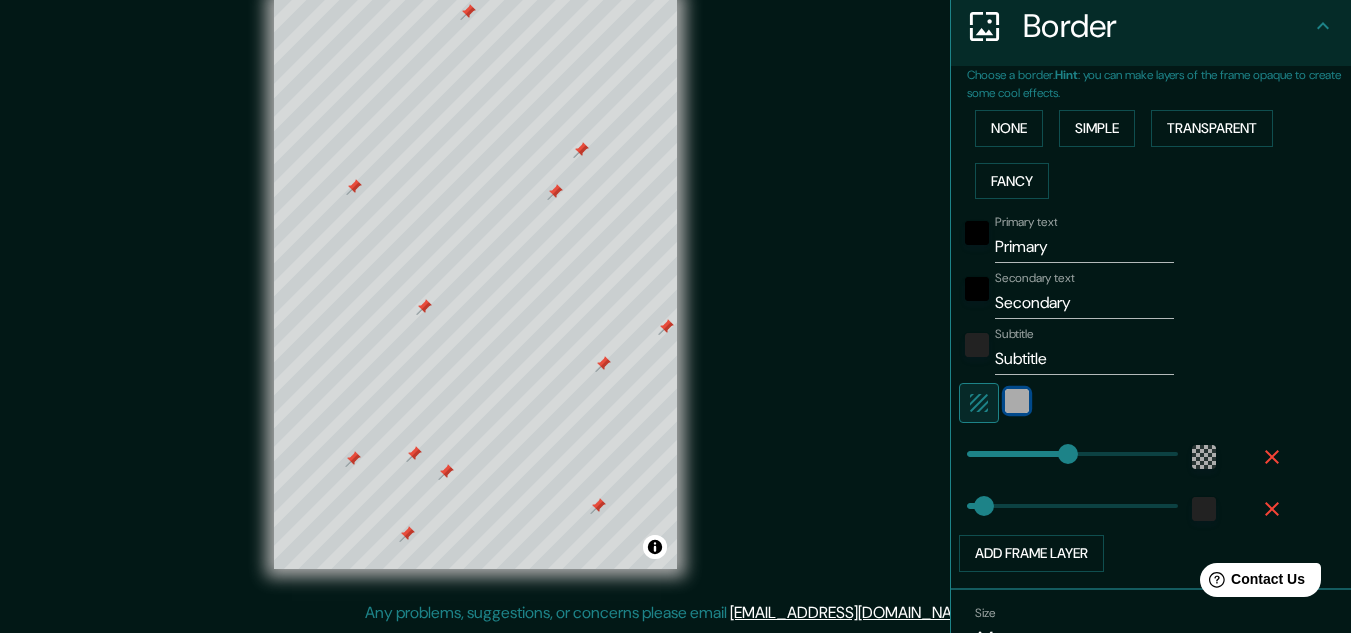 click at bounding box center [1017, 401] 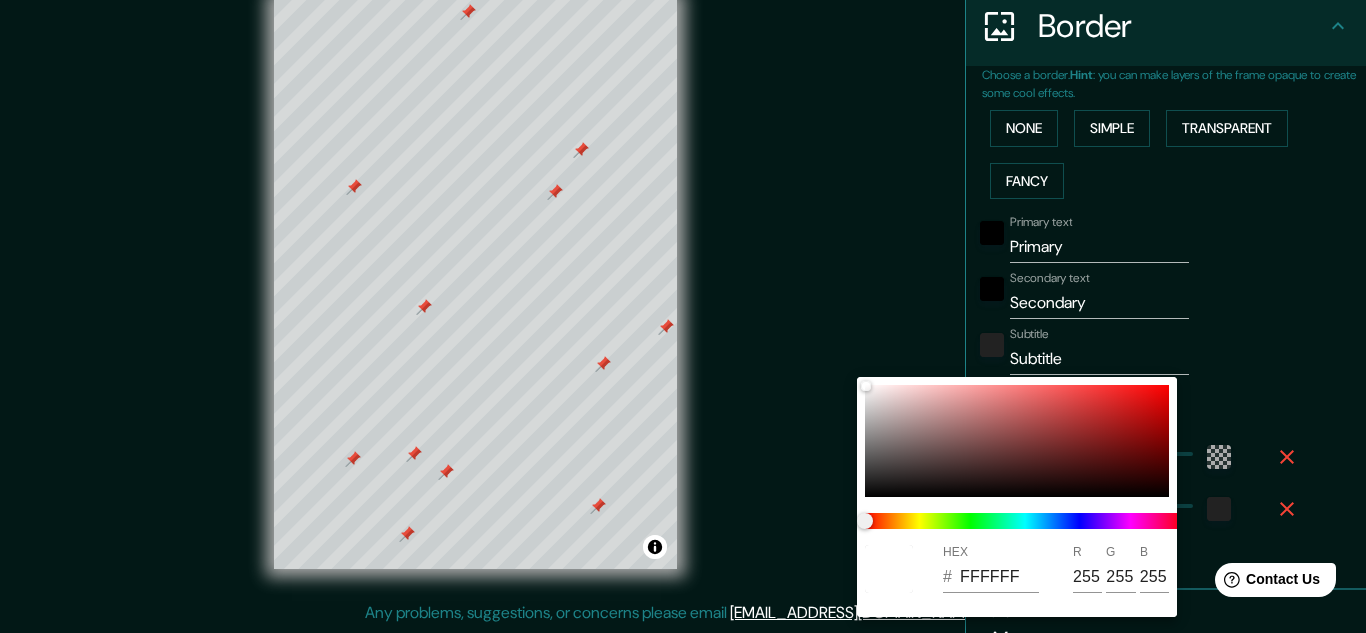 click at bounding box center (683, 316) 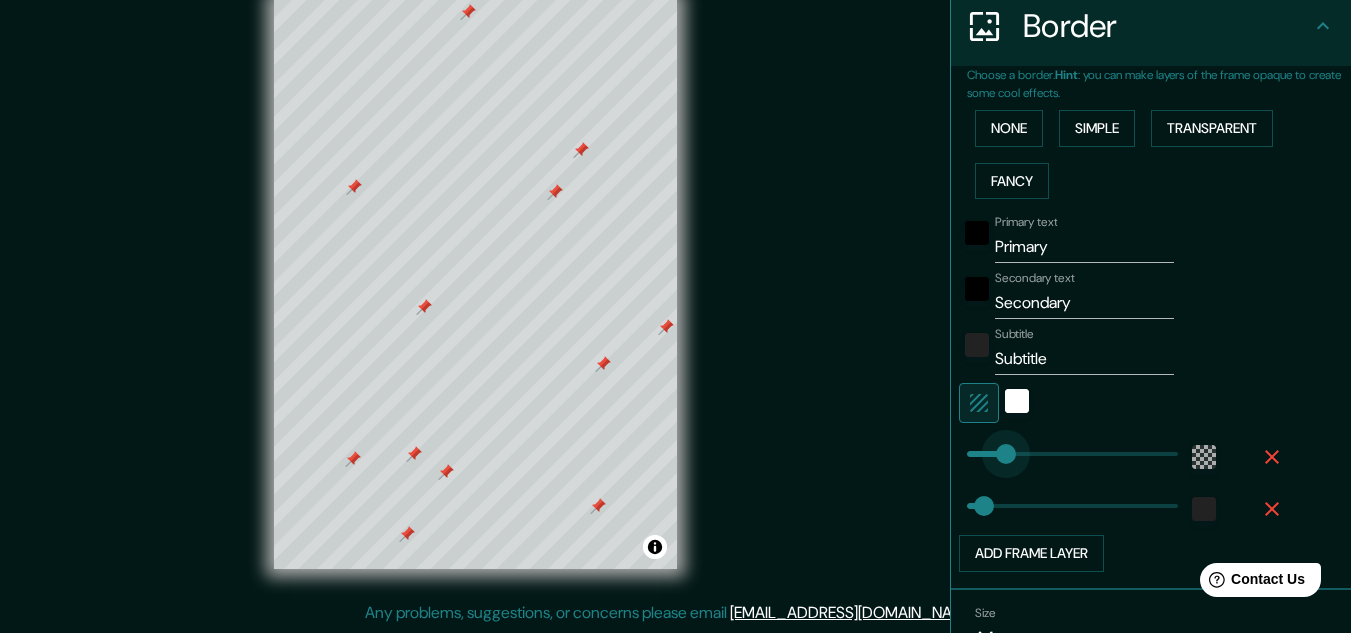 type on "0" 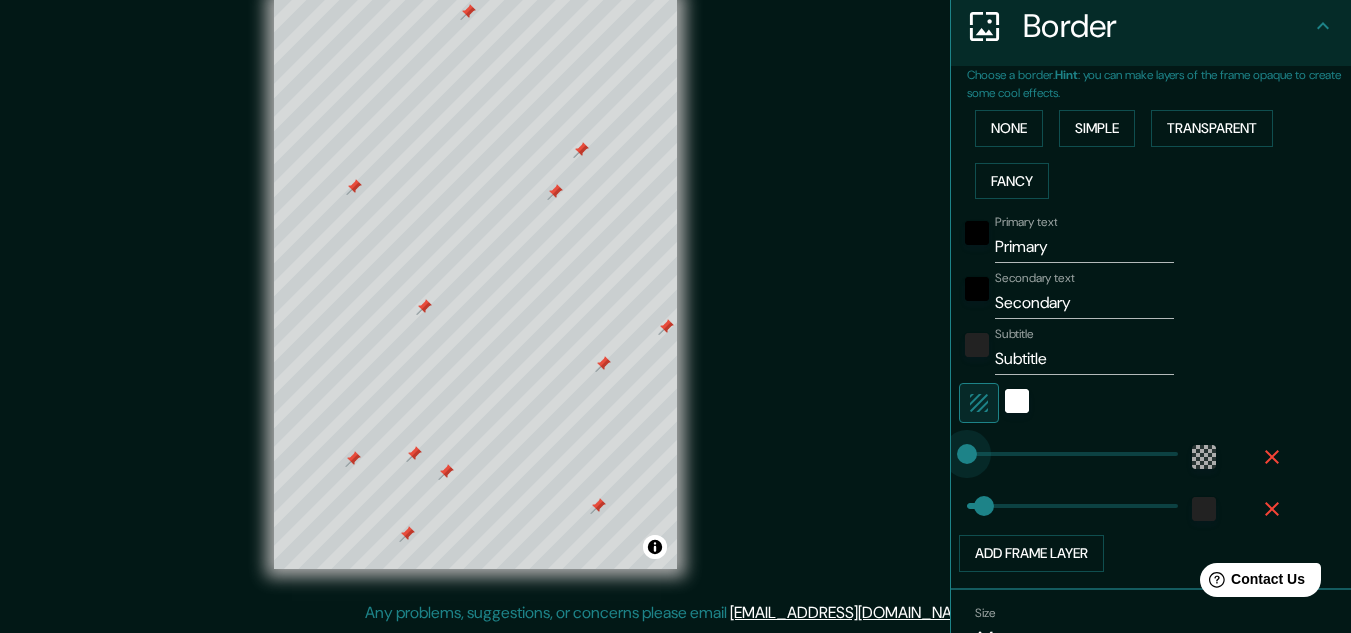 drag, startPoint x: 1041, startPoint y: 443, endPoint x: 933, endPoint y: 450, distance: 108.226616 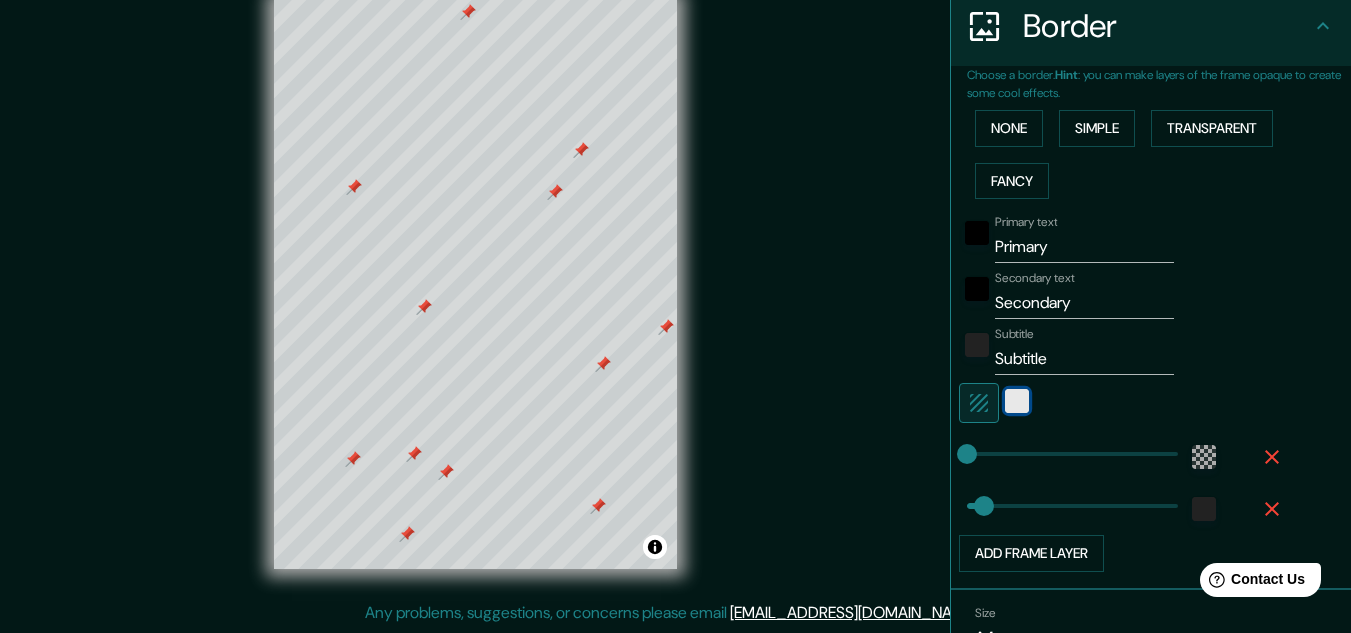 click at bounding box center (1017, 401) 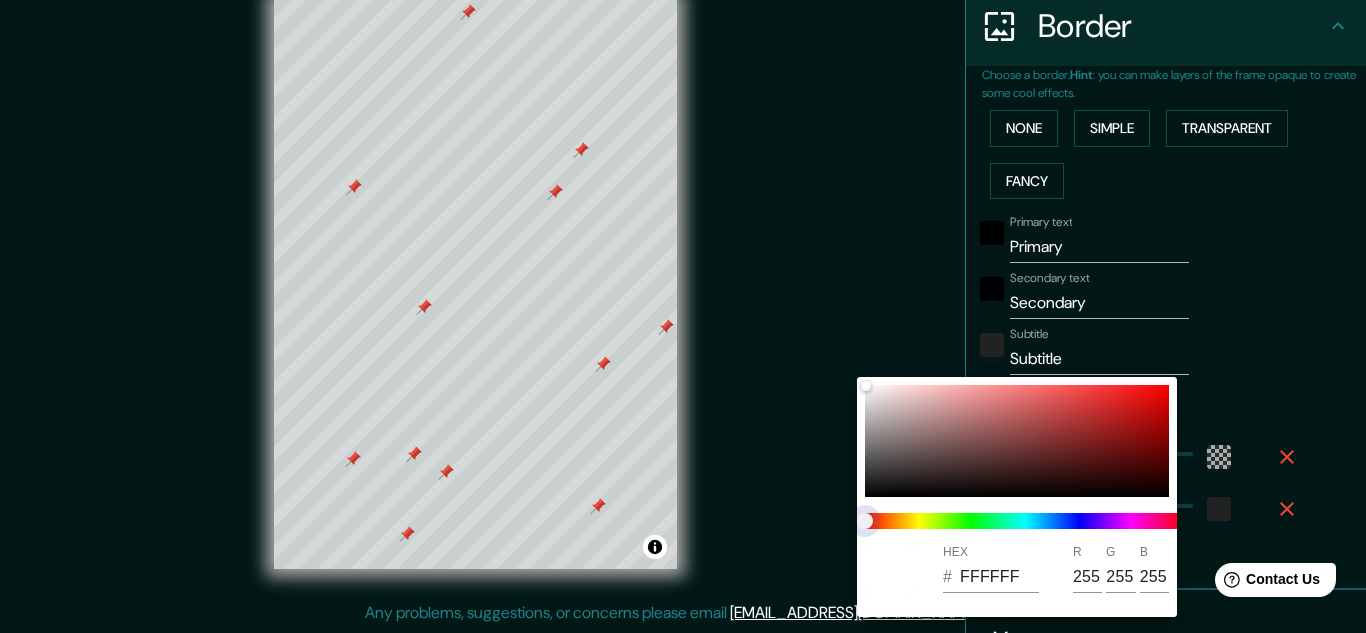 drag, startPoint x: 921, startPoint y: 521, endPoint x: 919, endPoint y: 505, distance: 16.124516 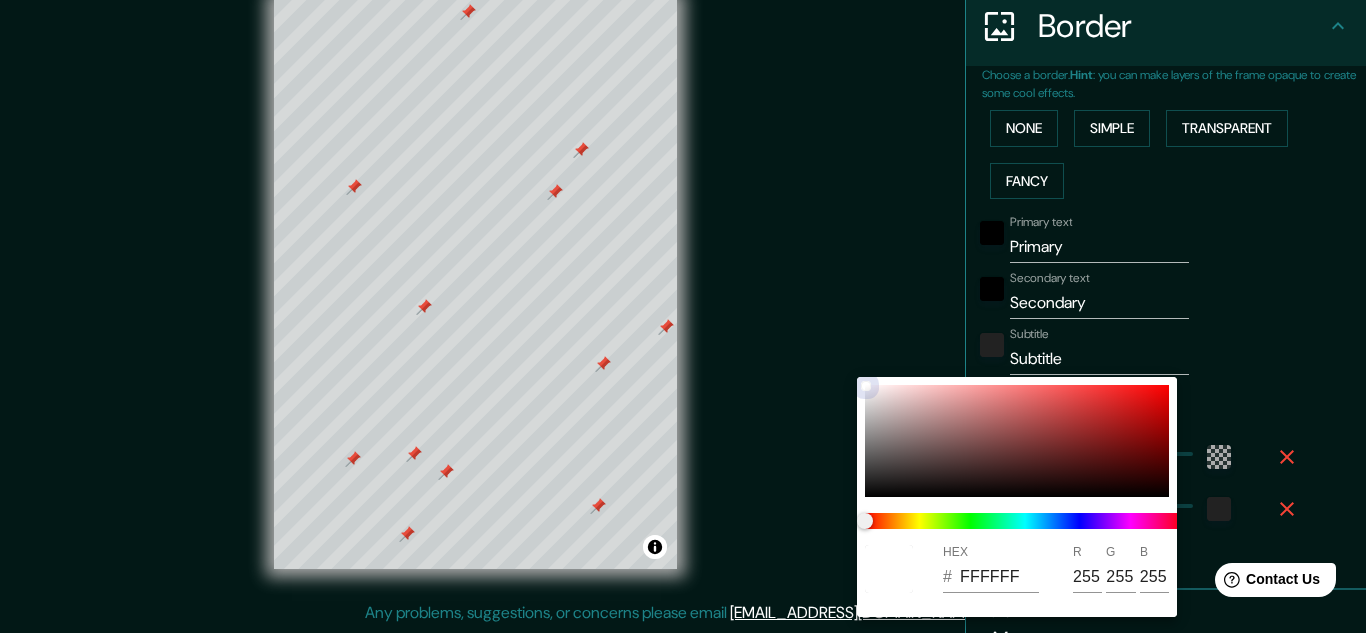 type on "32" 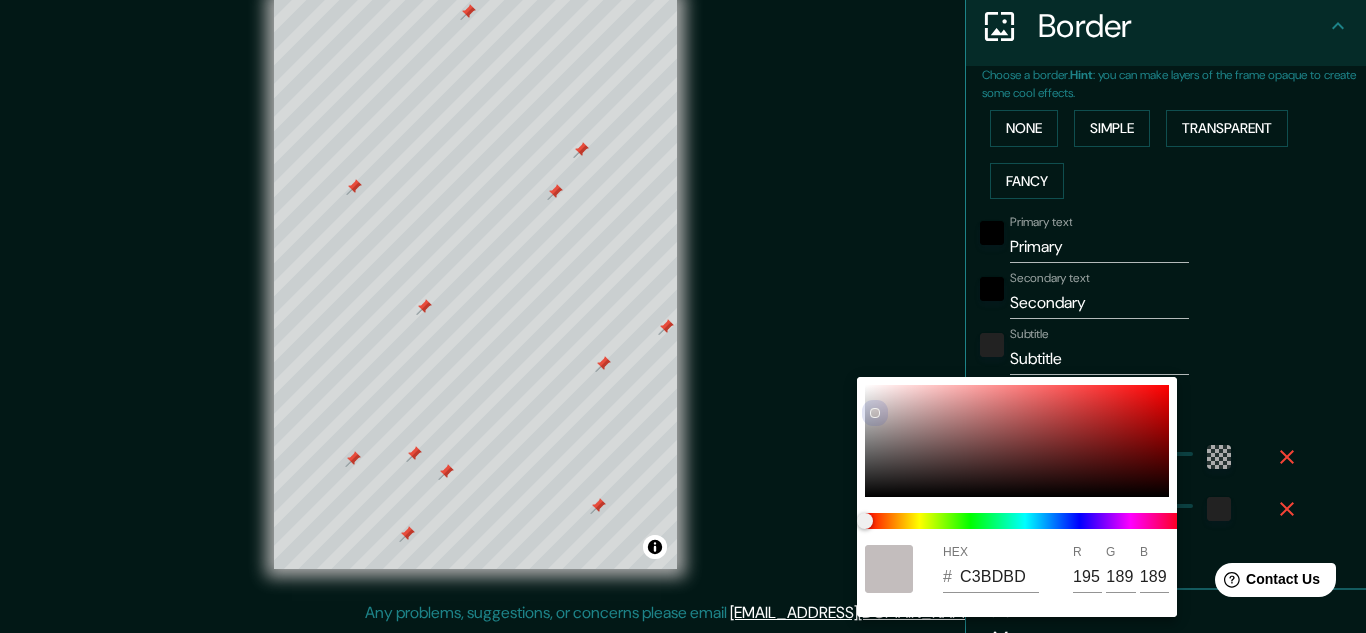 type on "32" 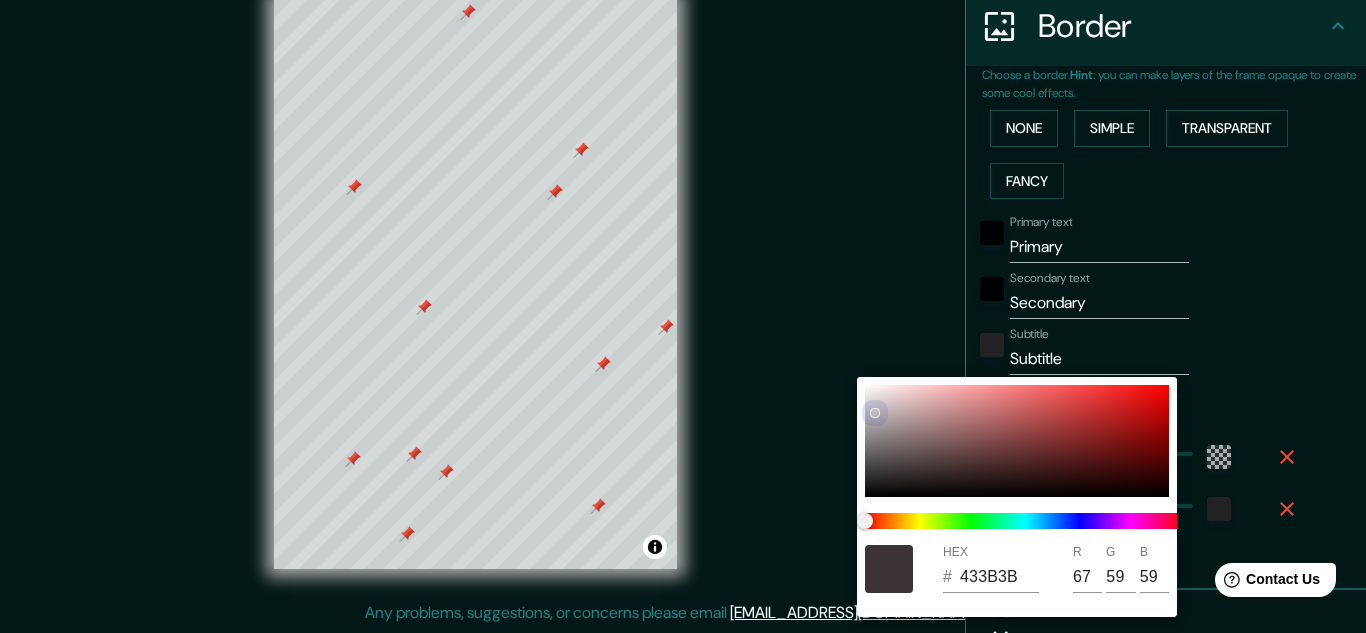 type on "32" 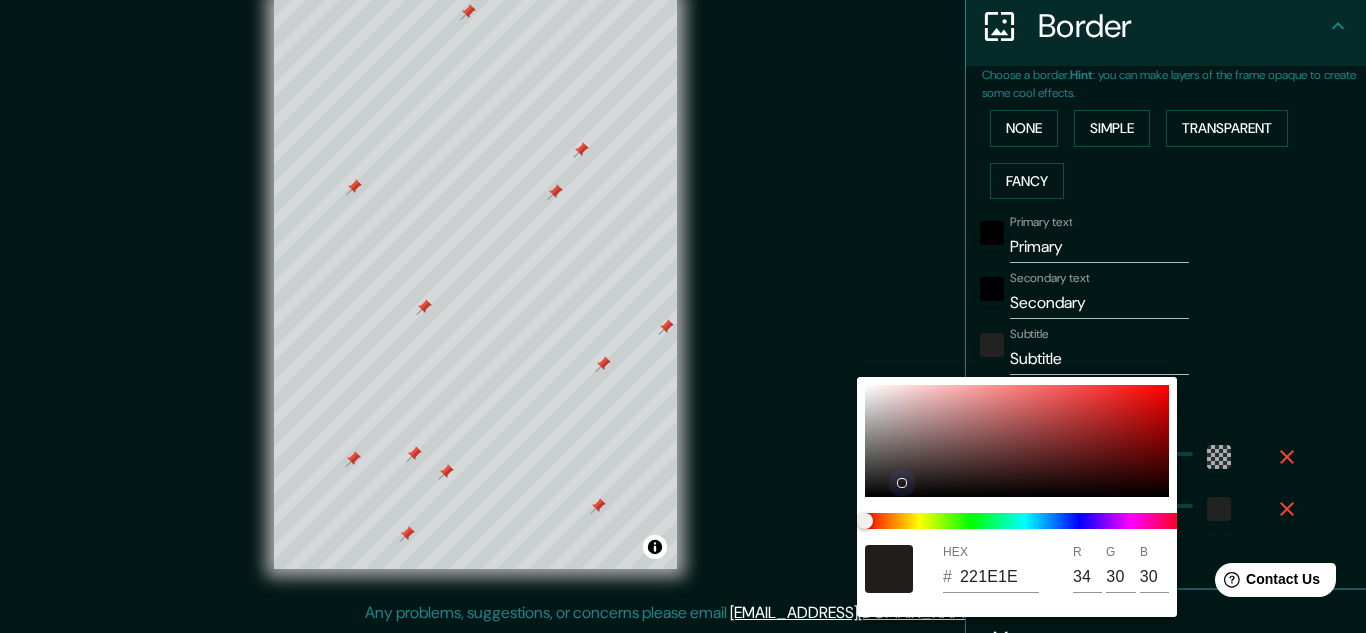 type on "32" 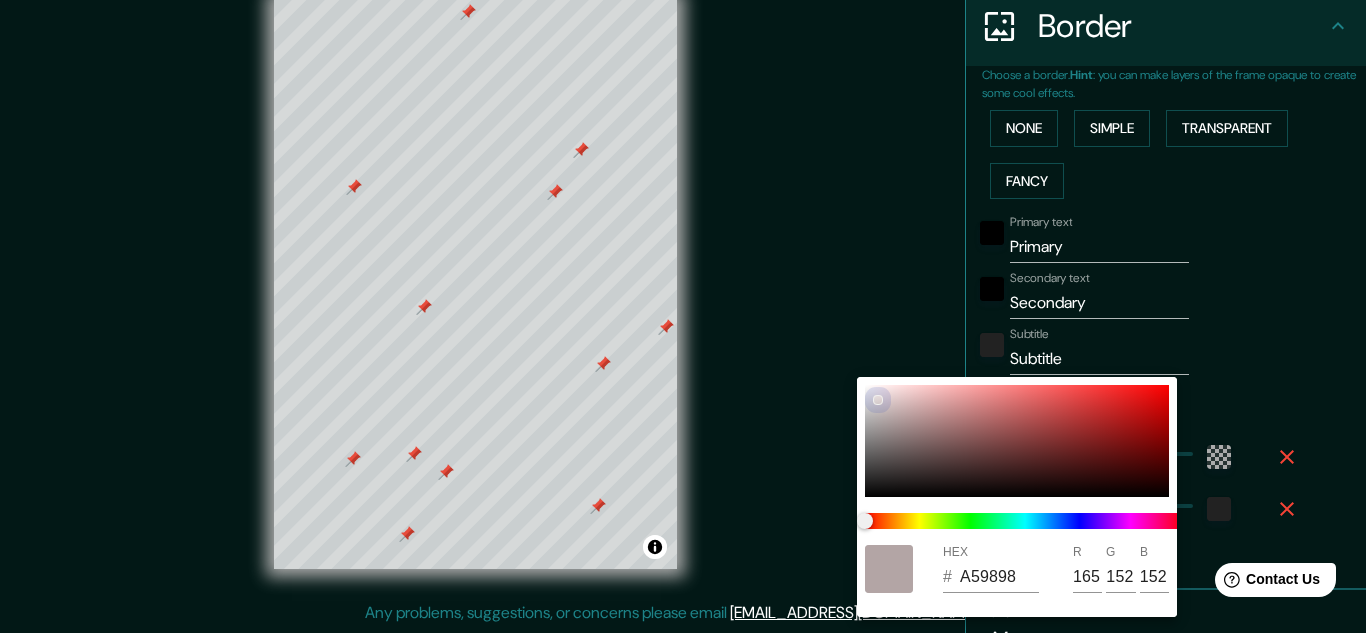 type on "32" 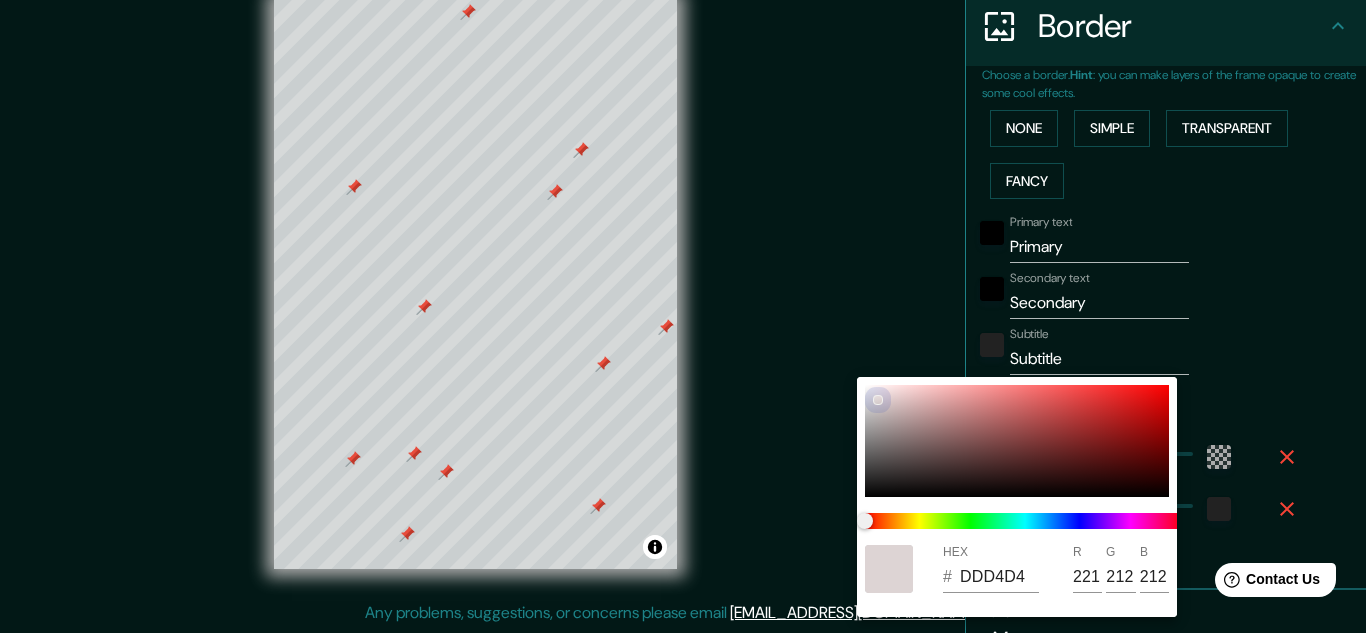 drag, startPoint x: 914, startPoint y: 476, endPoint x: 785, endPoint y: 263, distance: 249.01807 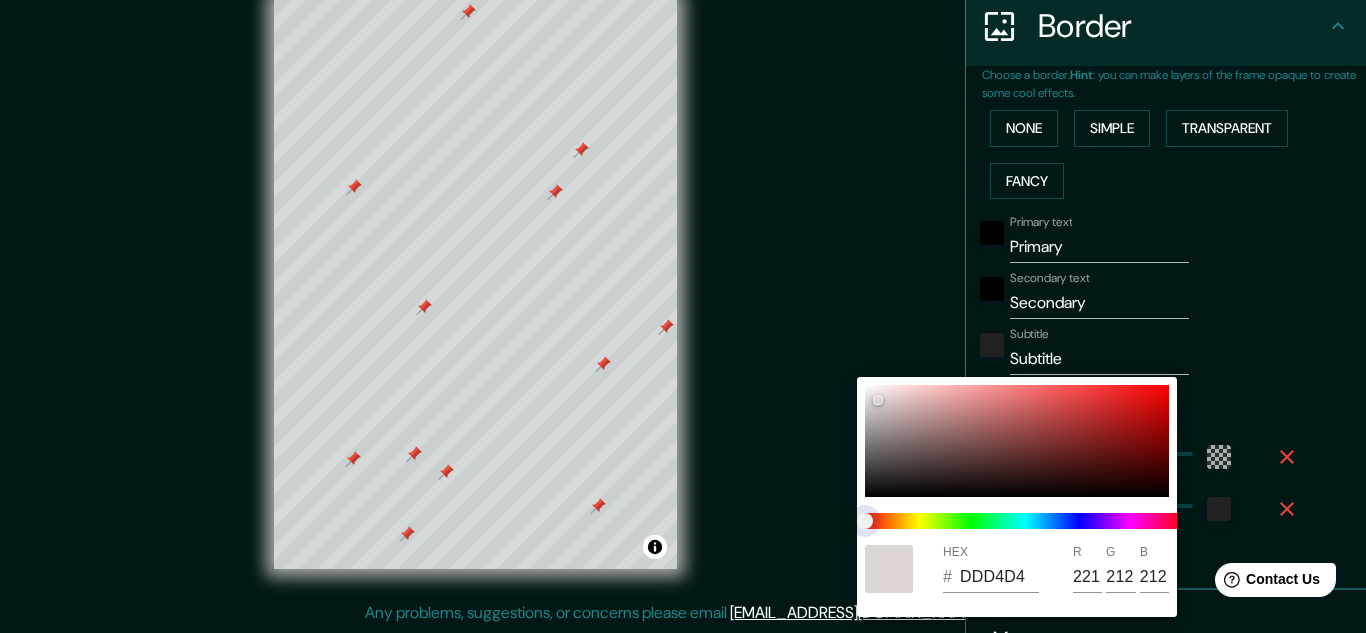 type on "32" 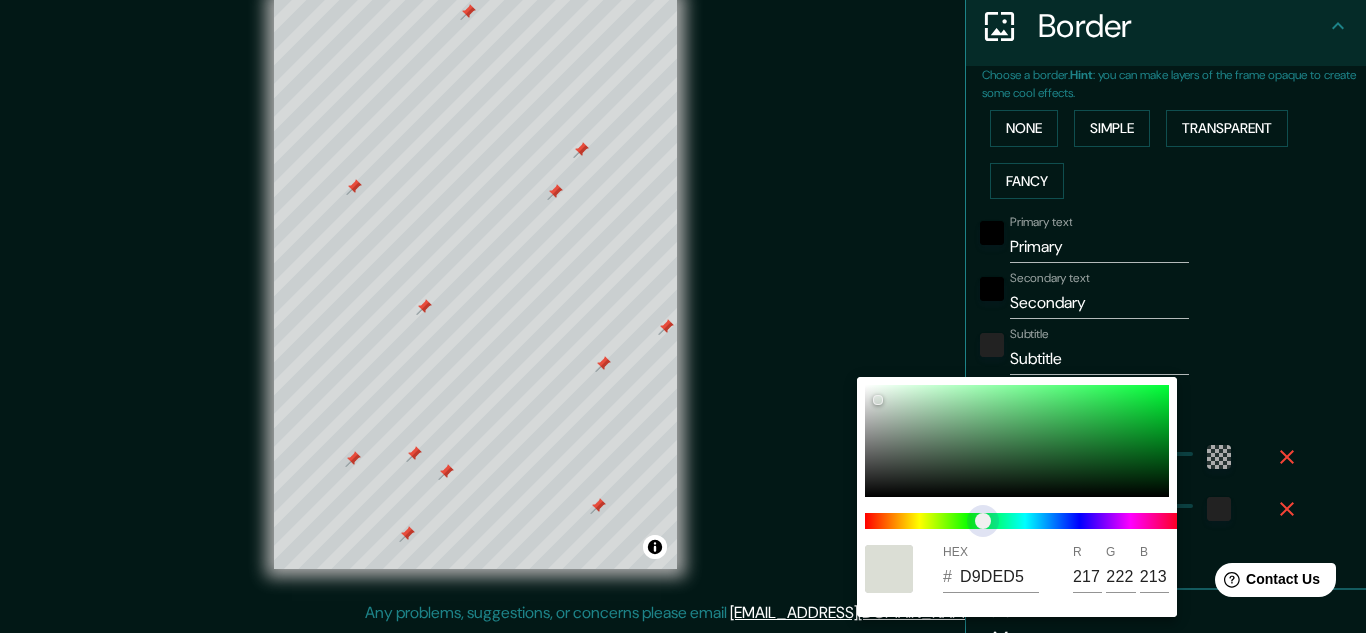 type on "32" 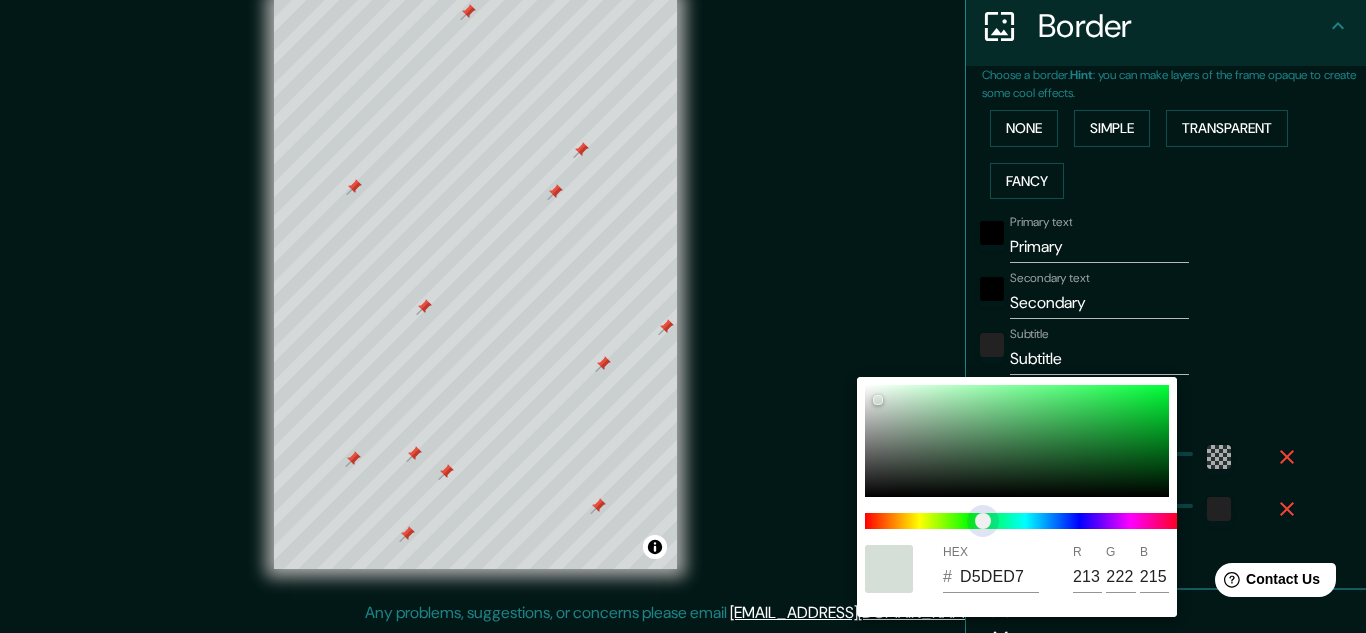 type on "32" 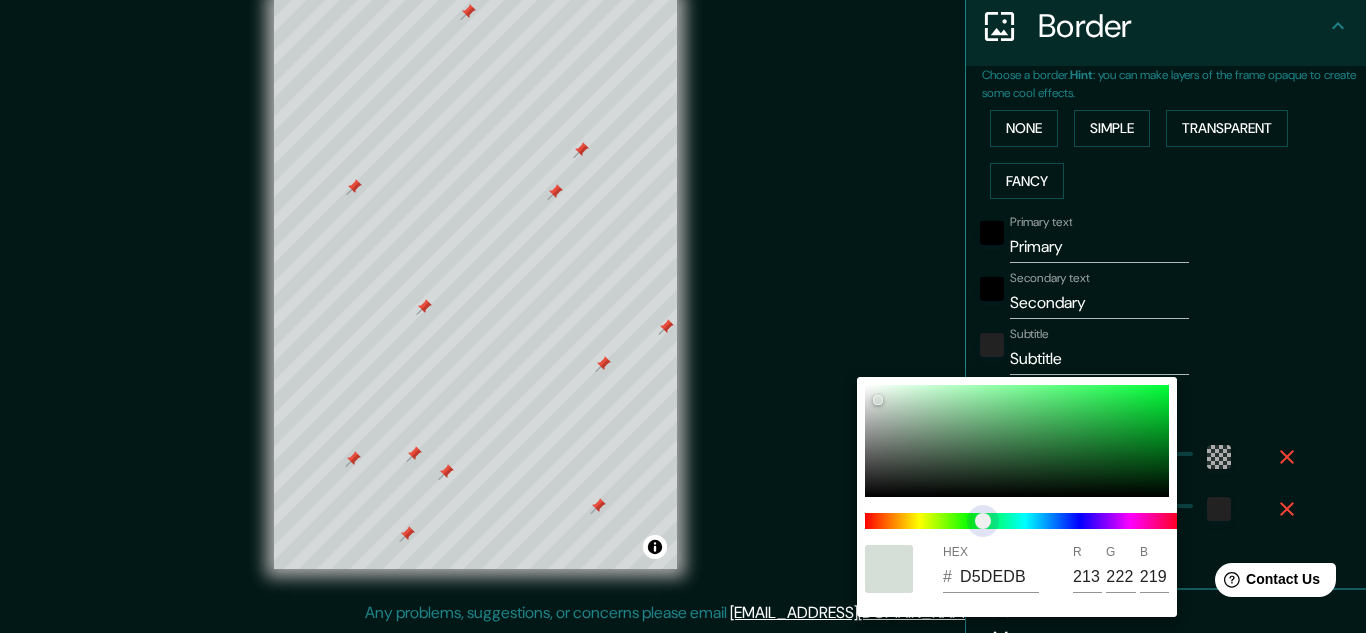 type on "32" 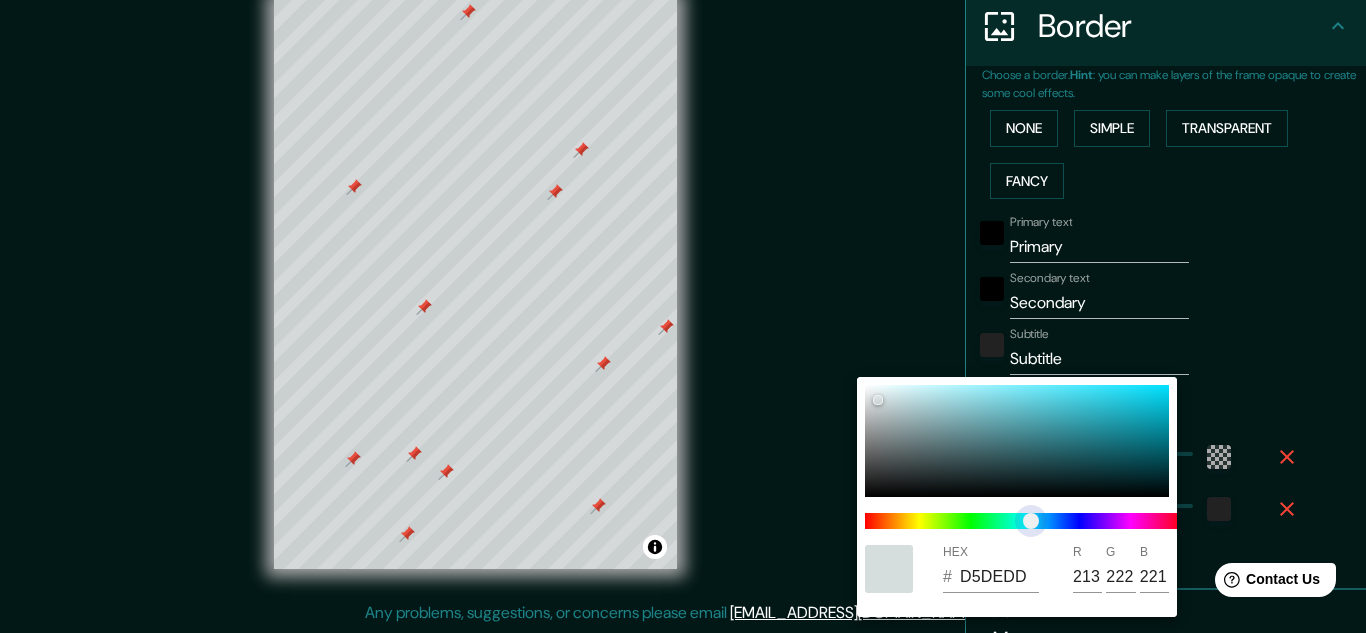 type on "32" 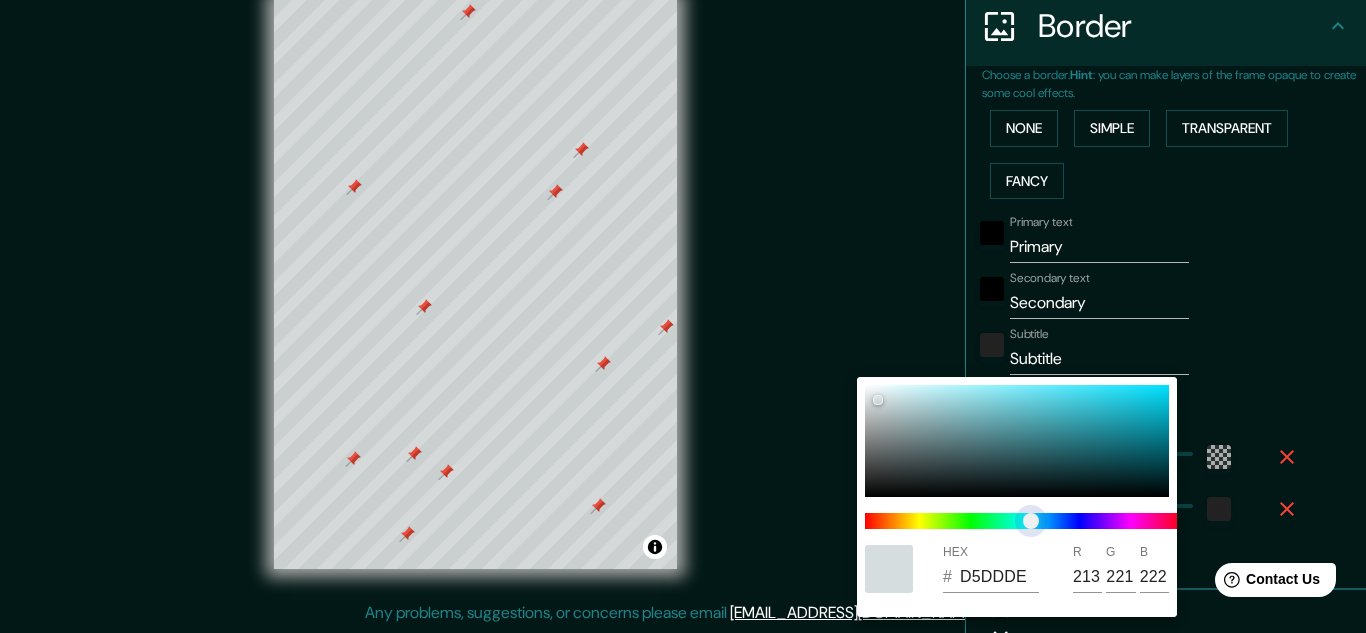 type on "32" 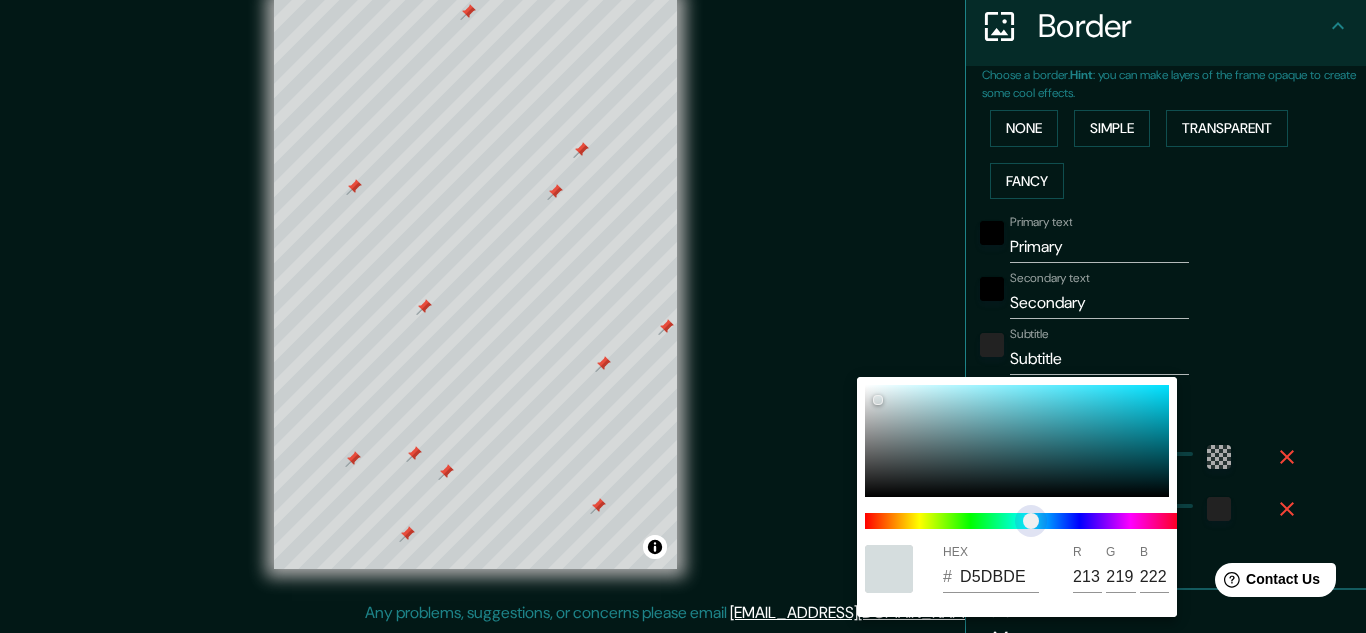 type on "32" 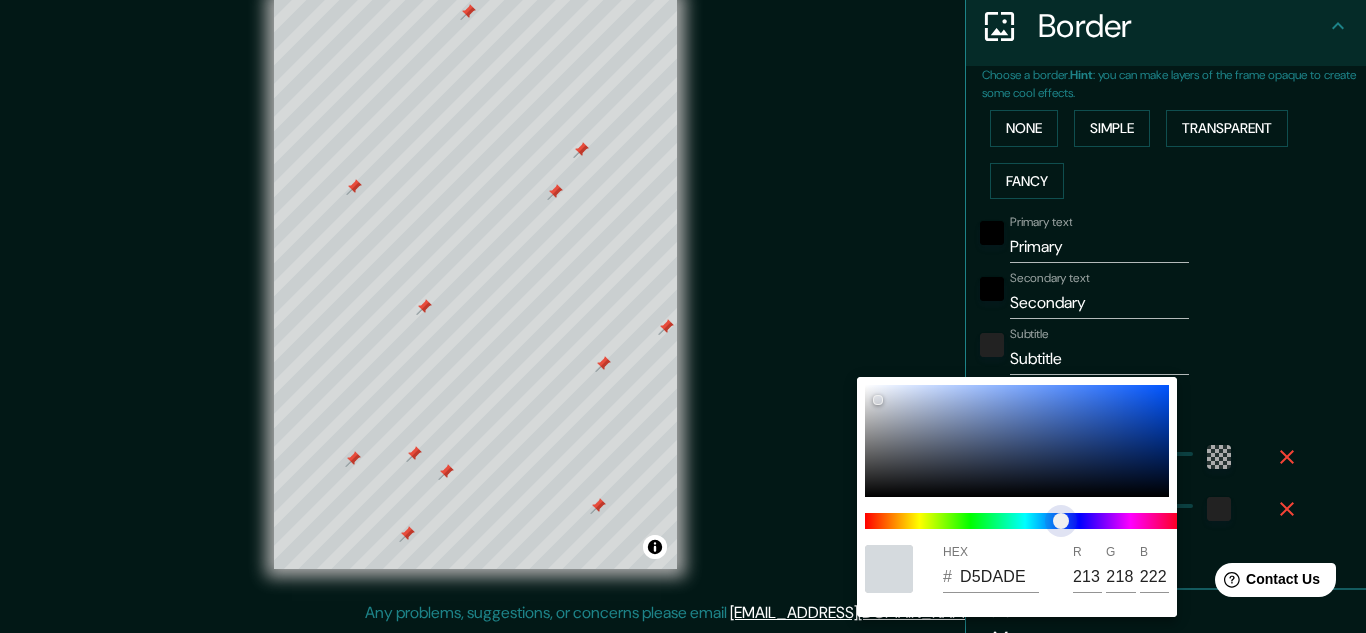 type on "32" 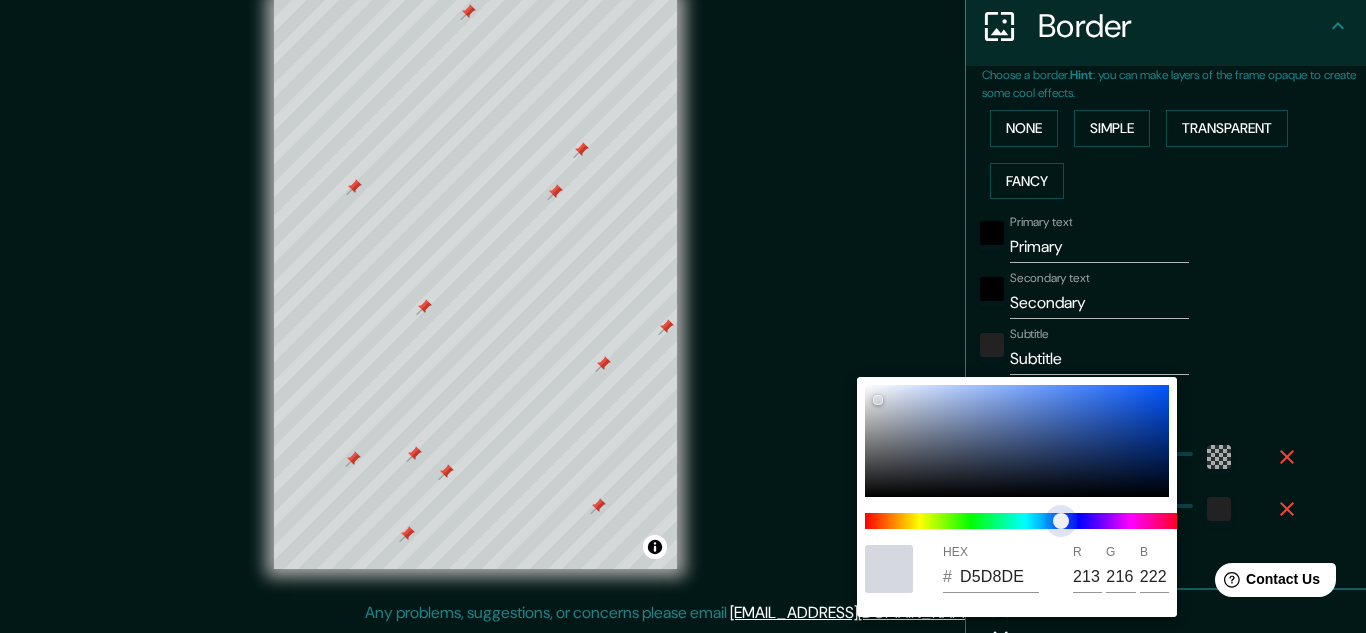 type on "32" 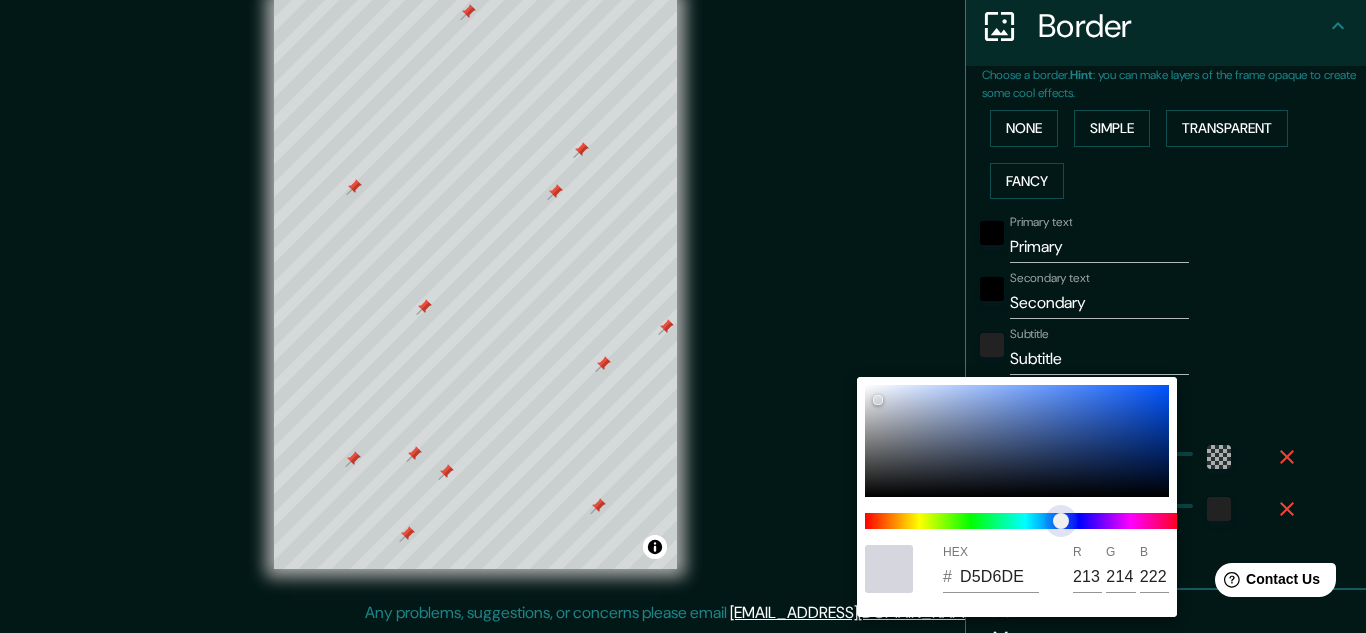 type on "32" 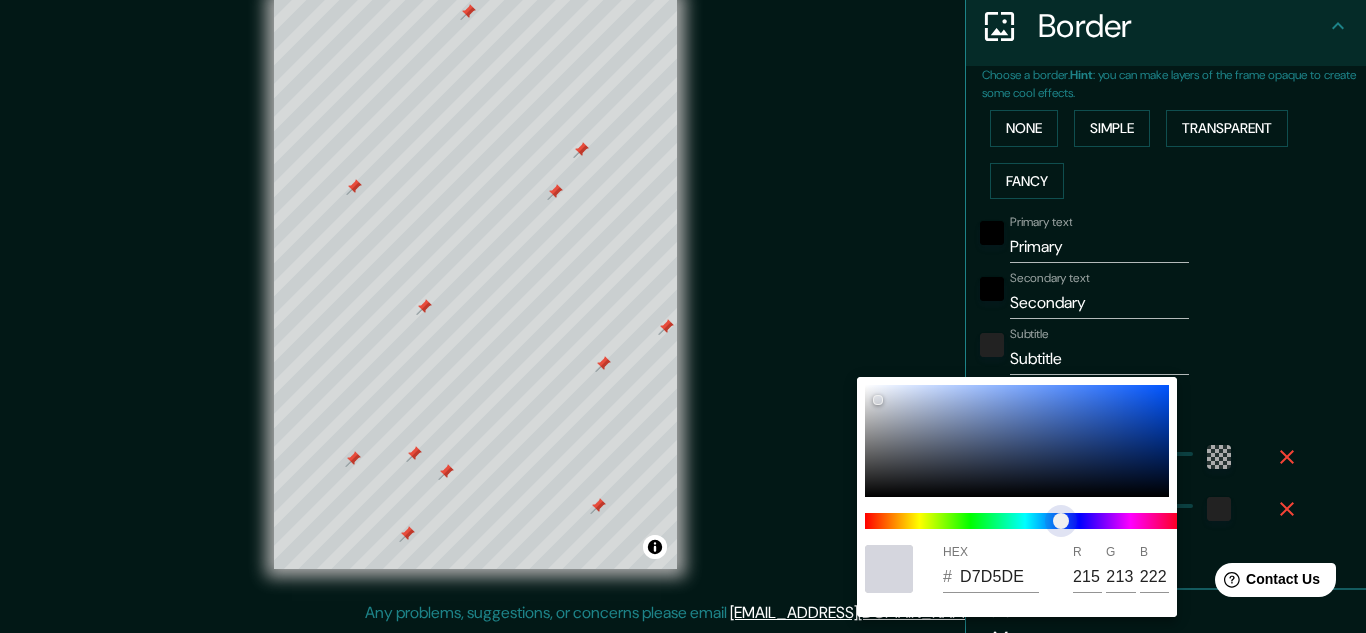 type on "32" 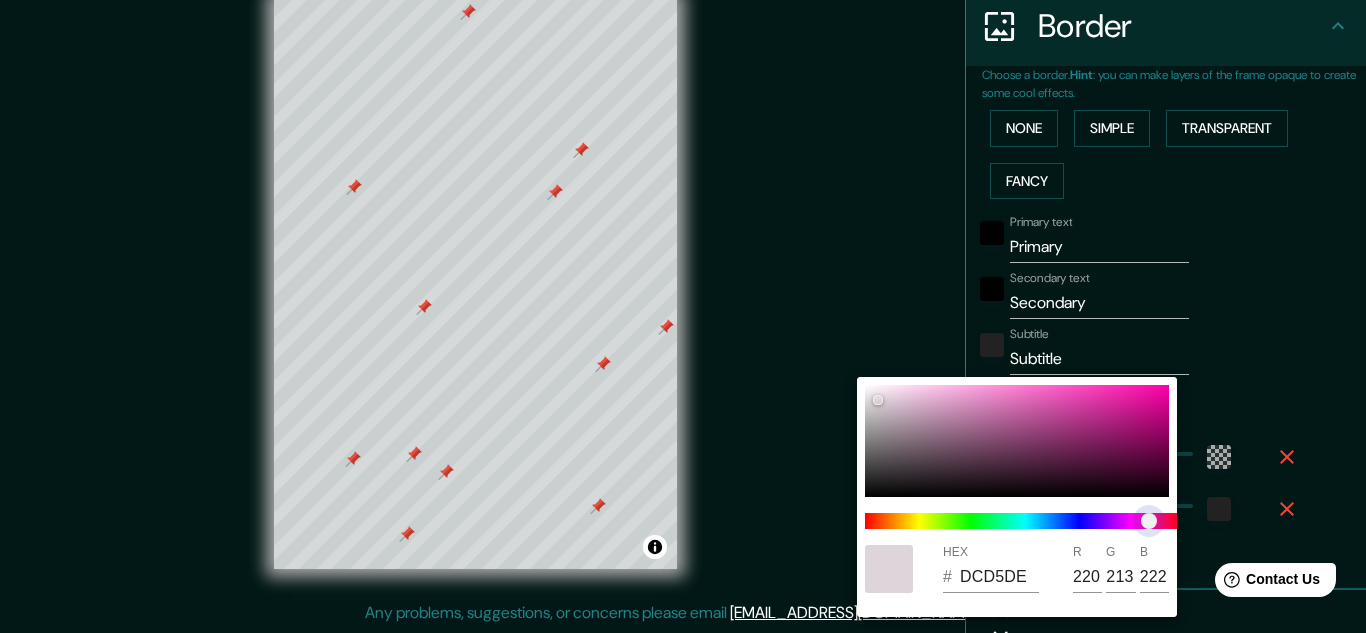 type on "32" 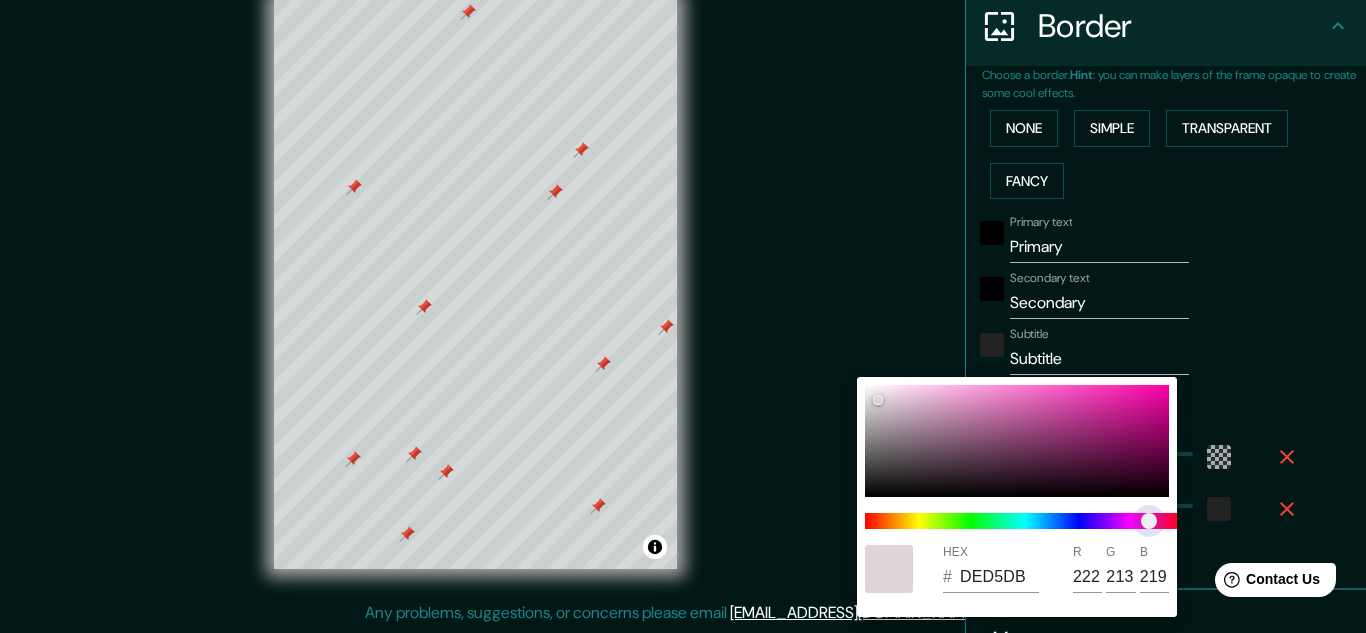 type on "32" 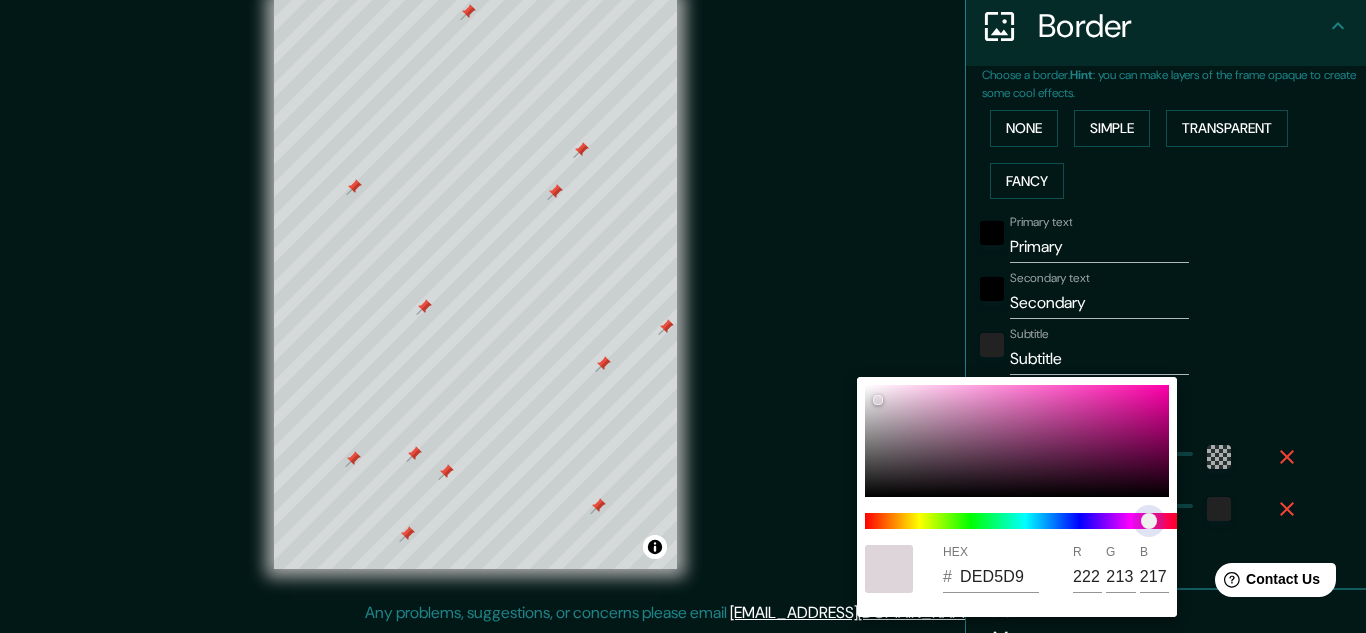type on "32" 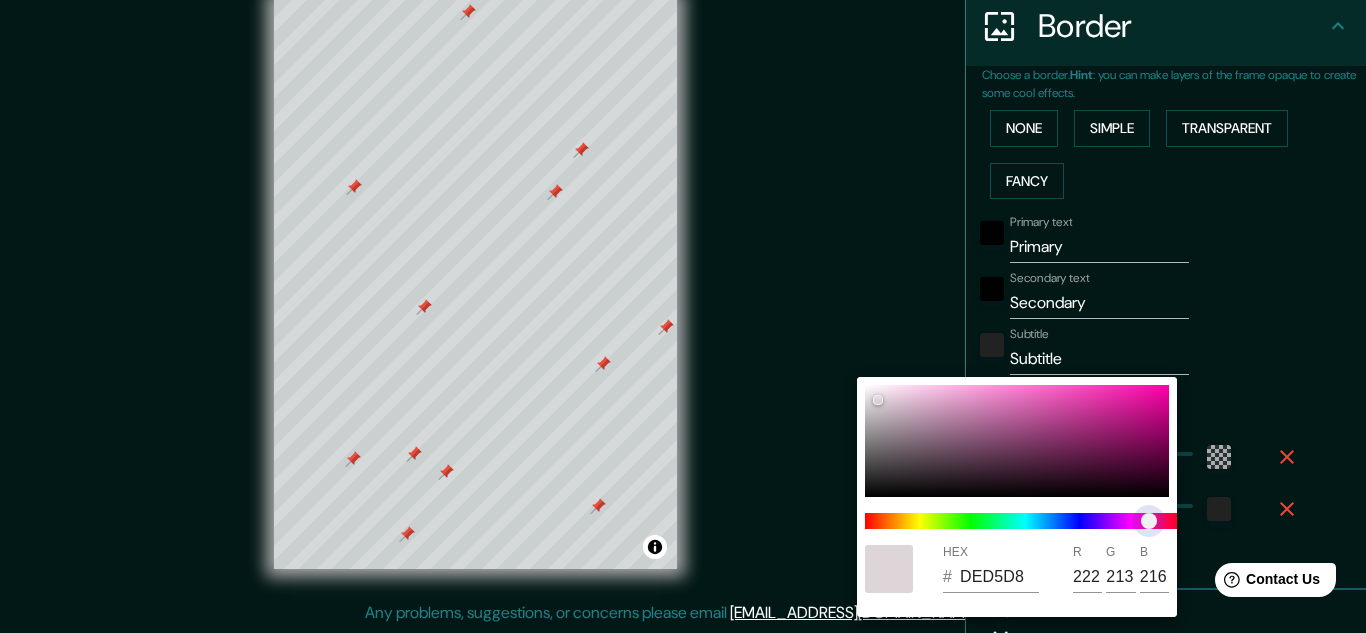 type on "32" 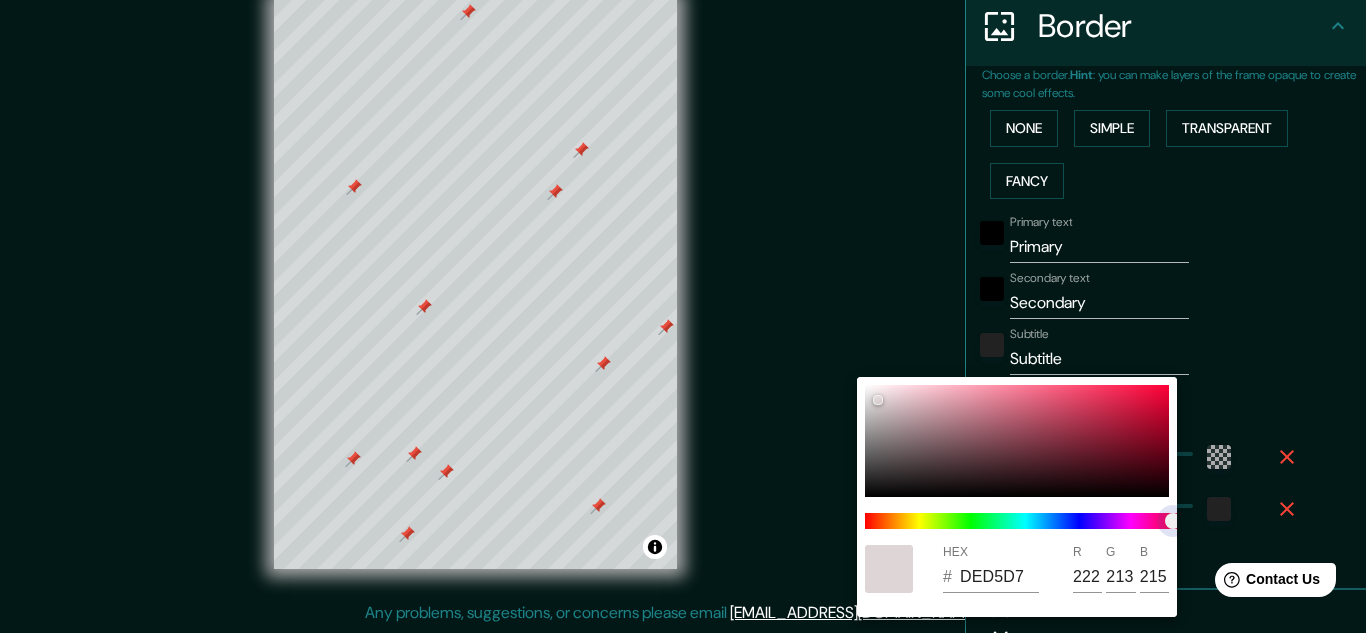 type on "32" 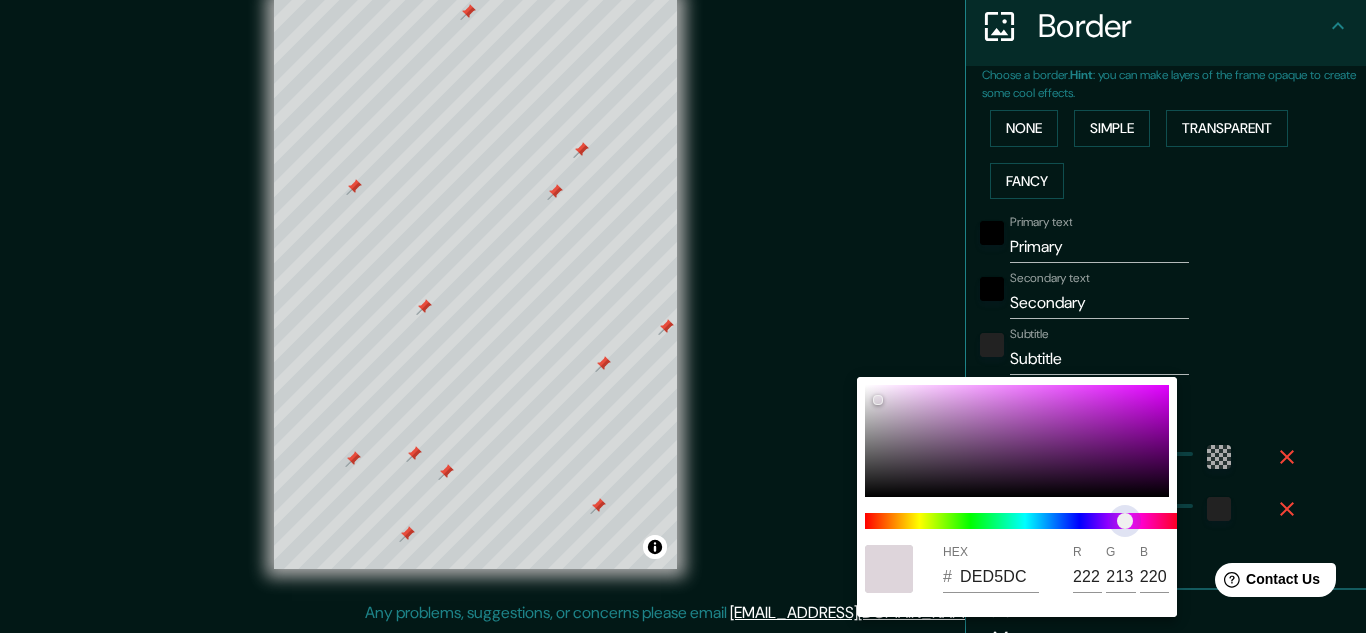 type on "32" 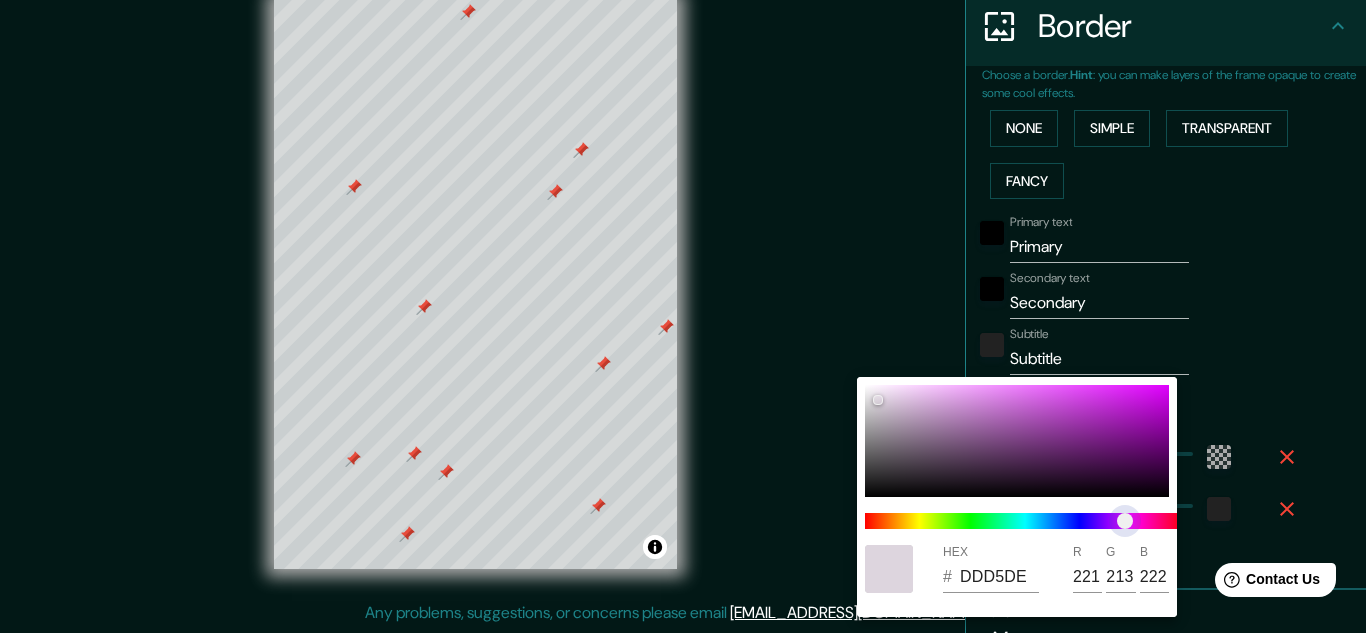 type on "32" 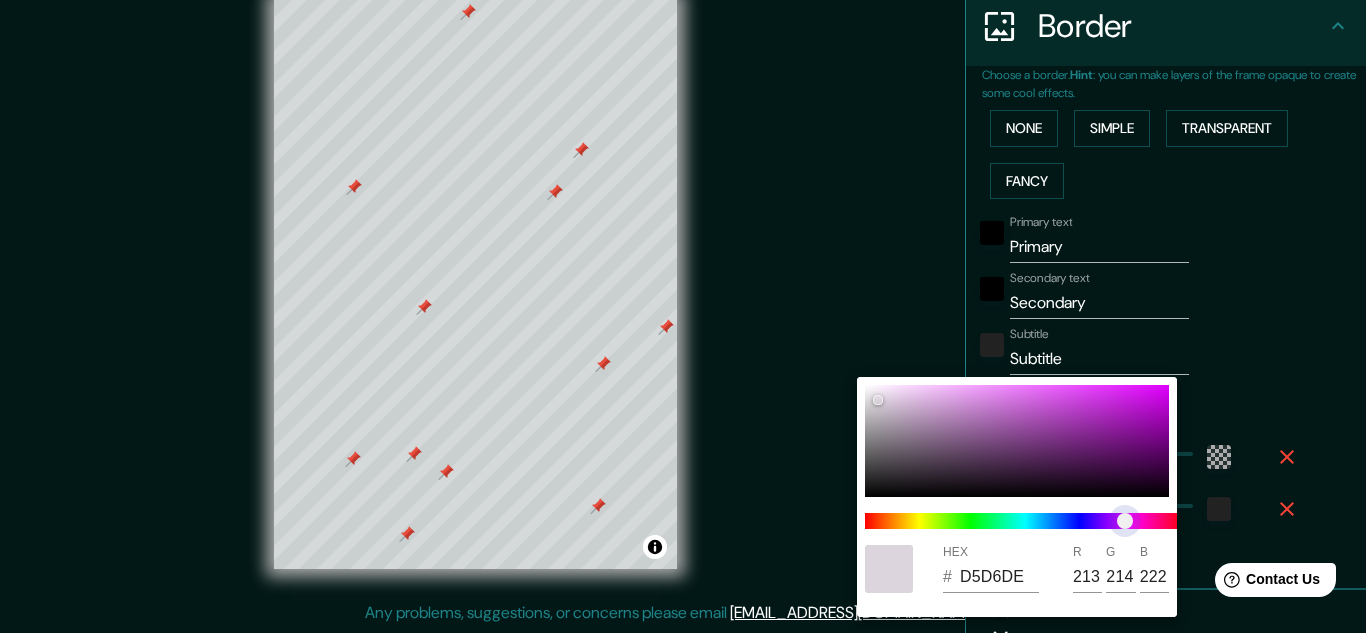 type on "32" 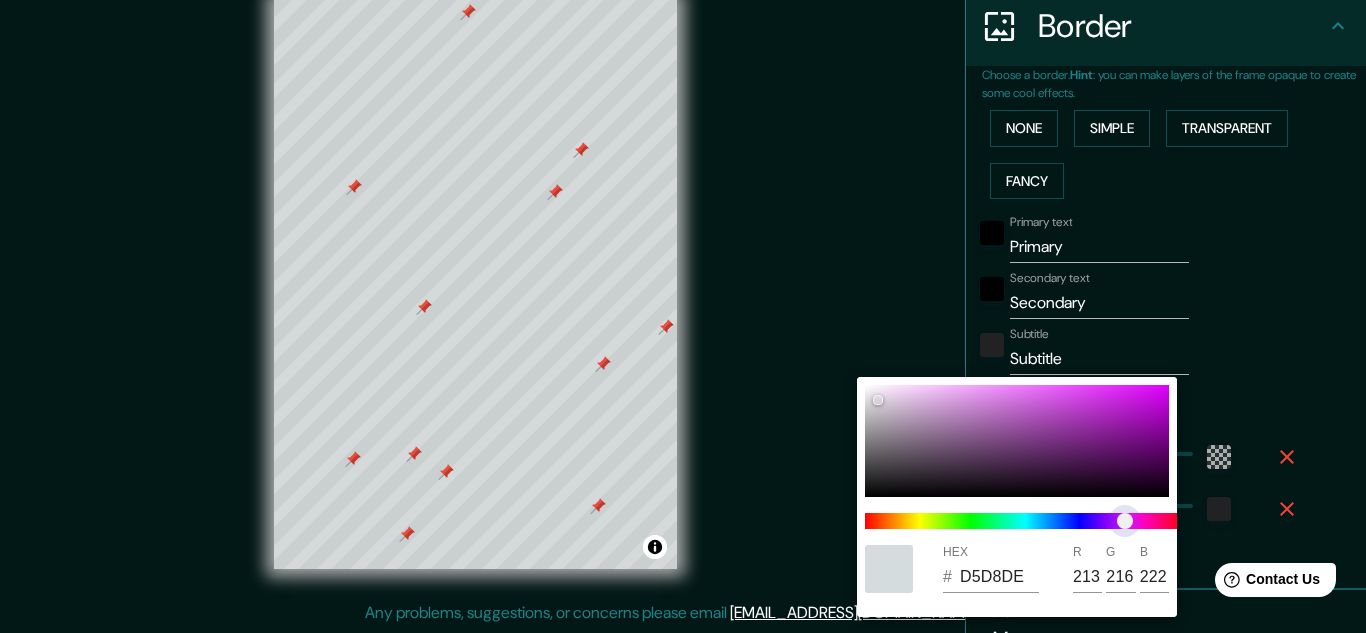 type on "32" 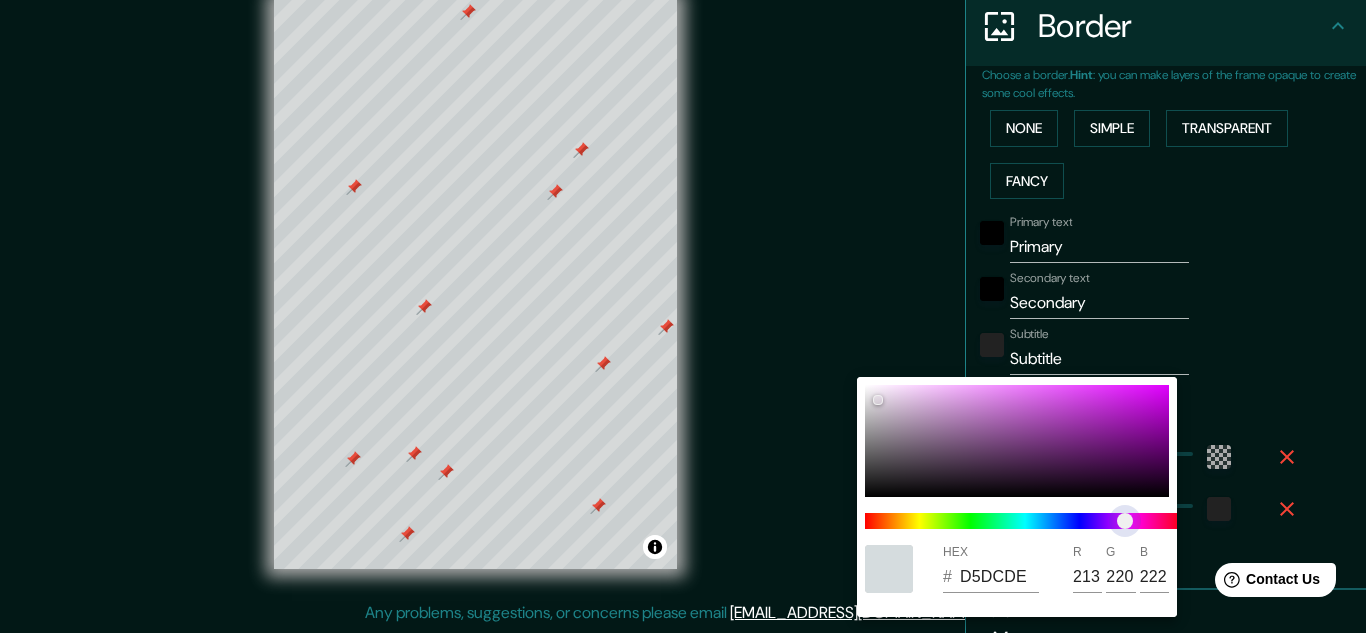 type on "32" 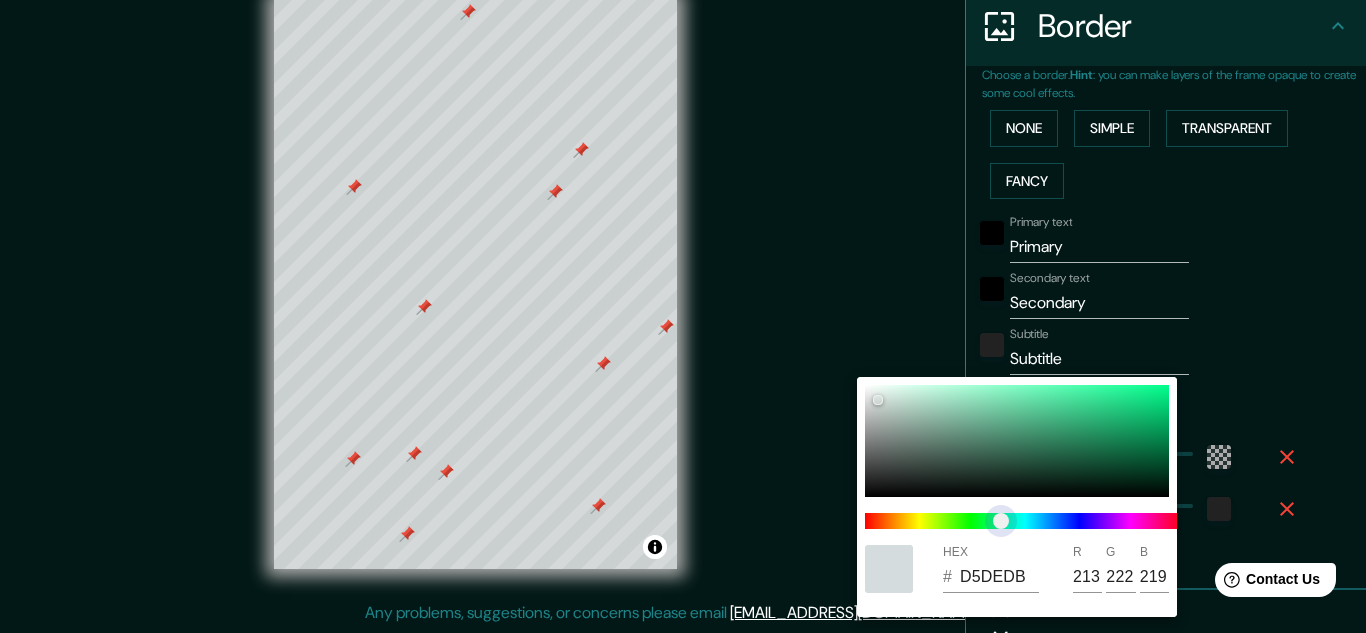 type on "32" 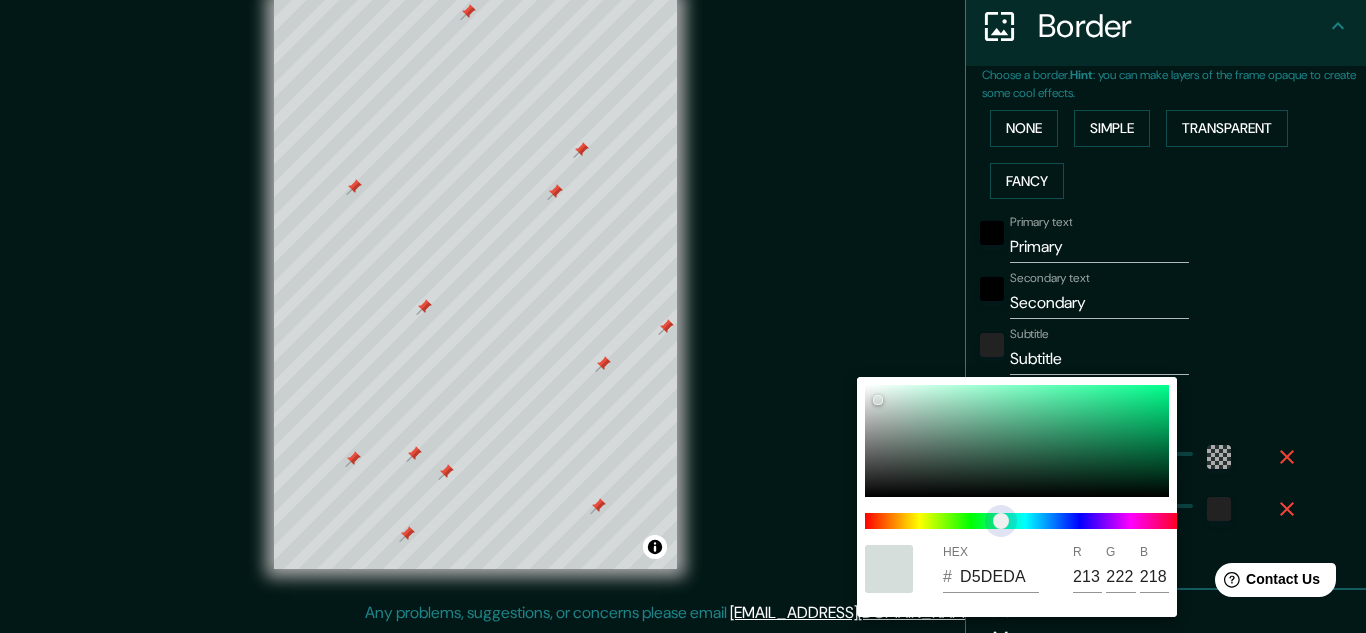 type on "32" 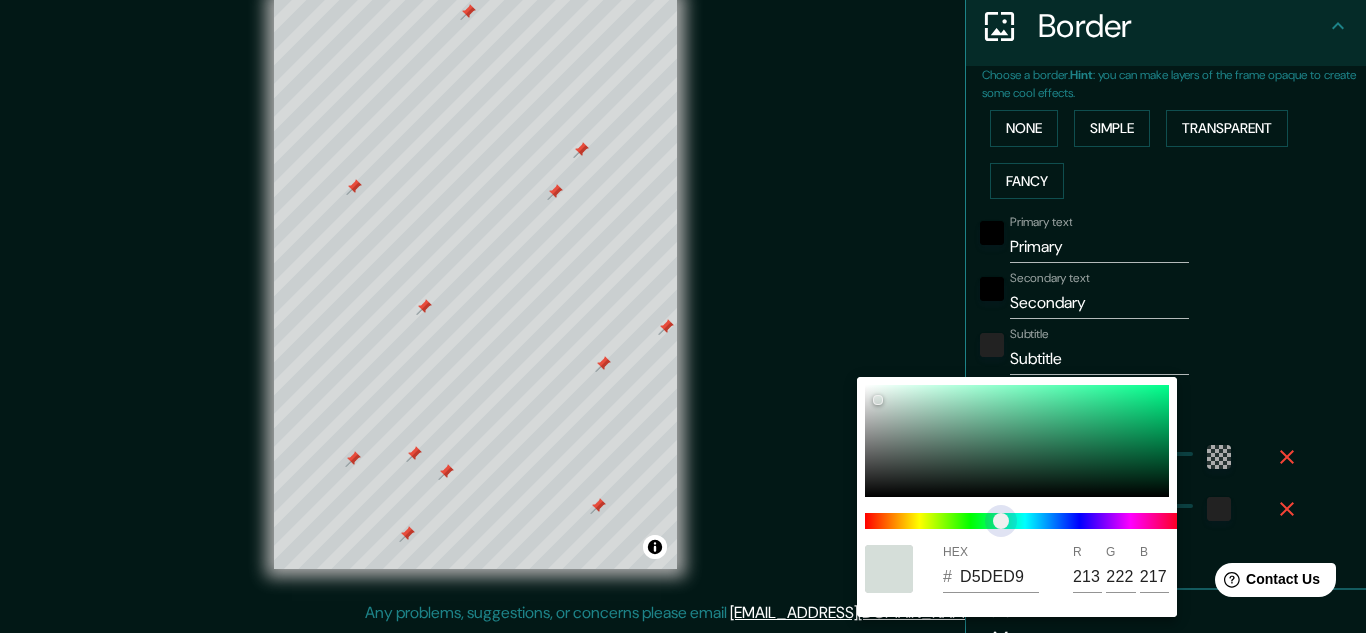 type on "32" 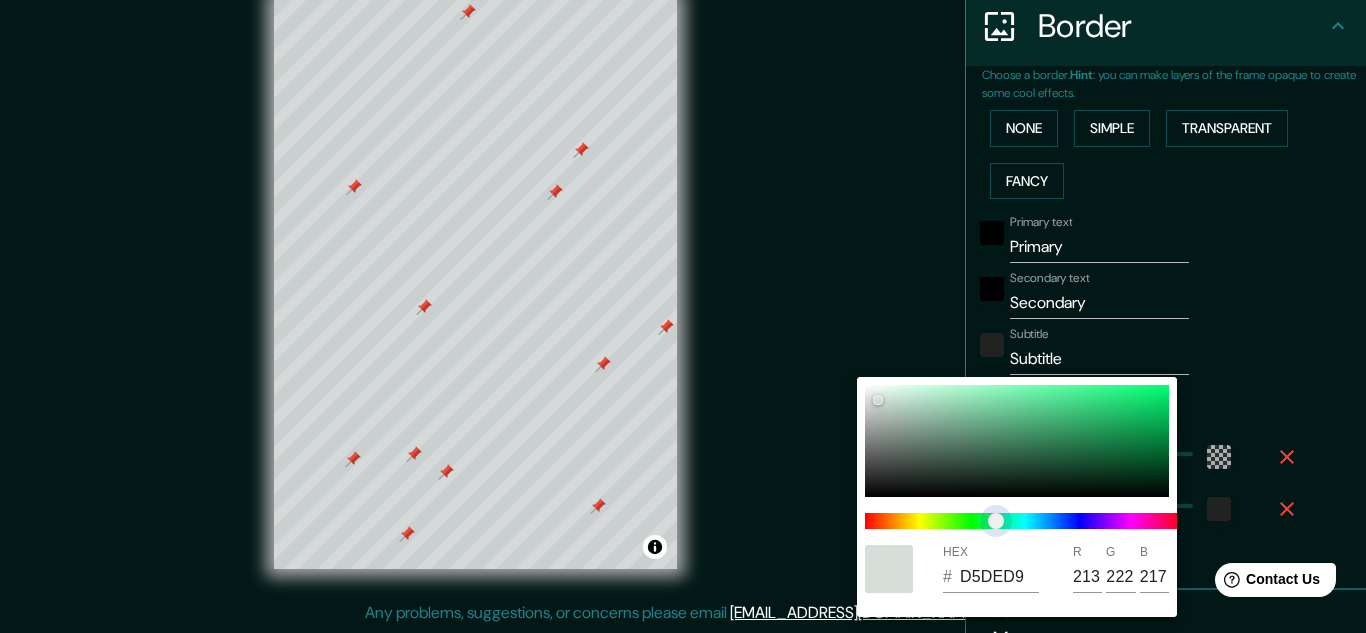 drag, startPoint x: 971, startPoint y: 520, endPoint x: 998, endPoint y: 512, distance: 28.160255 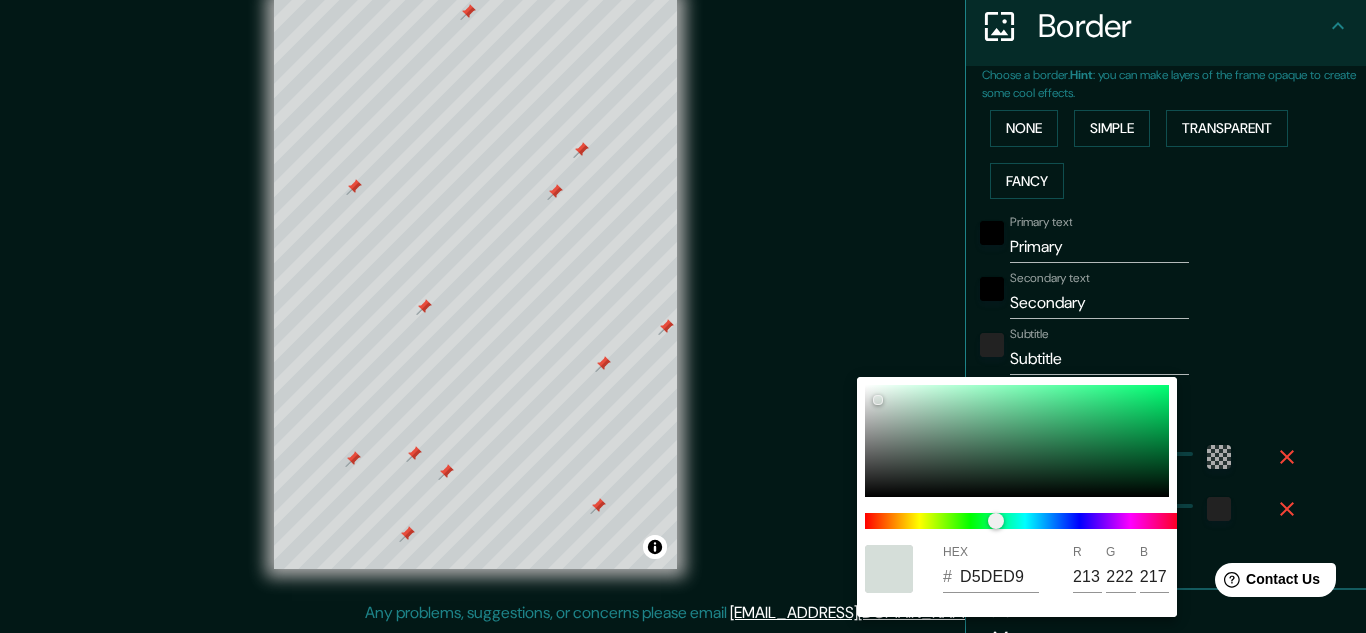 drag, startPoint x: 1001, startPoint y: 321, endPoint x: 1008, endPoint y: 329, distance: 10.630146 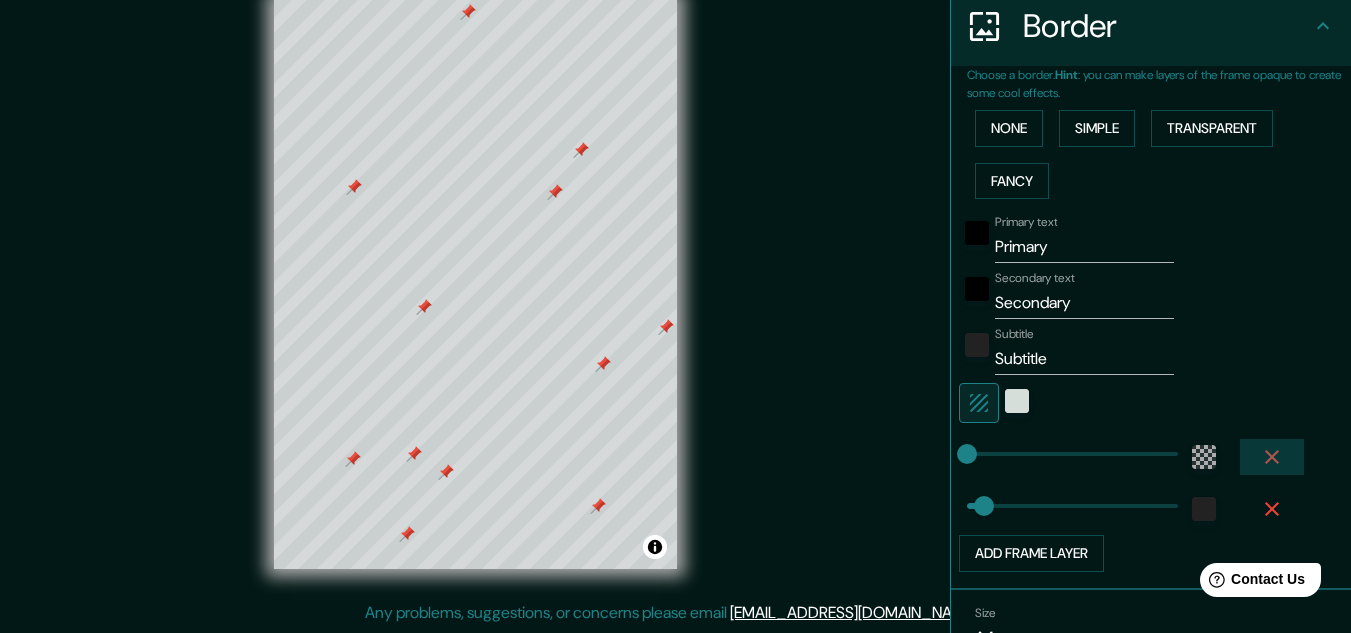 click 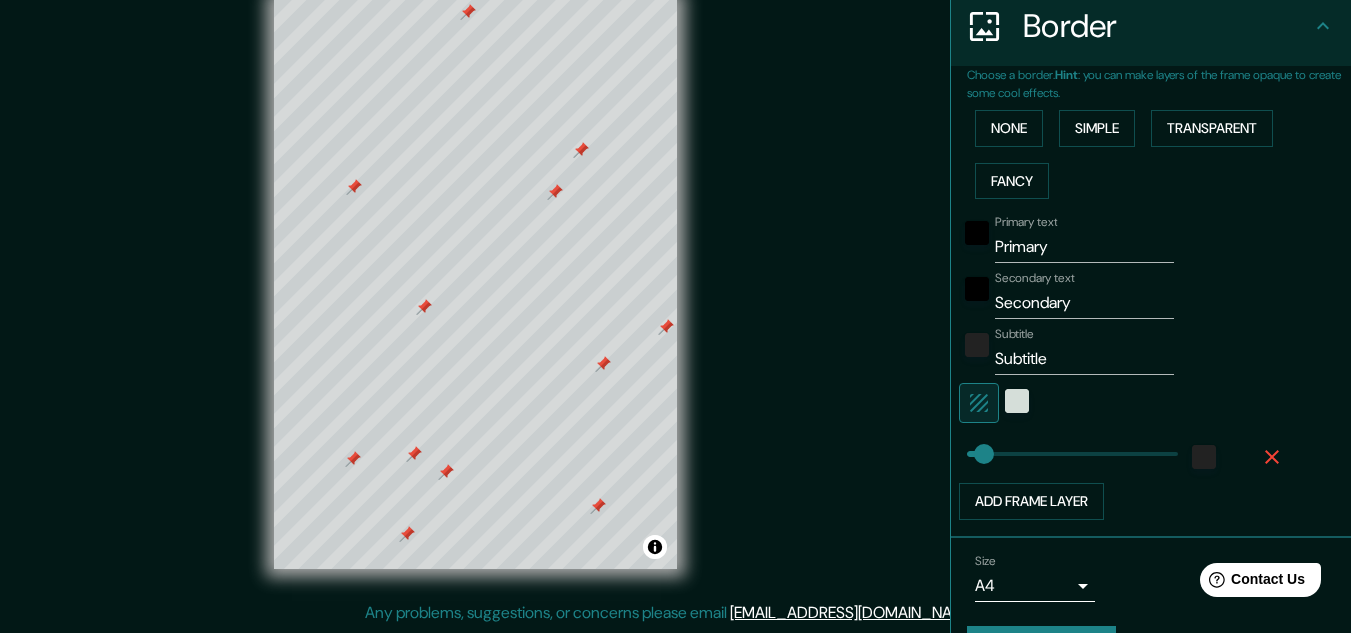 click 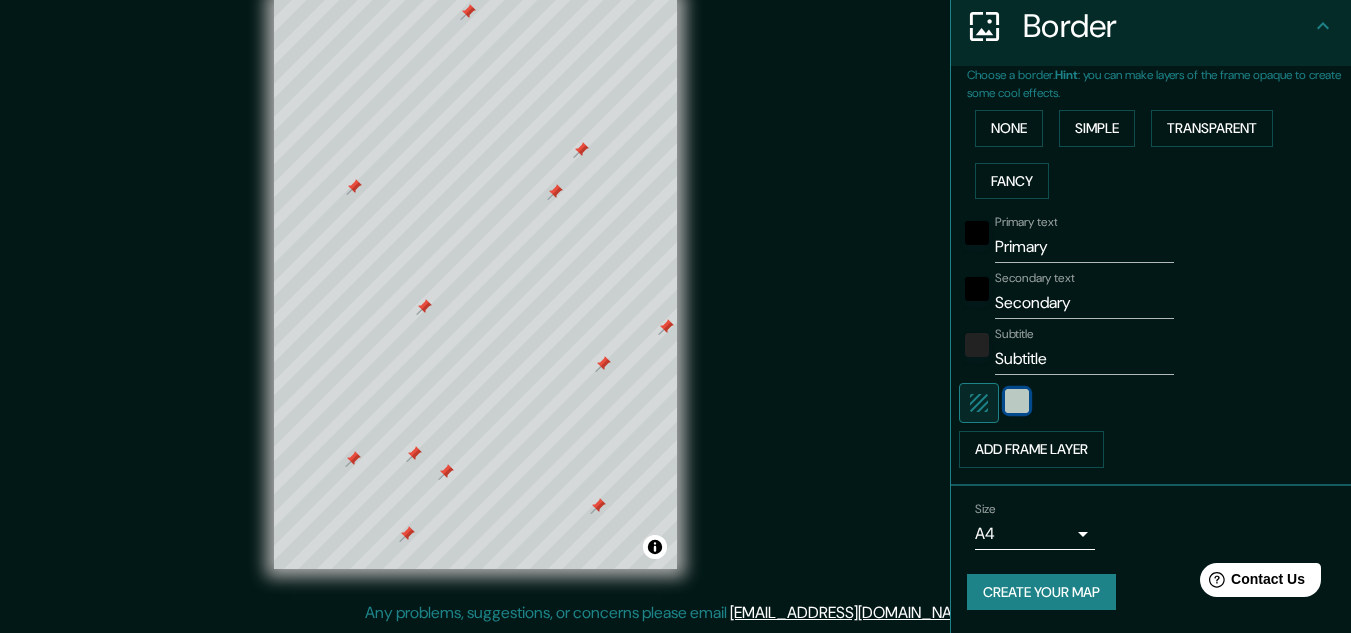 click at bounding box center [1017, 401] 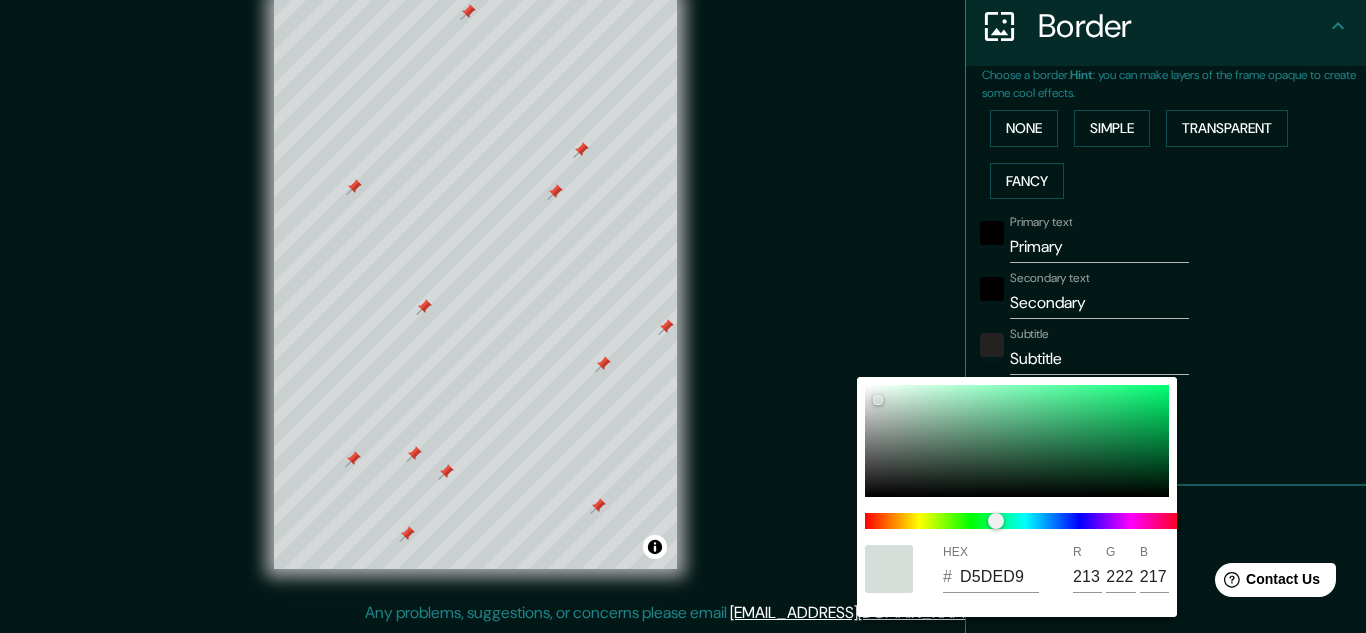 click at bounding box center (683, 316) 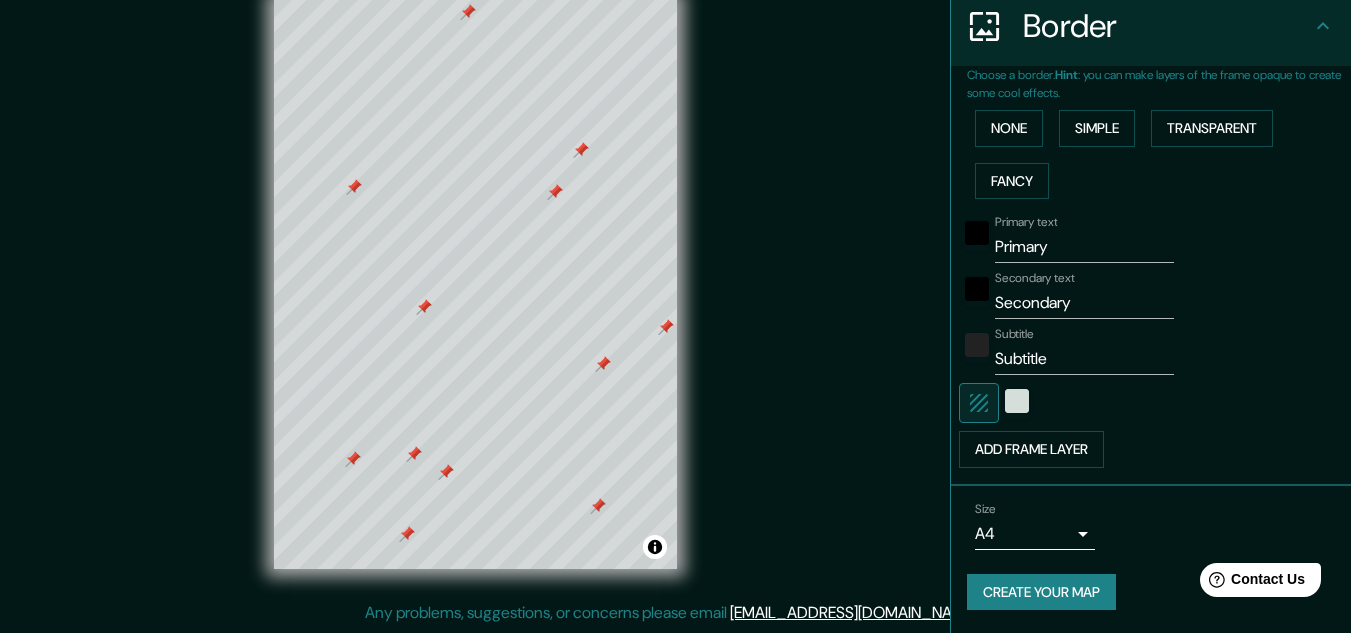 click 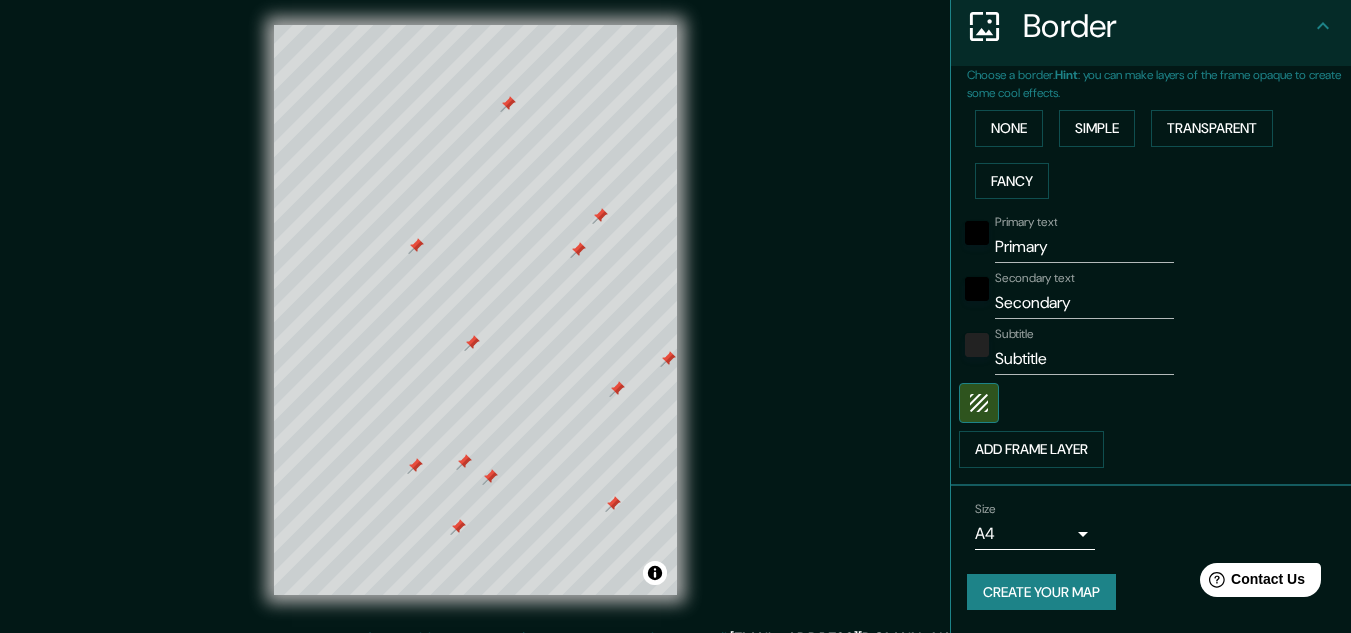 scroll, scrollTop: 0, scrollLeft: 0, axis: both 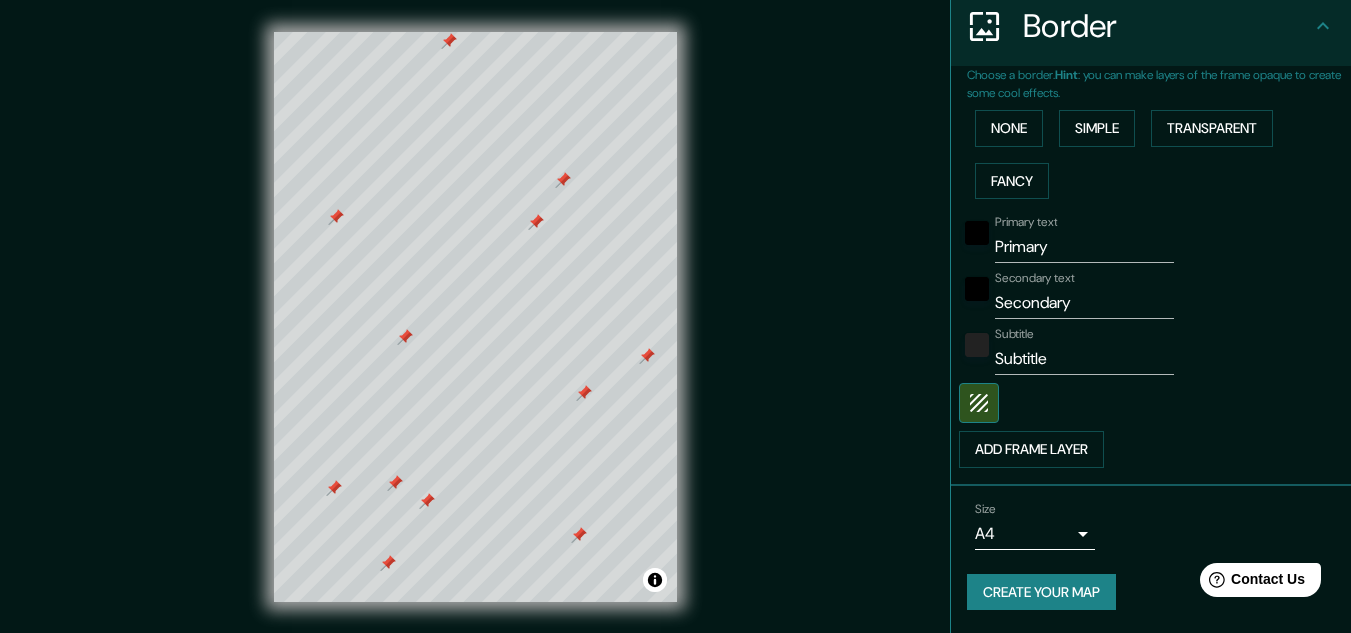 click at bounding box center [449, 41] 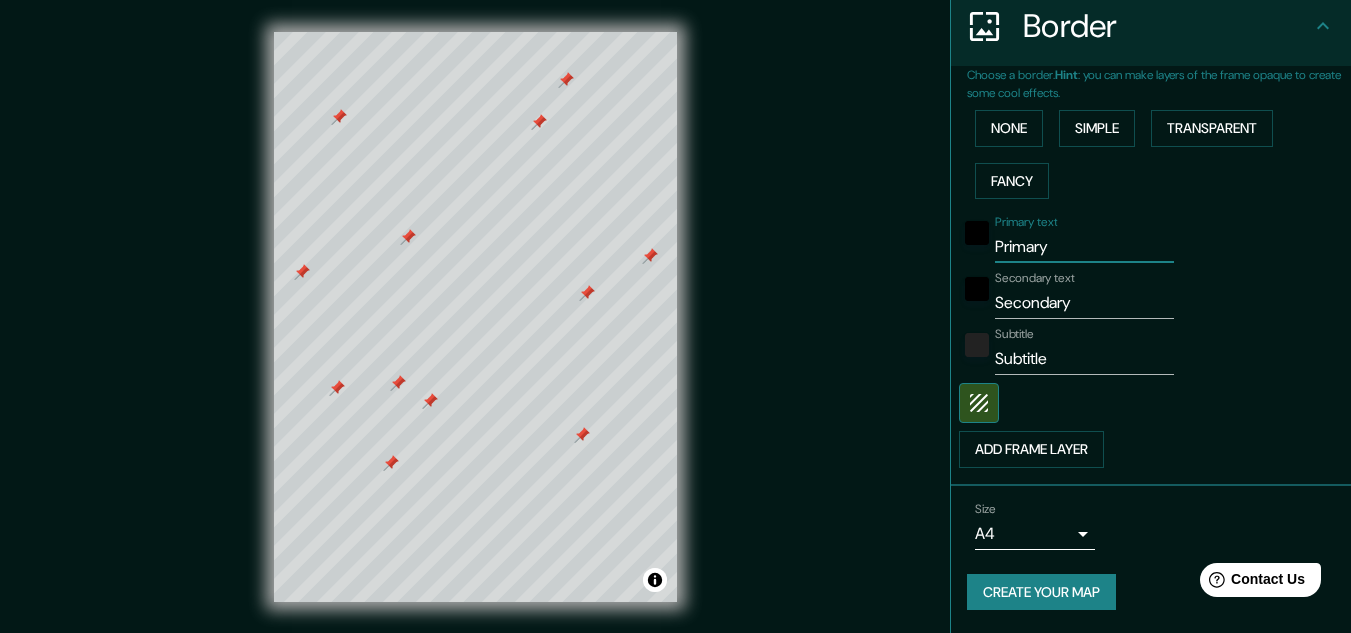 drag, startPoint x: 1053, startPoint y: 248, endPoint x: 912, endPoint y: 245, distance: 141.0319 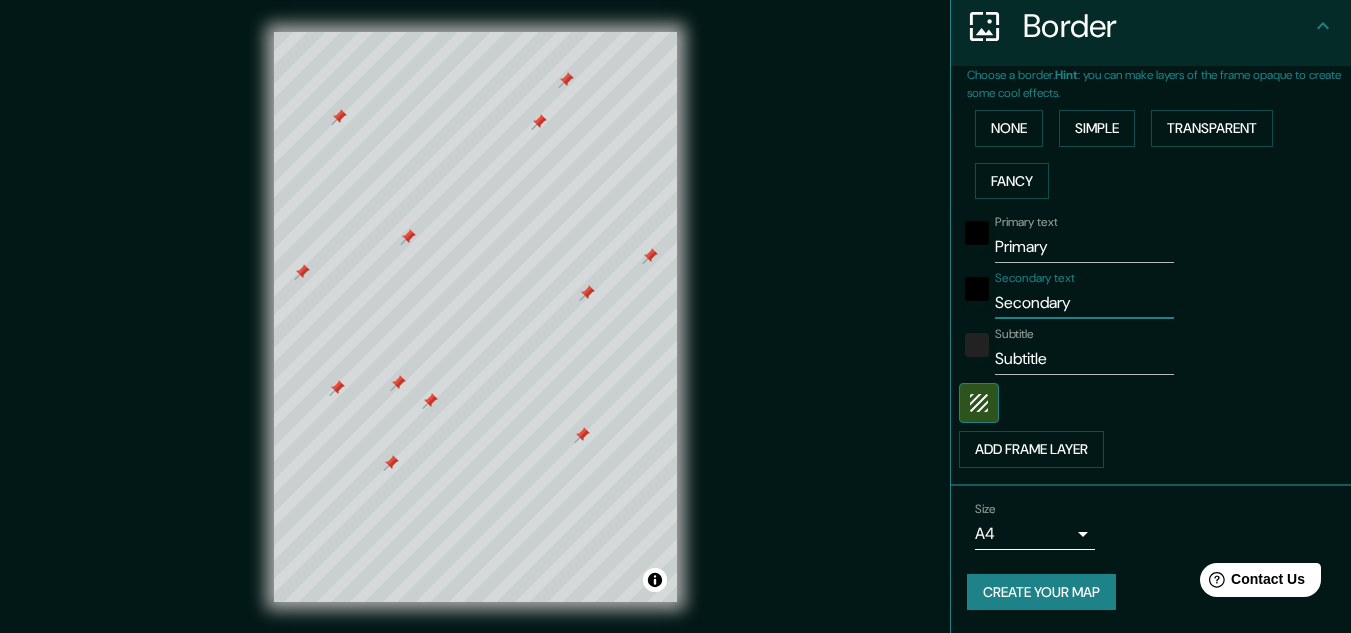 drag, startPoint x: 1063, startPoint y: 306, endPoint x: 976, endPoint y: 318, distance: 87.823685 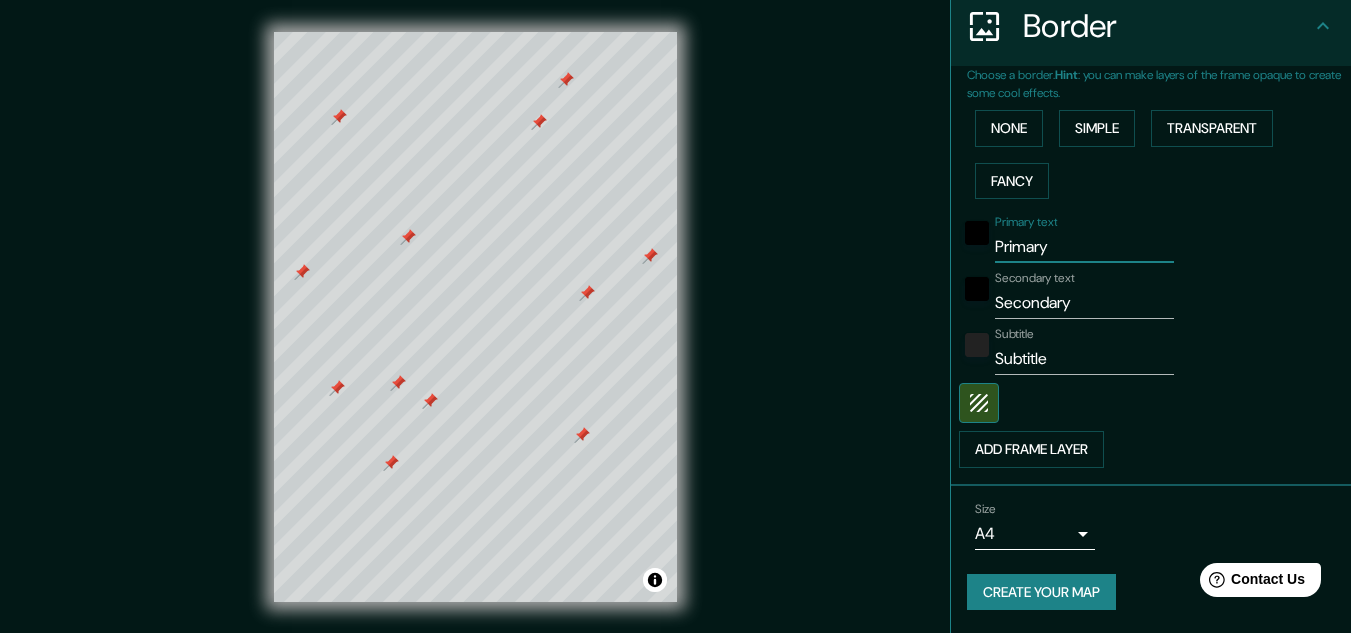 drag, startPoint x: 1036, startPoint y: 243, endPoint x: 978, endPoint y: 248, distance: 58.21512 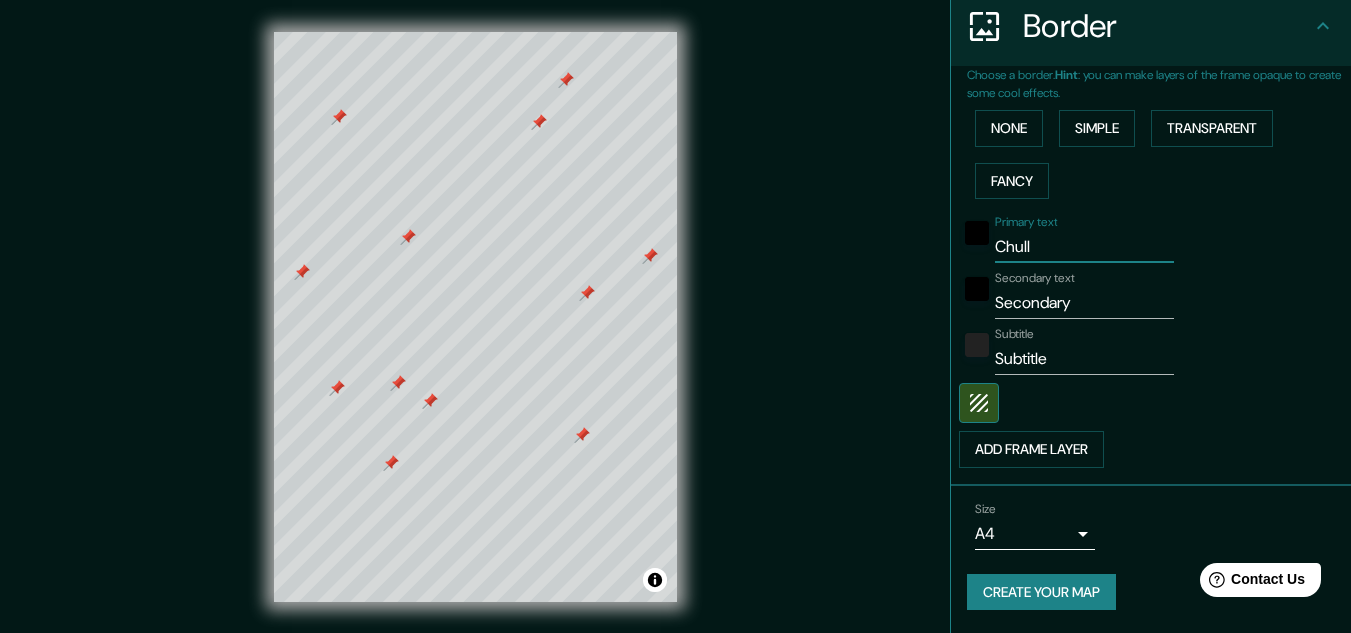 type on "Chull" 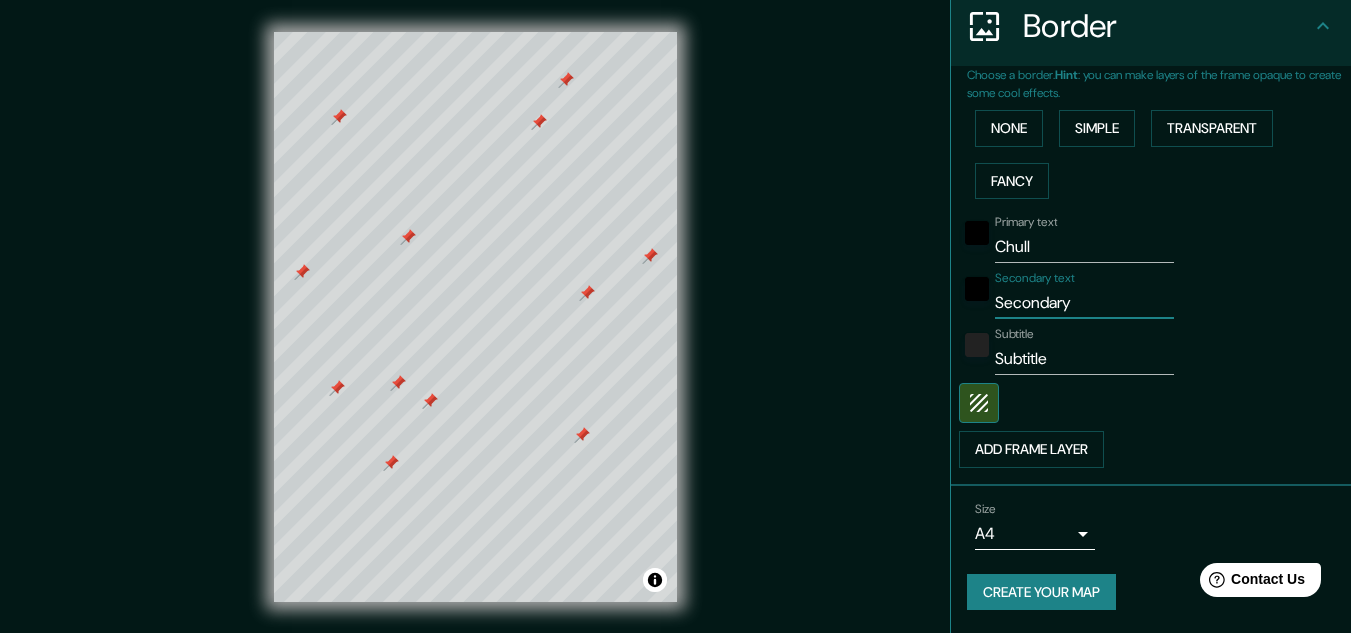 drag, startPoint x: 1057, startPoint y: 307, endPoint x: 984, endPoint y: 317, distance: 73.68175 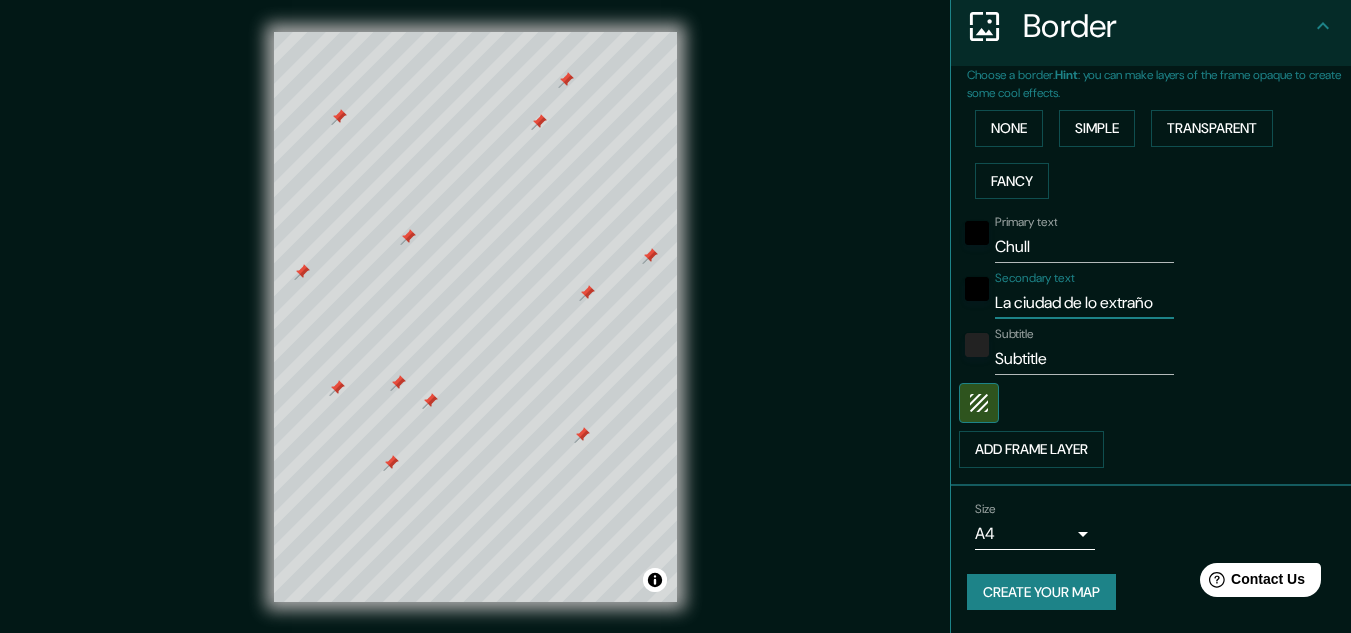 scroll, scrollTop: 0, scrollLeft: 2, axis: horizontal 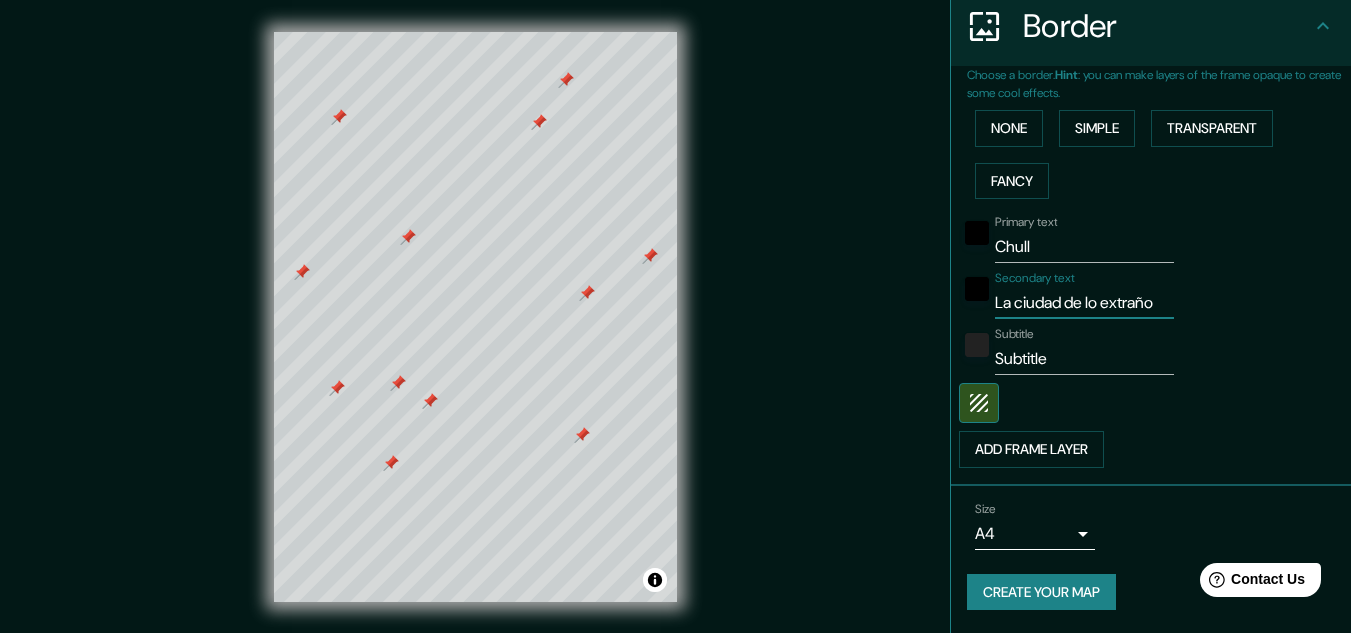 type on "La ciudad de lo extraño" 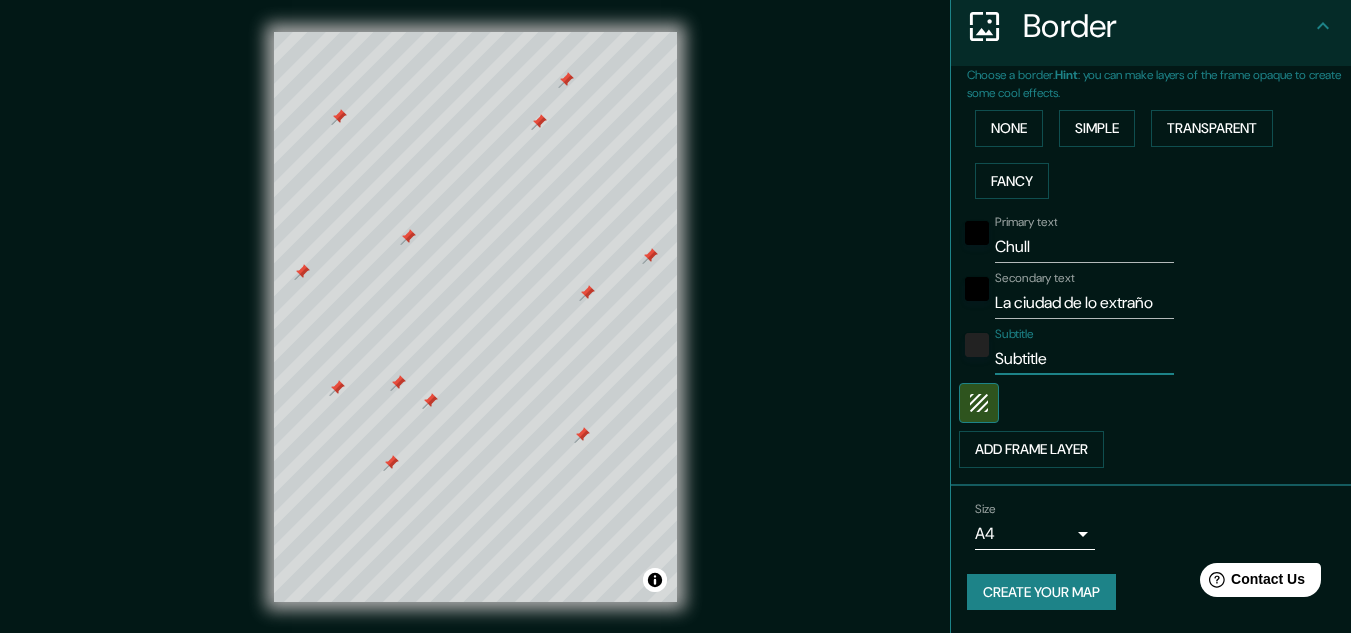 scroll, scrollTop: 0, scrollLeft: 0, axis: both 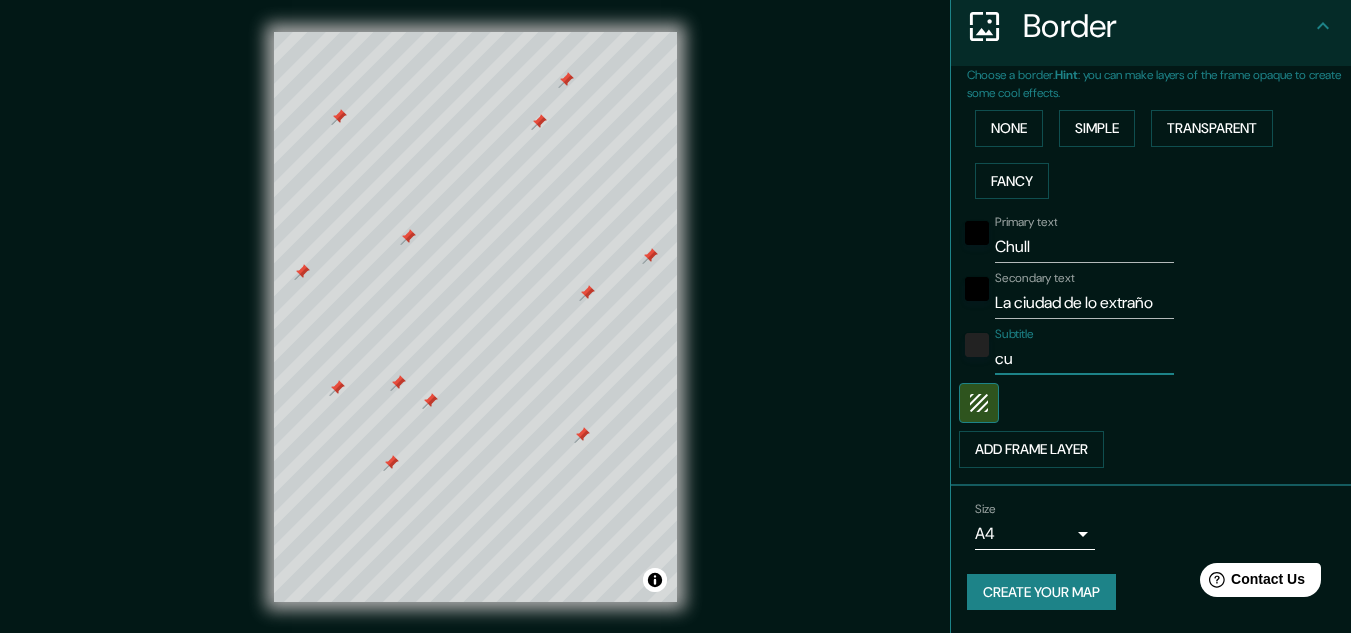 type on "c" 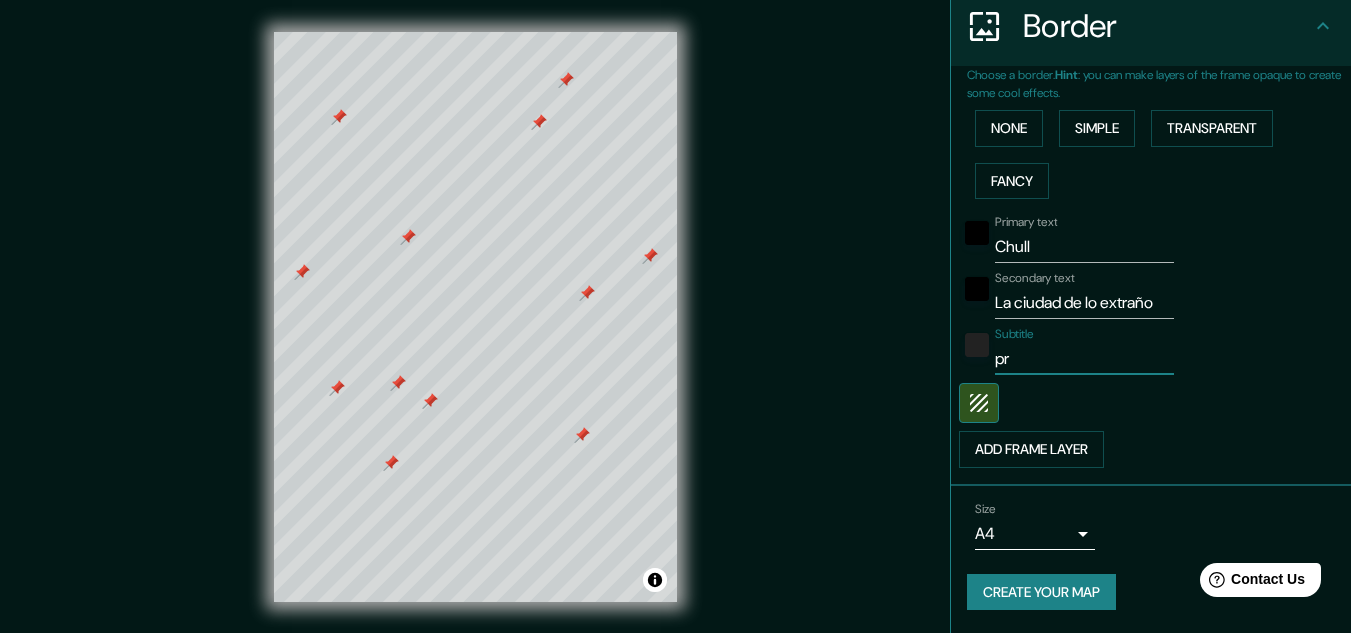 type on "p" 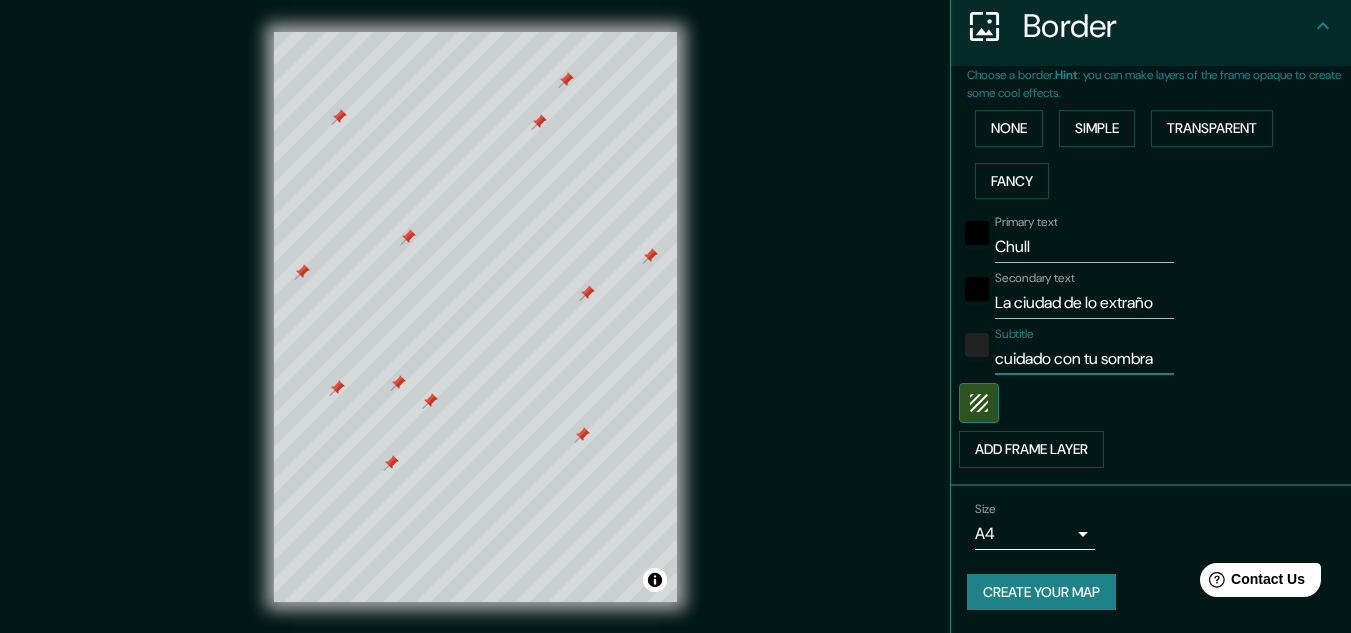 scroll, scrollTop: 0, scrollLeft: 2, axis: horizontal 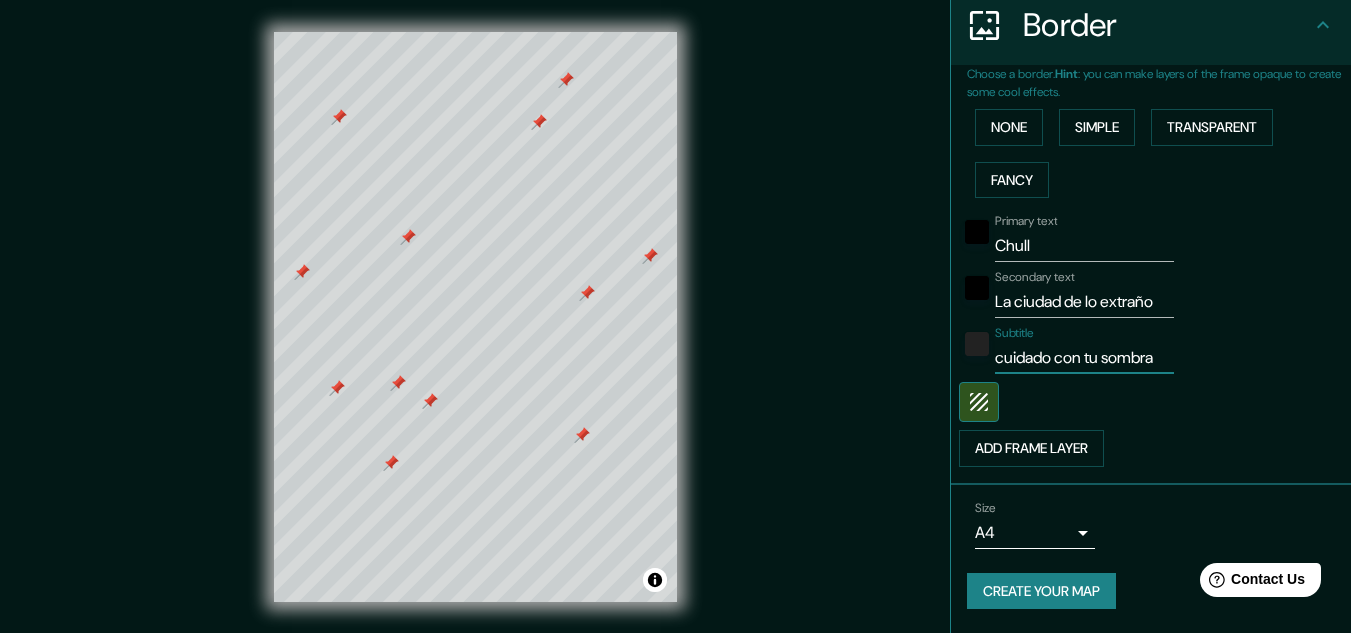 type on "cuidado con tu sombra" 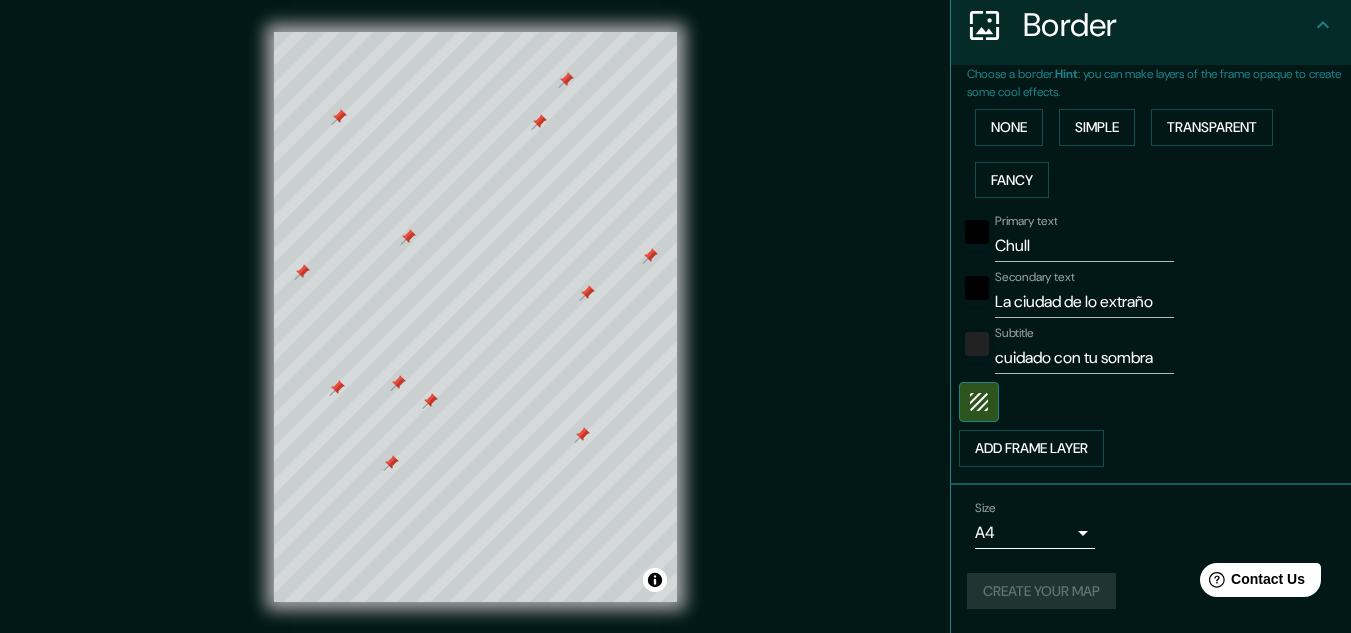 scroll, scrollTop: 0, scrollLeft: 0, axis: both 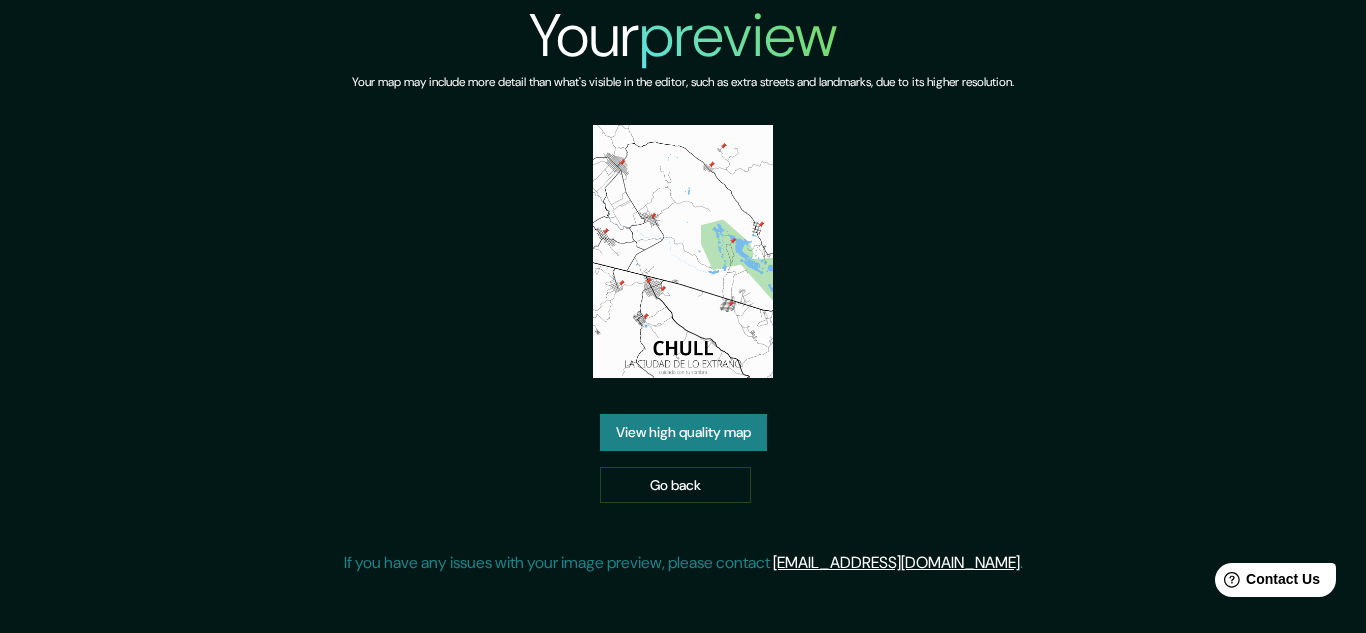 click on "View high quality map" at bounding box center [683, 432] 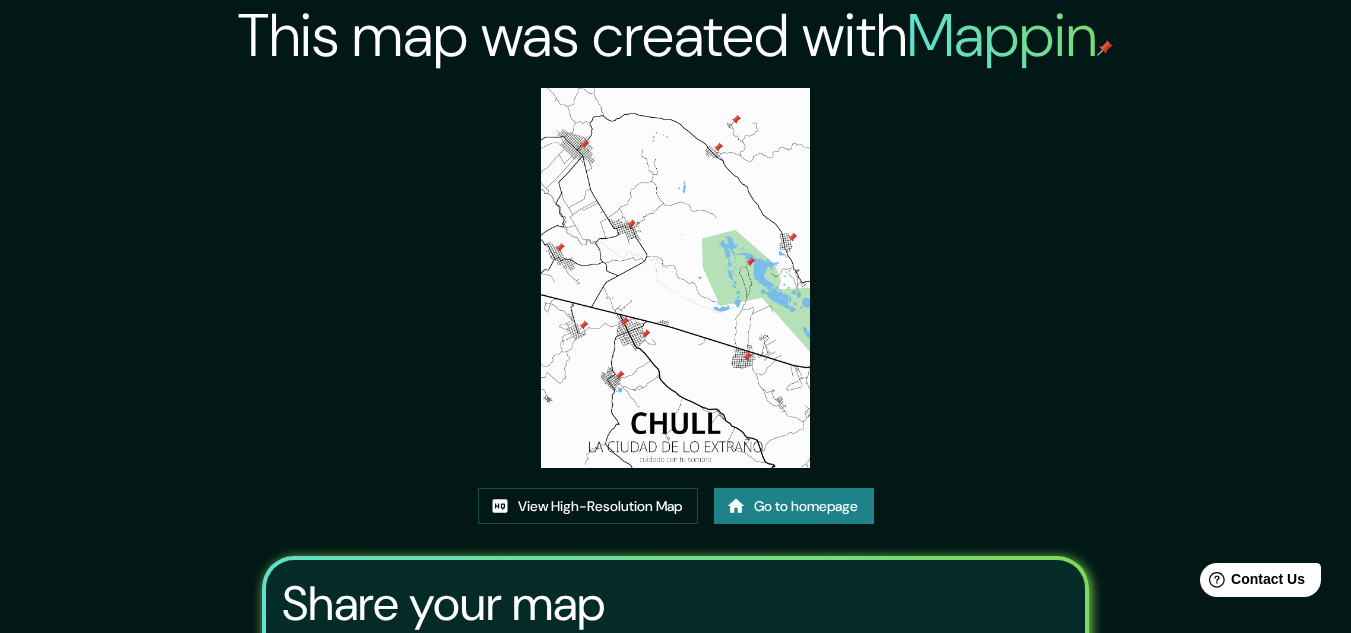 drag, startPoint x: 709, startPoint y: 325, endPoint x: 685, endPoint y: 330, distance: 24.5153 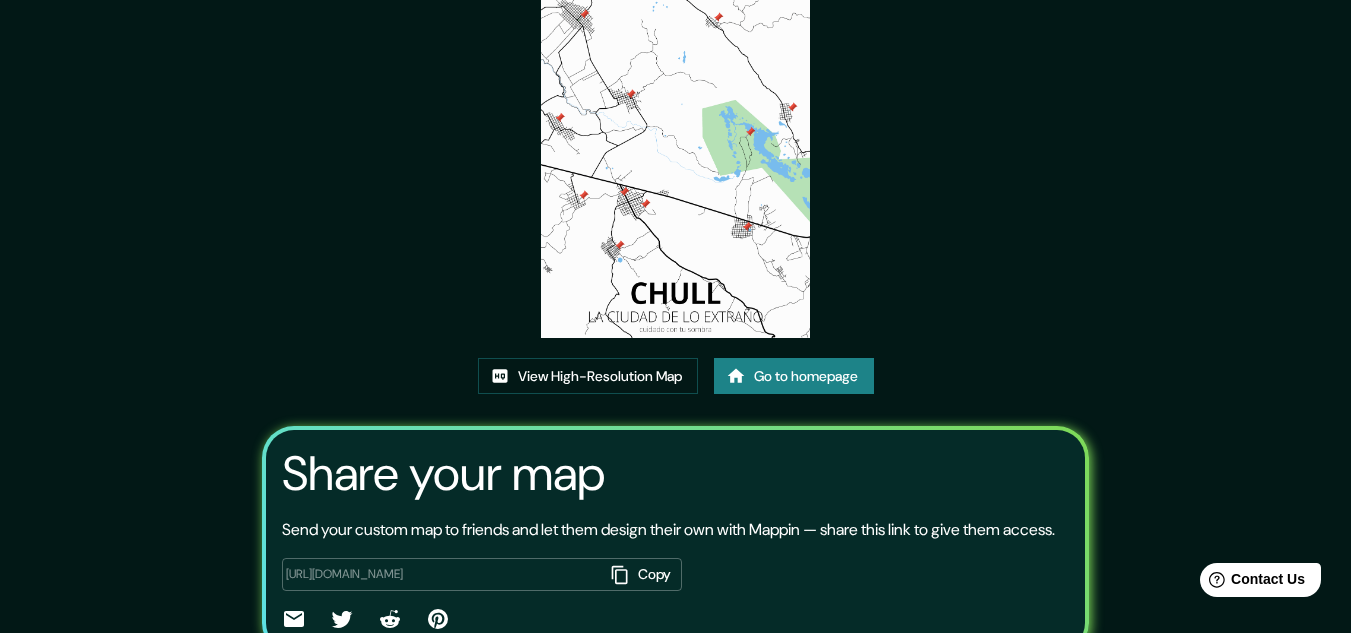 scroll, scrollTop: 0, scrollLeft: 0, axis: both 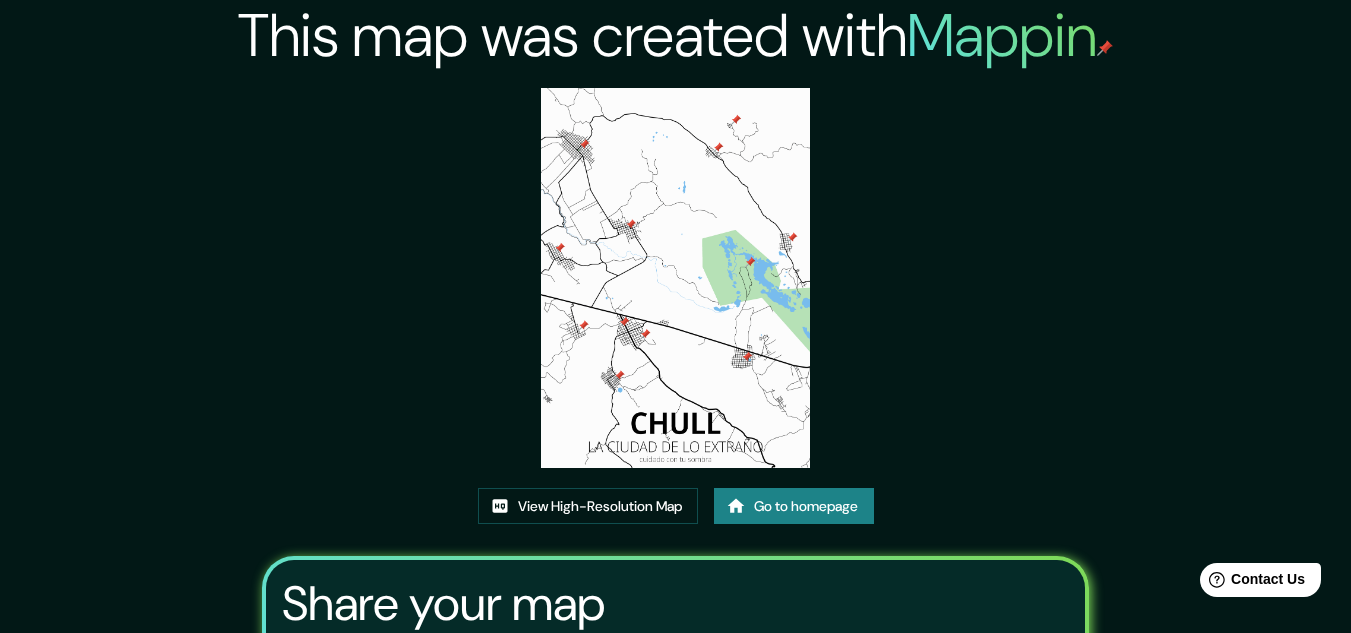 click on "This map was created with  Mappin View High-Resolution Map Go to homepage Share your map Send your custom map to friends and let them design their own with Mappin — share this link to give them access. [URL][DOMAIN_NAME] Copy ​ Maps link valid for 60 days. If you have any problems getting your image preview, please contact    [EMAIL_ADDRESS][DOMAIN_NAME] ." at bounding box center (675, 428) 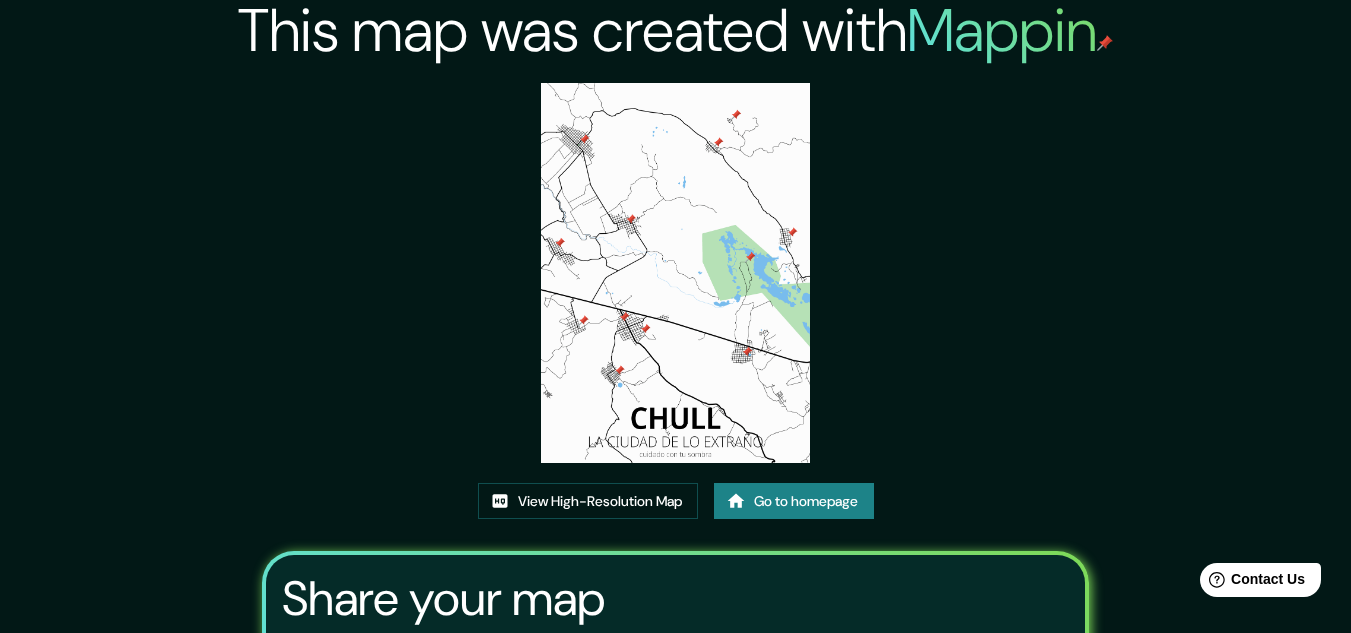 scroll, scrollTop: 0, scrollLeft: 0, axis: both 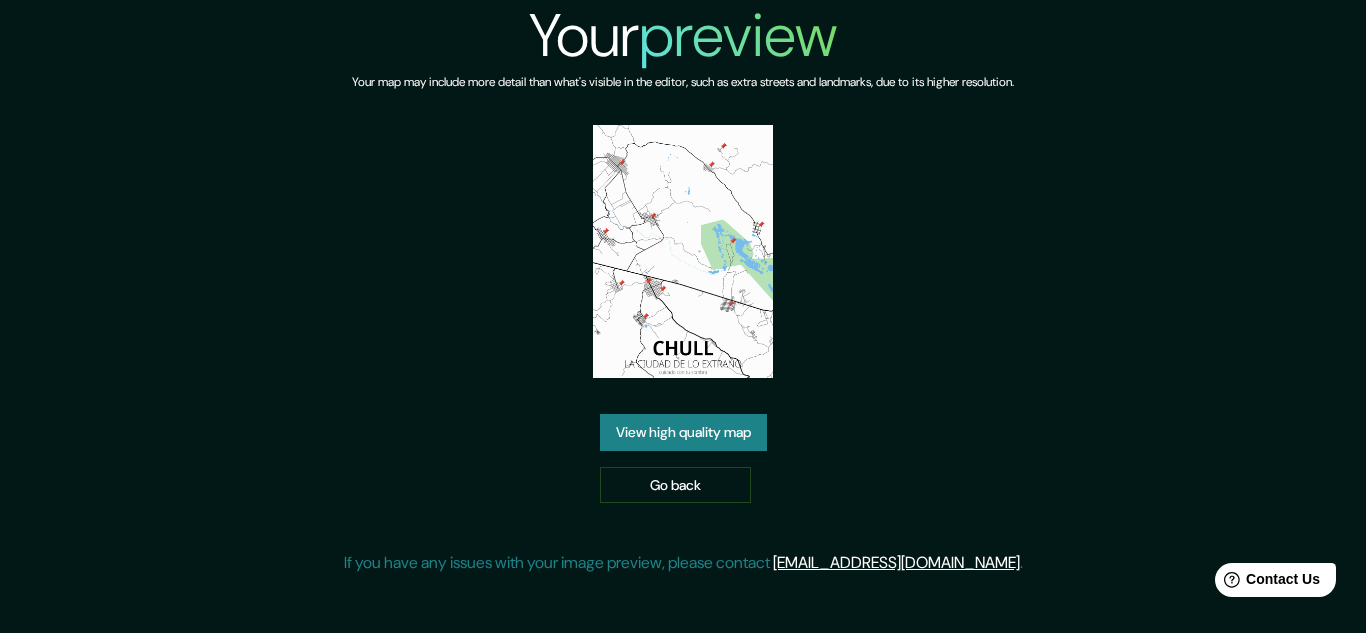 click on "preview" at bounding box center [738, 35] 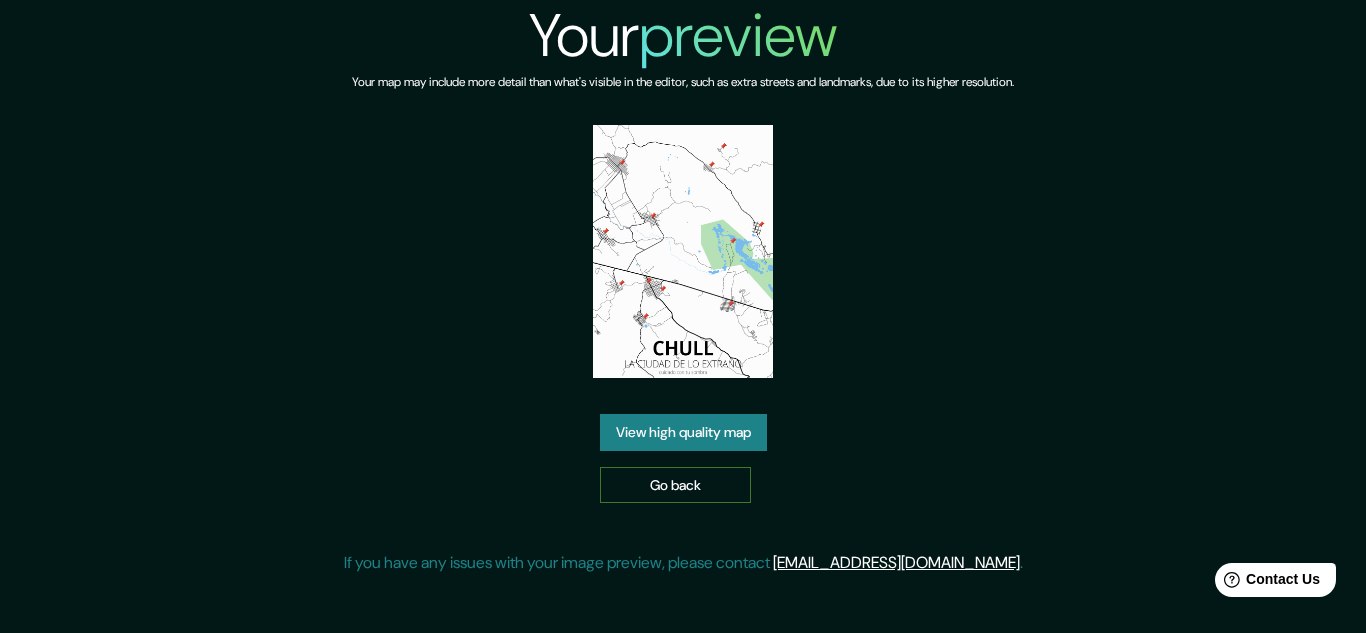 click on "Go back" at bounding box center (675, 485) 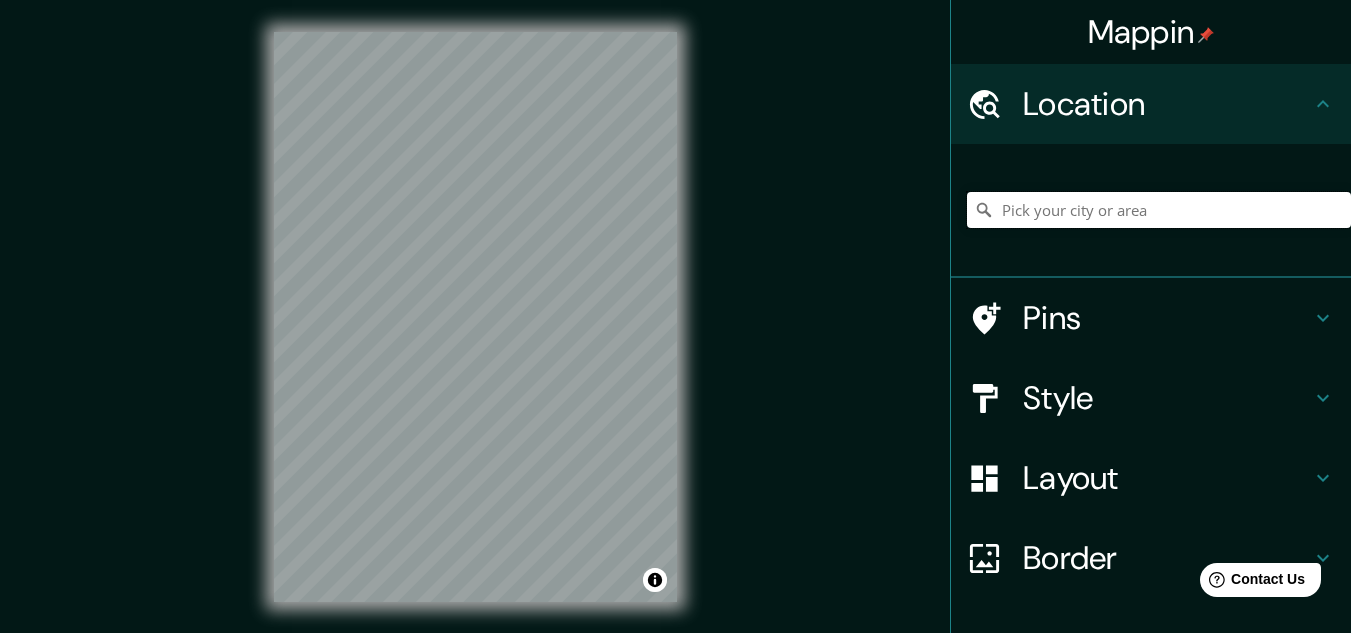 click at bounding box center (1159, 210) 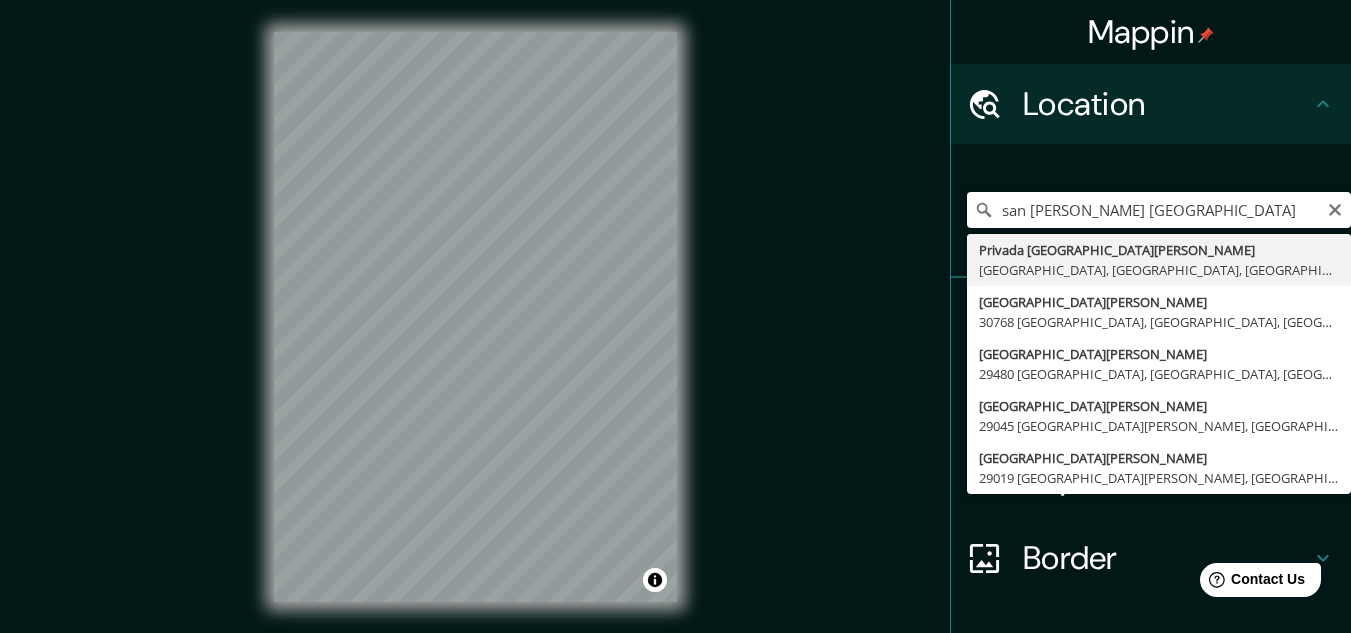 type on "Privada [GEOGRAPHIC_DATA][PERSON_NAME], [GEOGRAPHIC_DATA], [GEOGRAPHIC_DATA], [GEOGRAPHIC_DATA]" 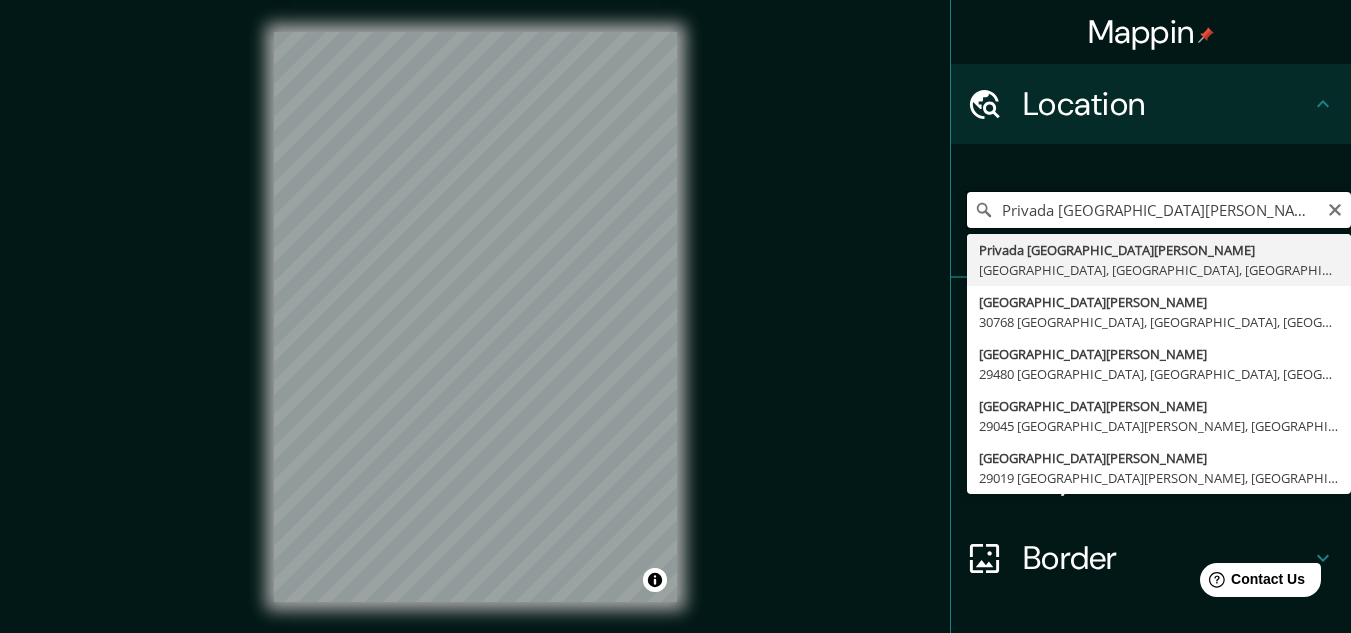 scroll, scrollTop: 0, scrollLeft: 0, axis: both 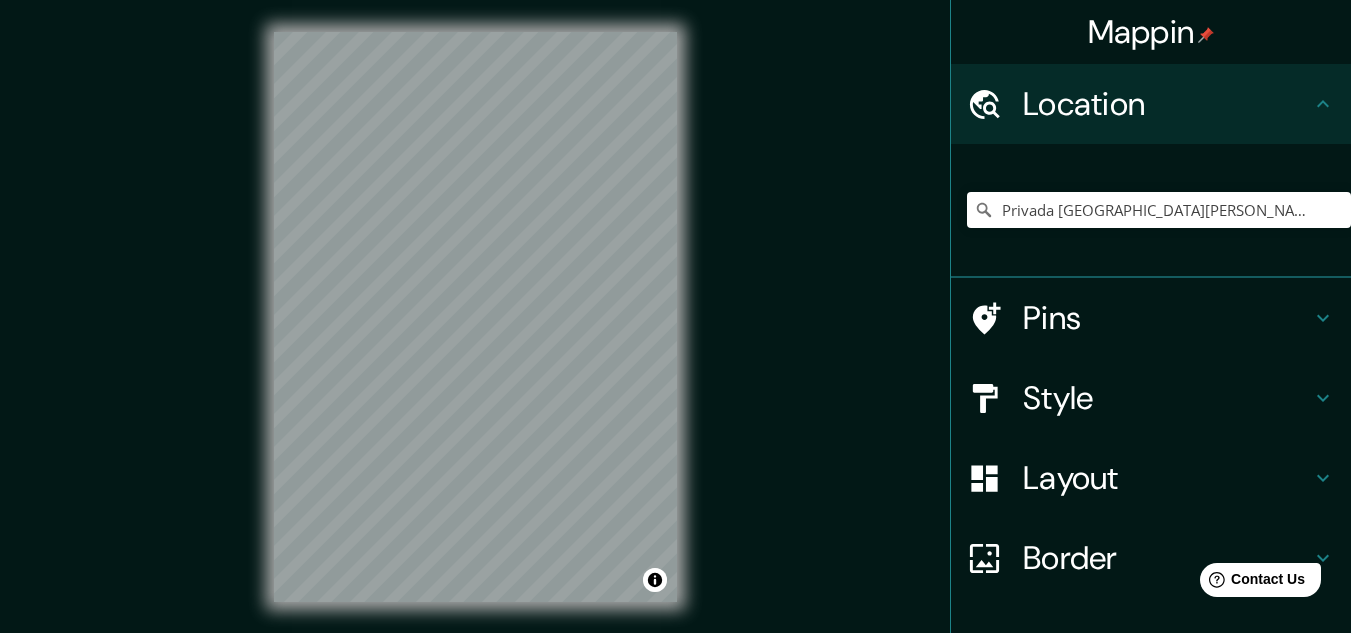 click on "Style" at bounding box center [1151, 398] 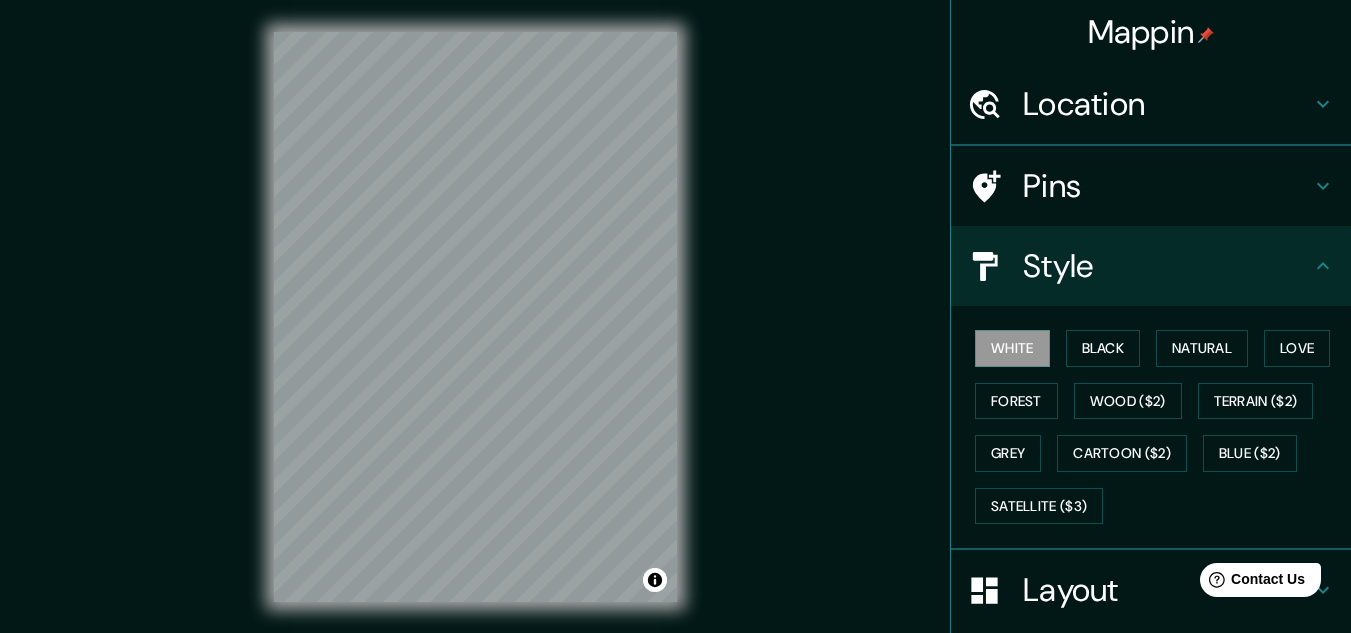 click on "White Black Natural Love Forest Wood ($2) Terrain ($2) Grey Cartoon ($2) Blue ($2) Satellite ($3)" at bounding box center (1159, 427) 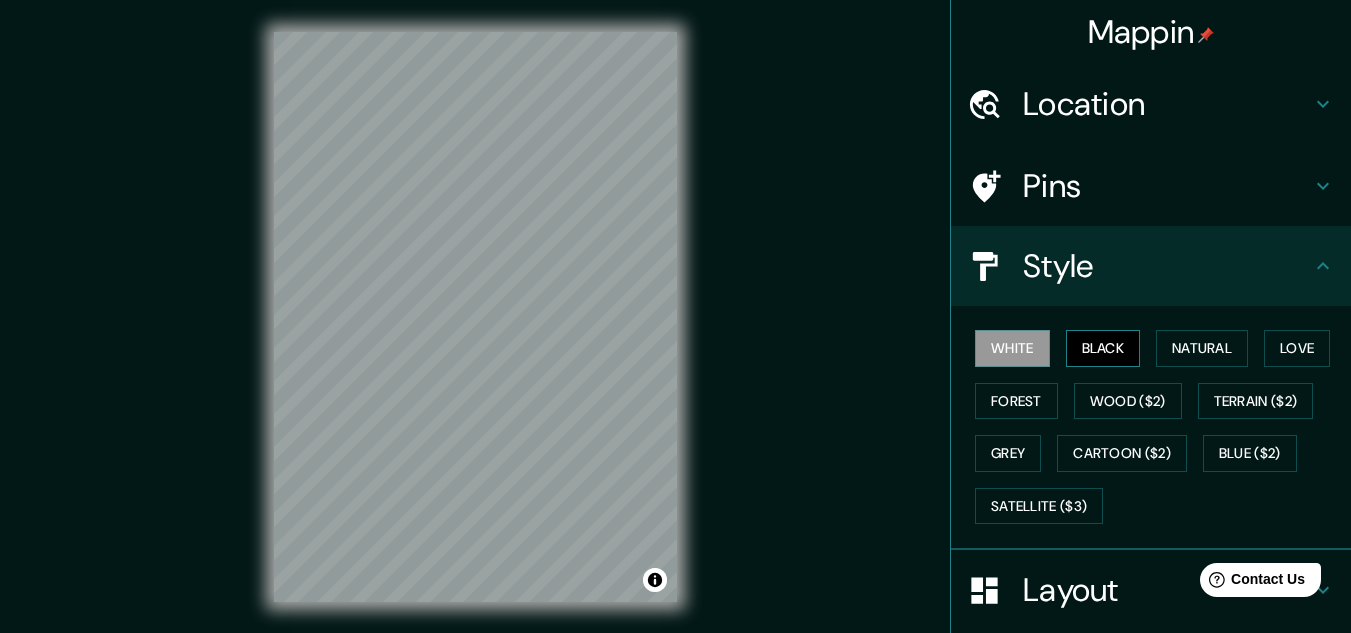 click on "Black" at bounding box center (1103, 348) 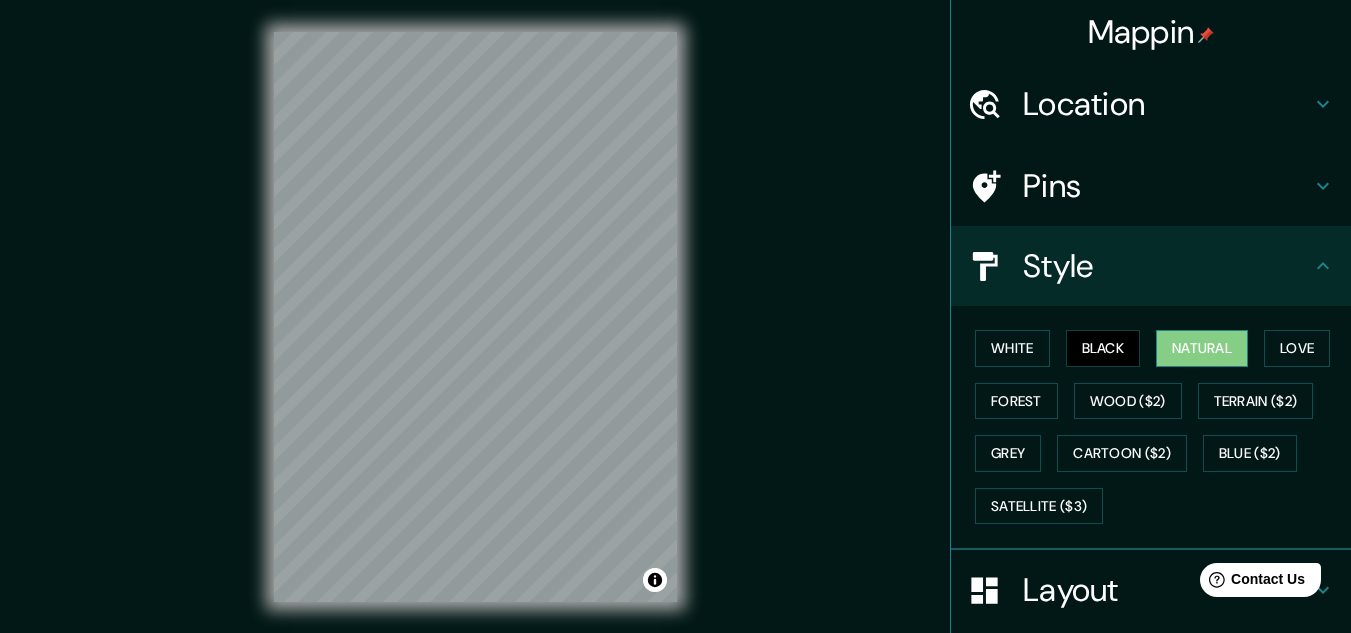 click on "Natural" at bounding box center (1202, 348) 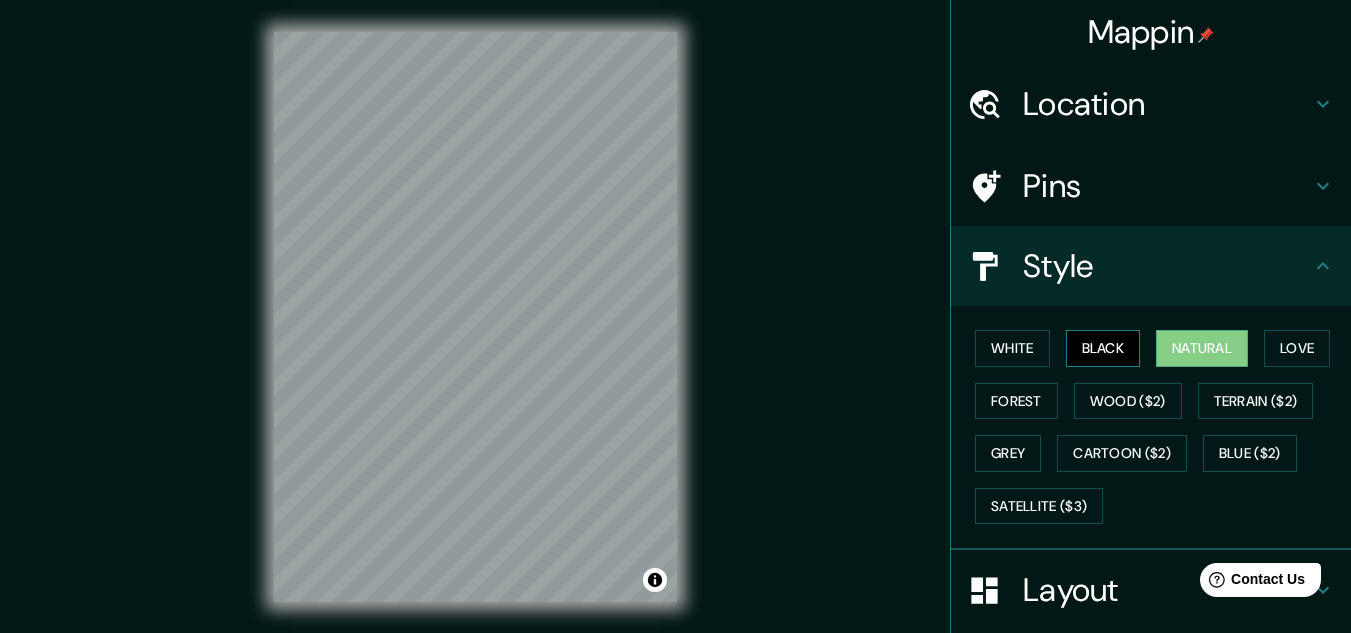 click on "Black" at bounding box center [1103, 348] 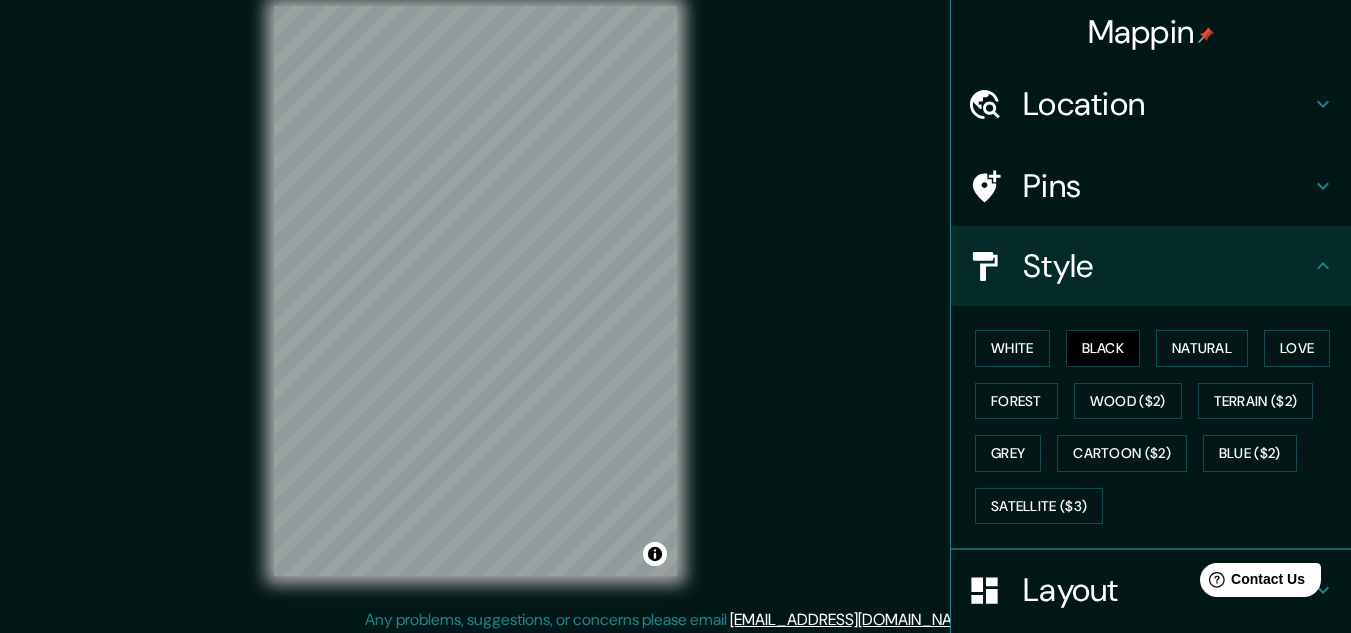 scroll, scrollTop: 33, scrollLeft: 0, axis: vertical 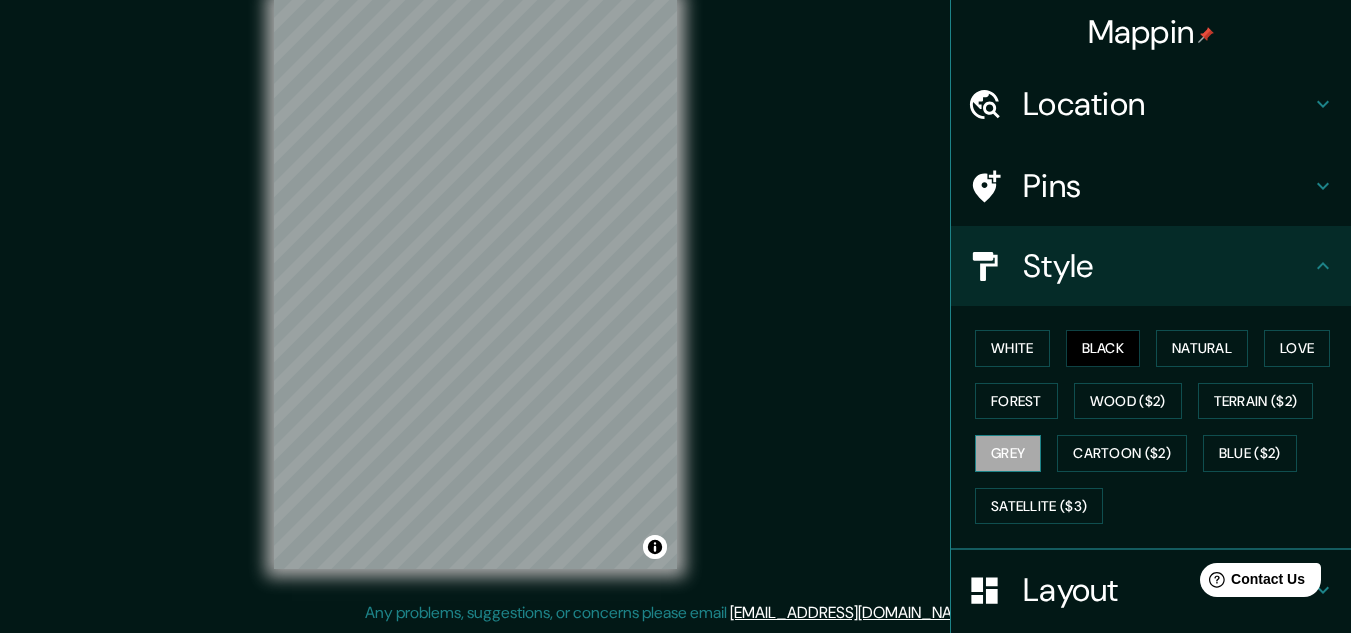 click on "Grey" at bounding box center [1008, 453] 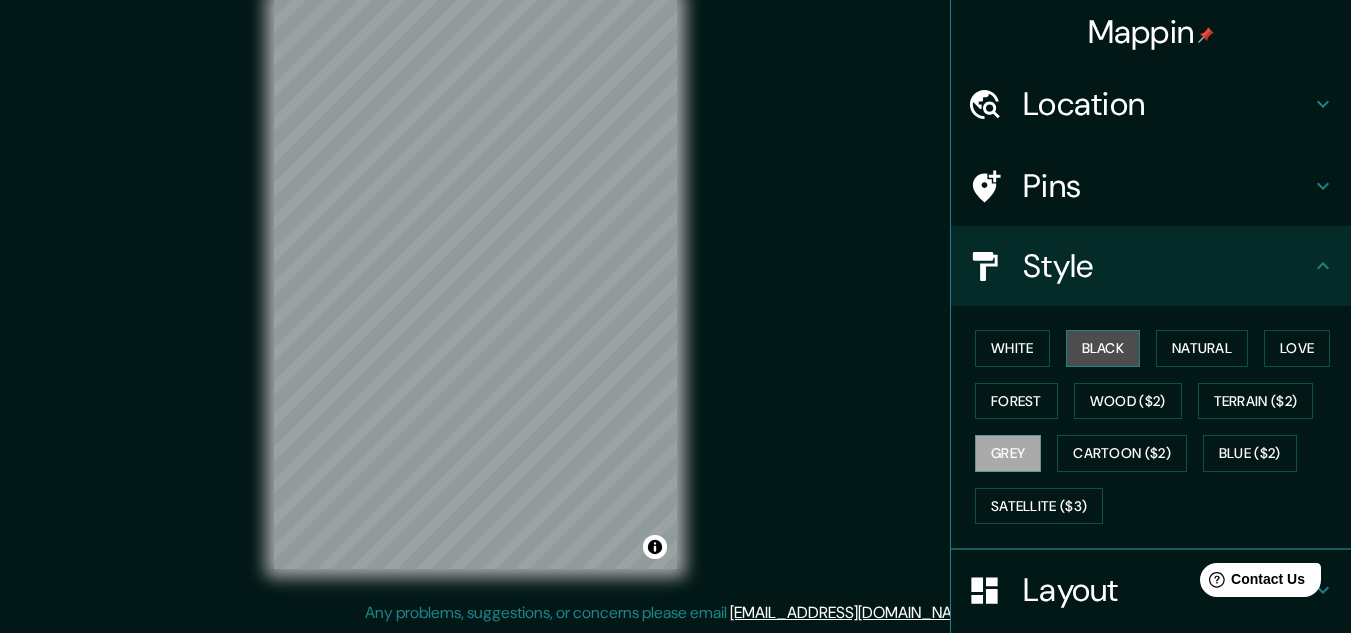 click on "Black" at bounding box center [1103, 348] 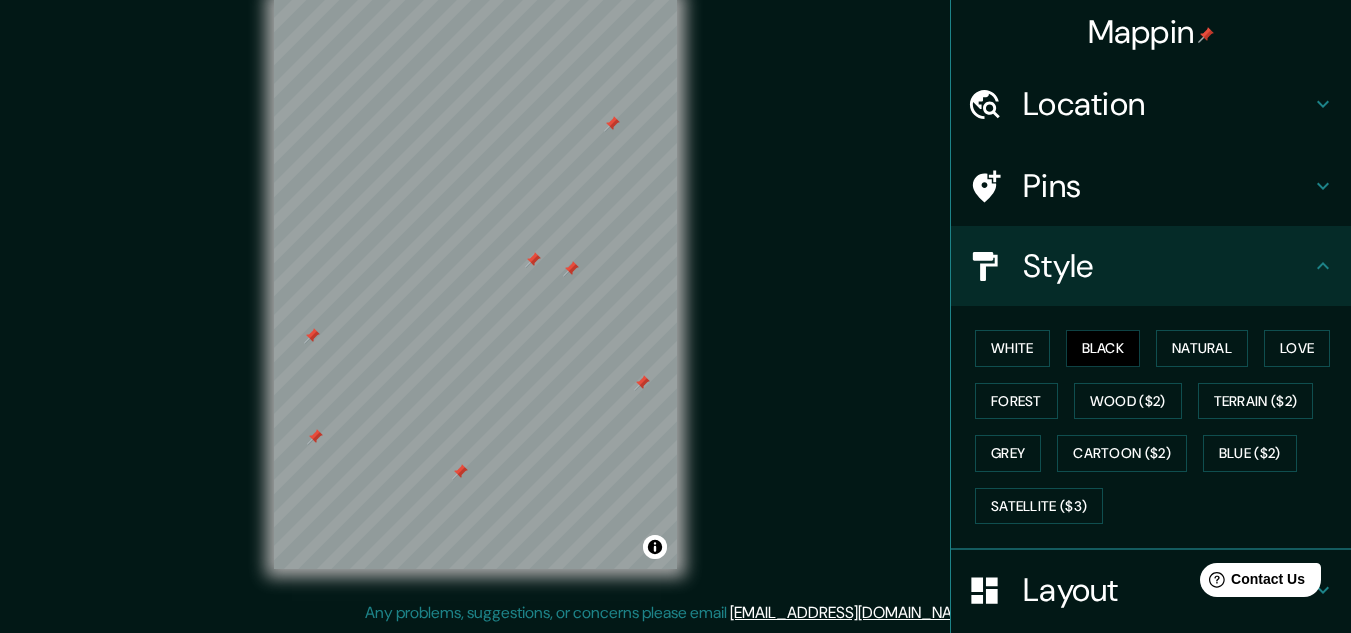 scroll, scrollTop: 0, scrollLeft: 0, axis: both 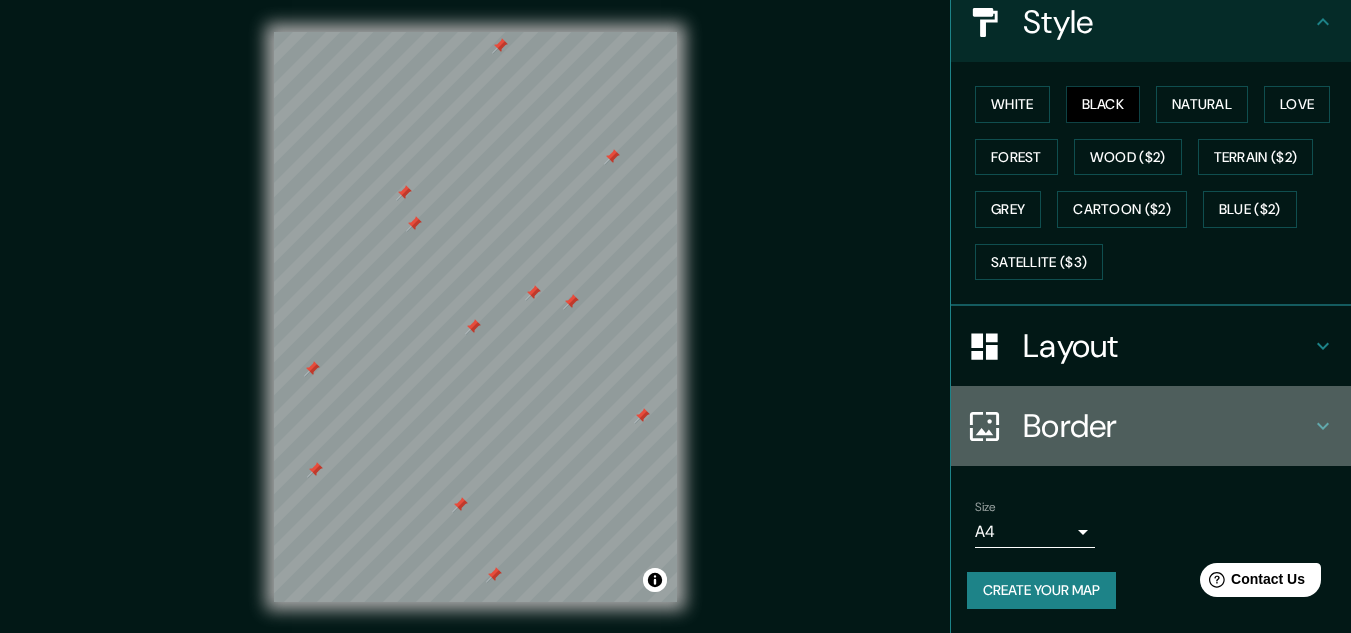 click on "Border" at bounding box center [1167, 426] 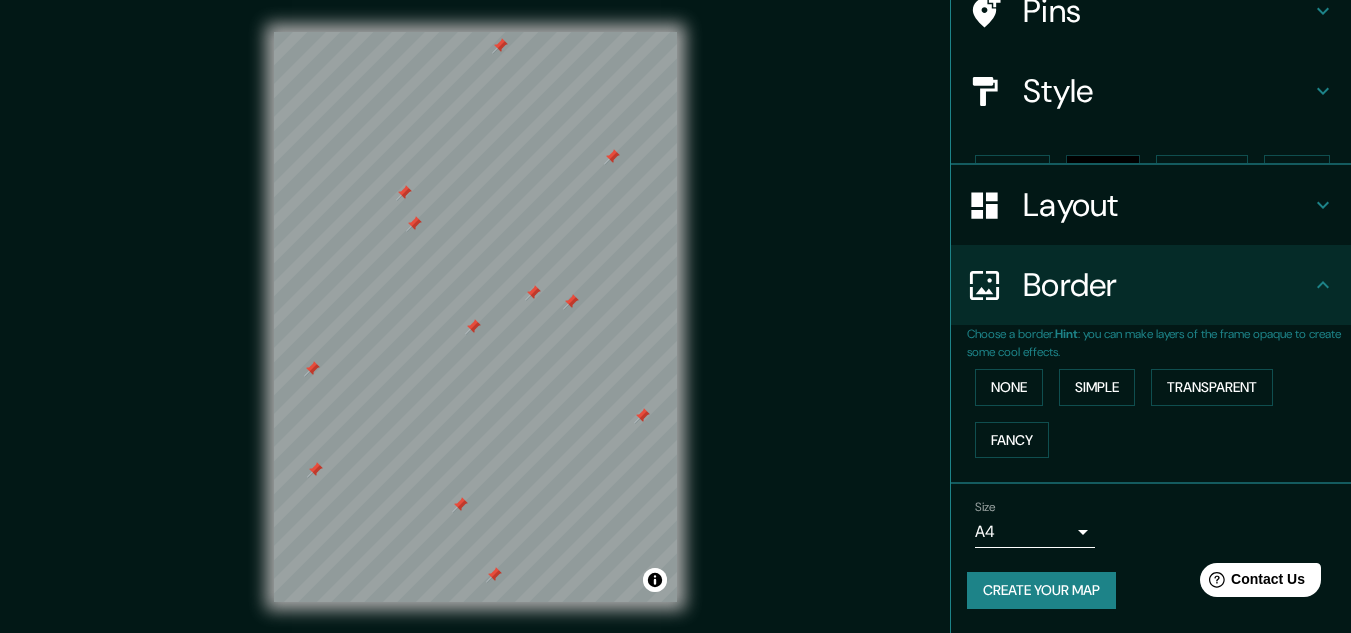 scroll, scrollTop: 141, scrollLeft: 0, axis: vertical 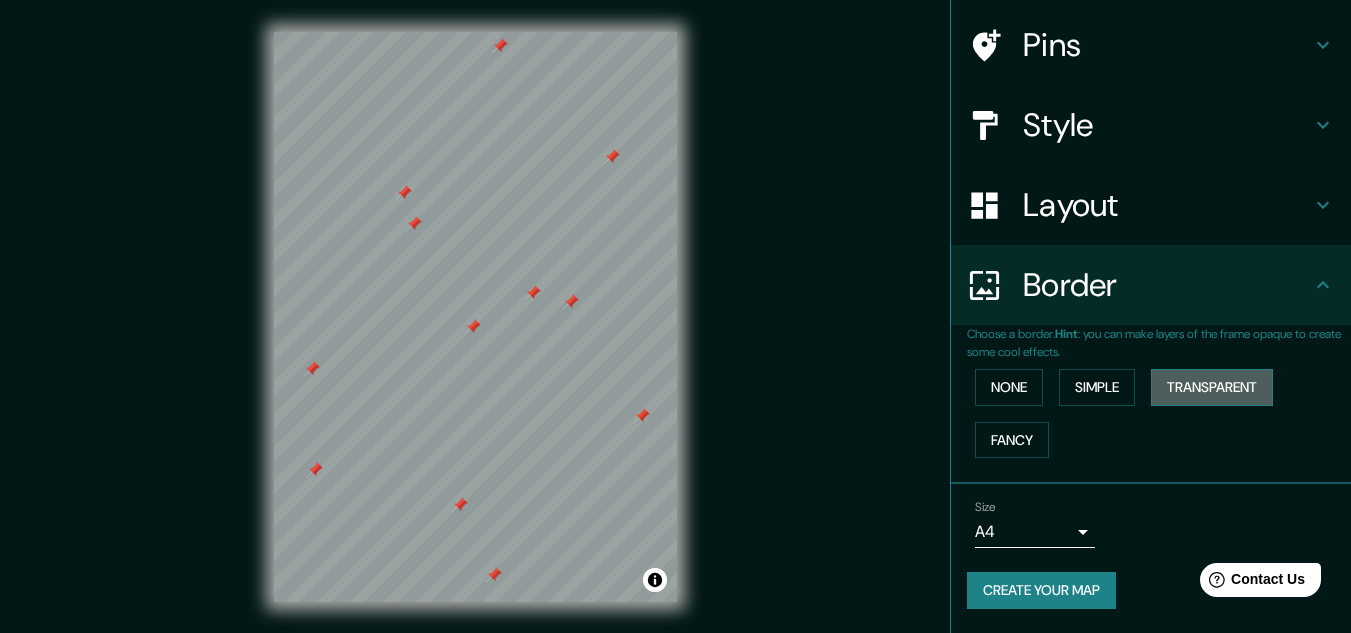 click on "Transparent" at bounding box center [1212, 387] 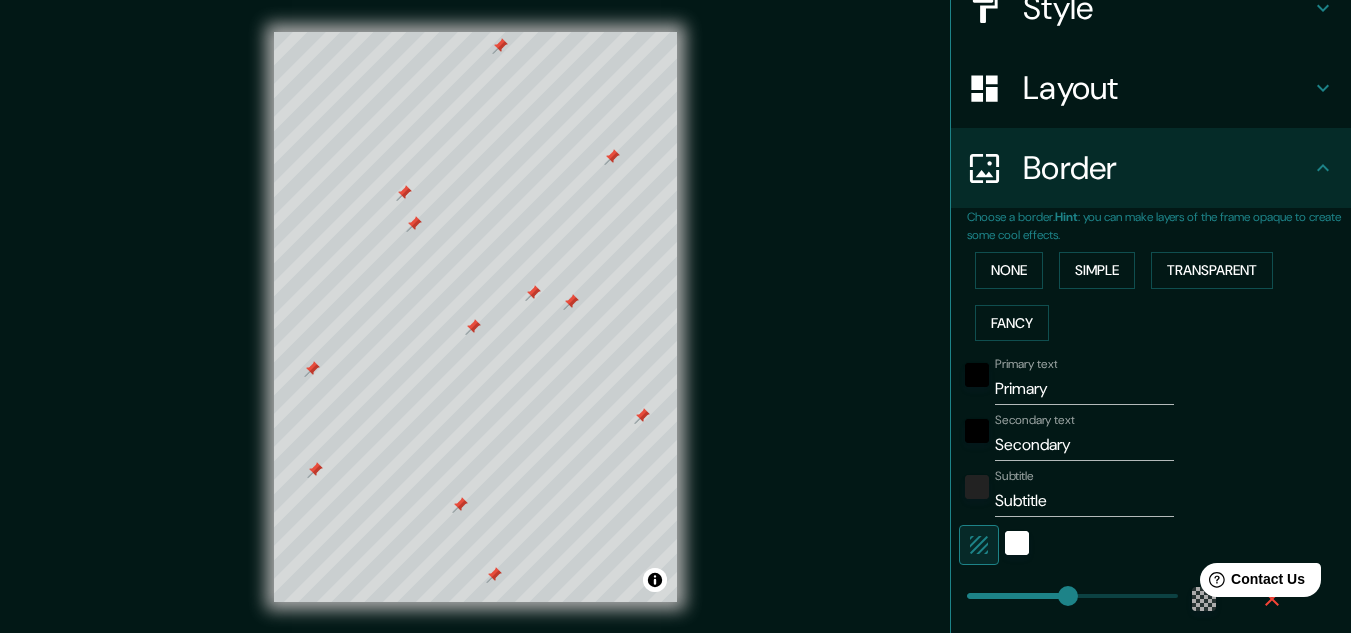 scroll, scrollTop: 441, scrollLeft: 0, axis: vertical 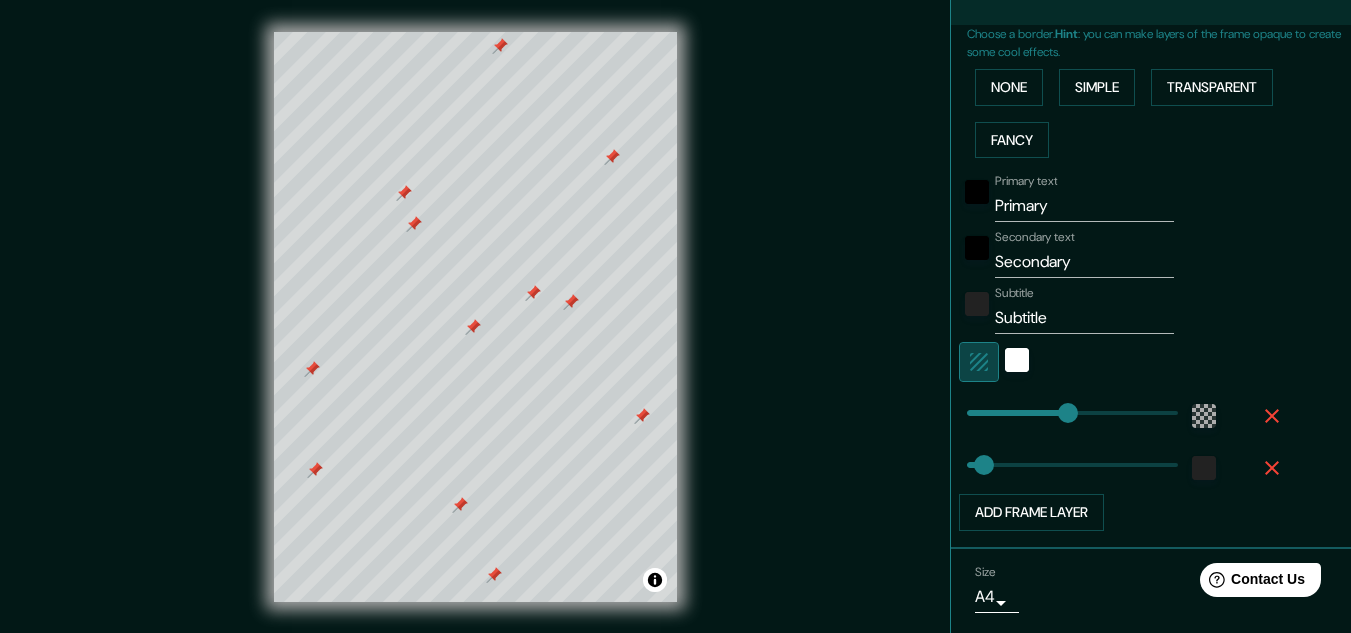 click at bounding box center [979, 362] 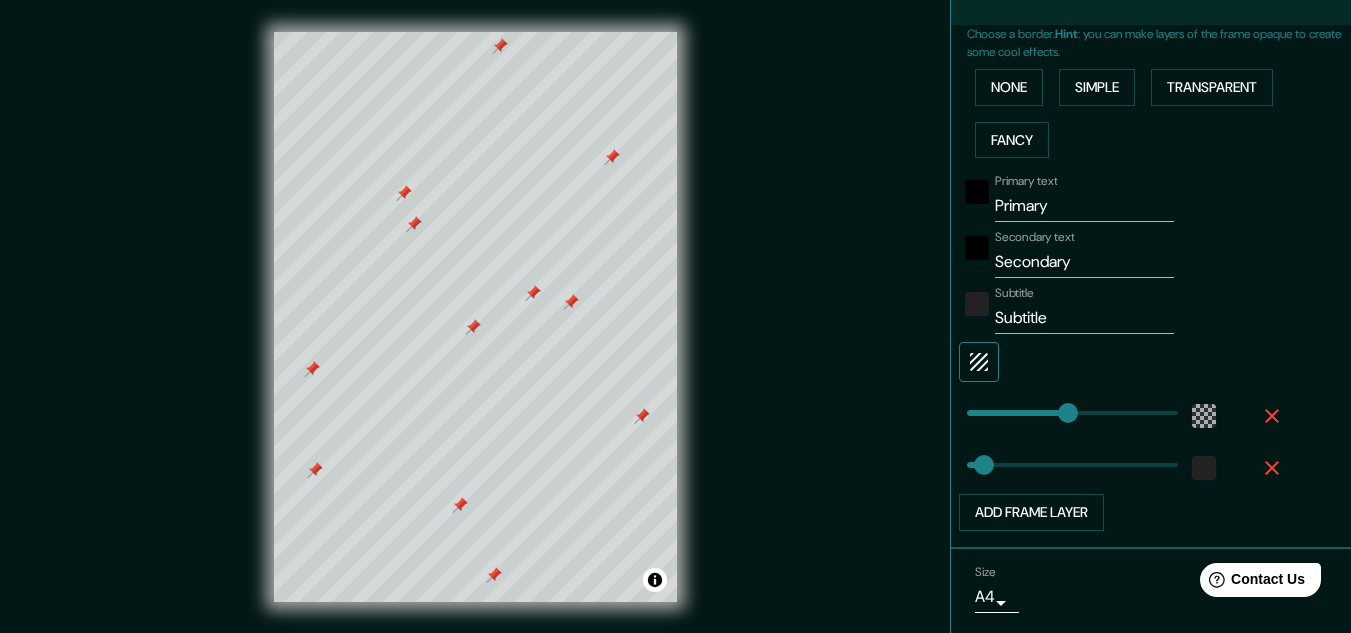 click at bounding box center [979, 362] 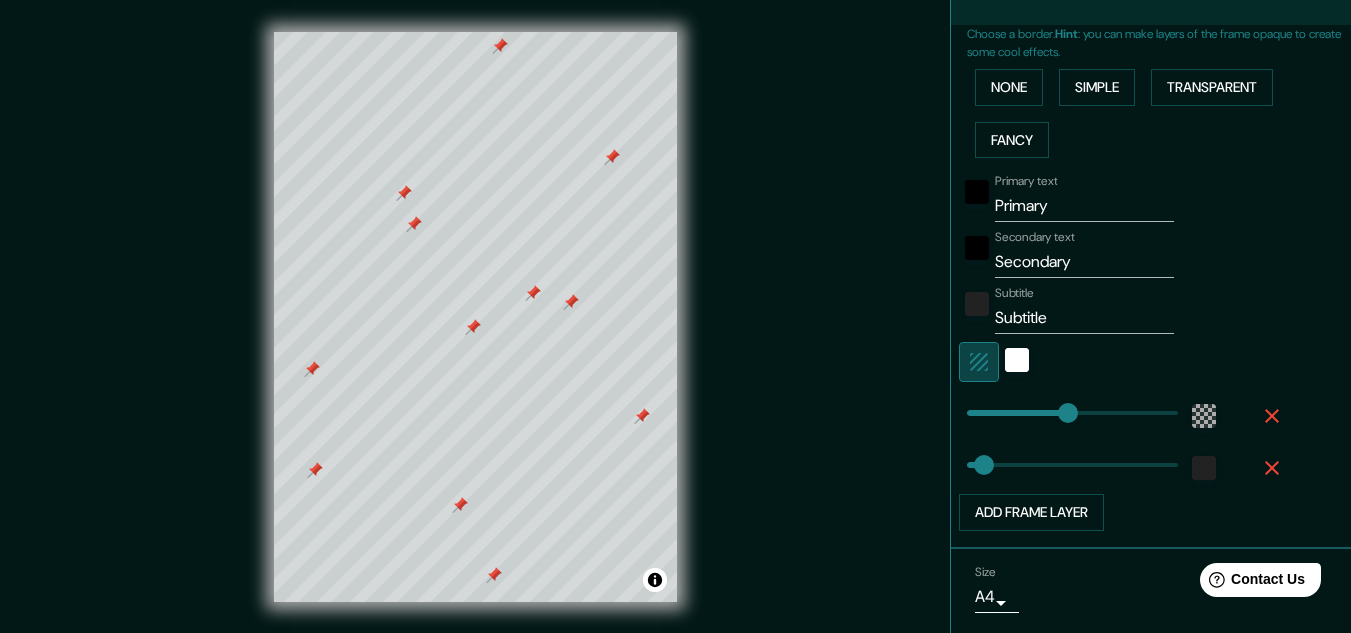 click at bounding box center (979, 362) 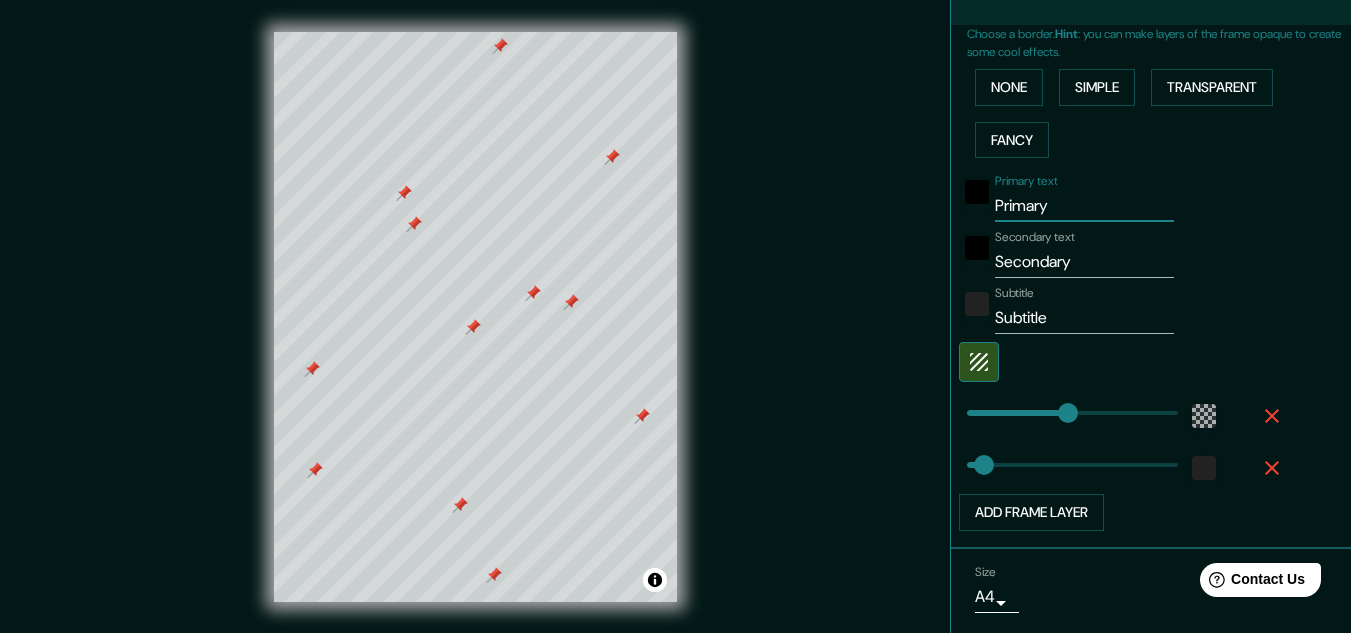drag, startPoint x: 1050, startPoint y: 202, endPoint x: 931, endPoint y: 208, distance: 119.15116 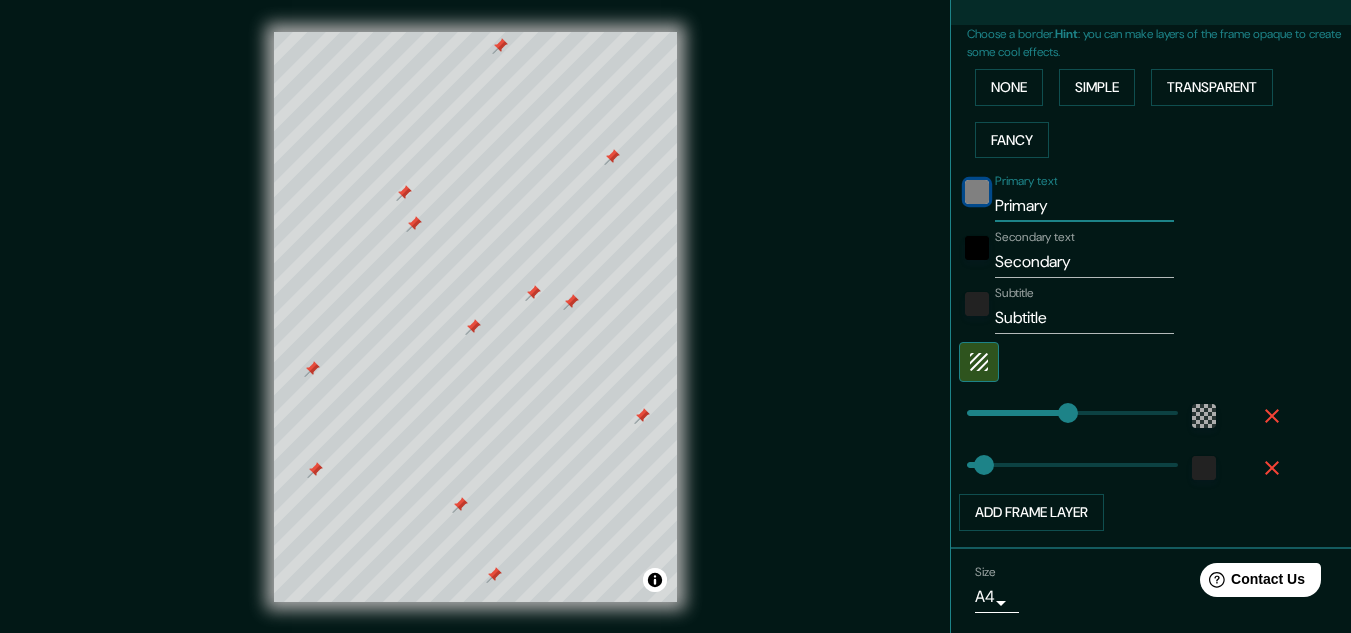 click at bounding box center (977, 192) 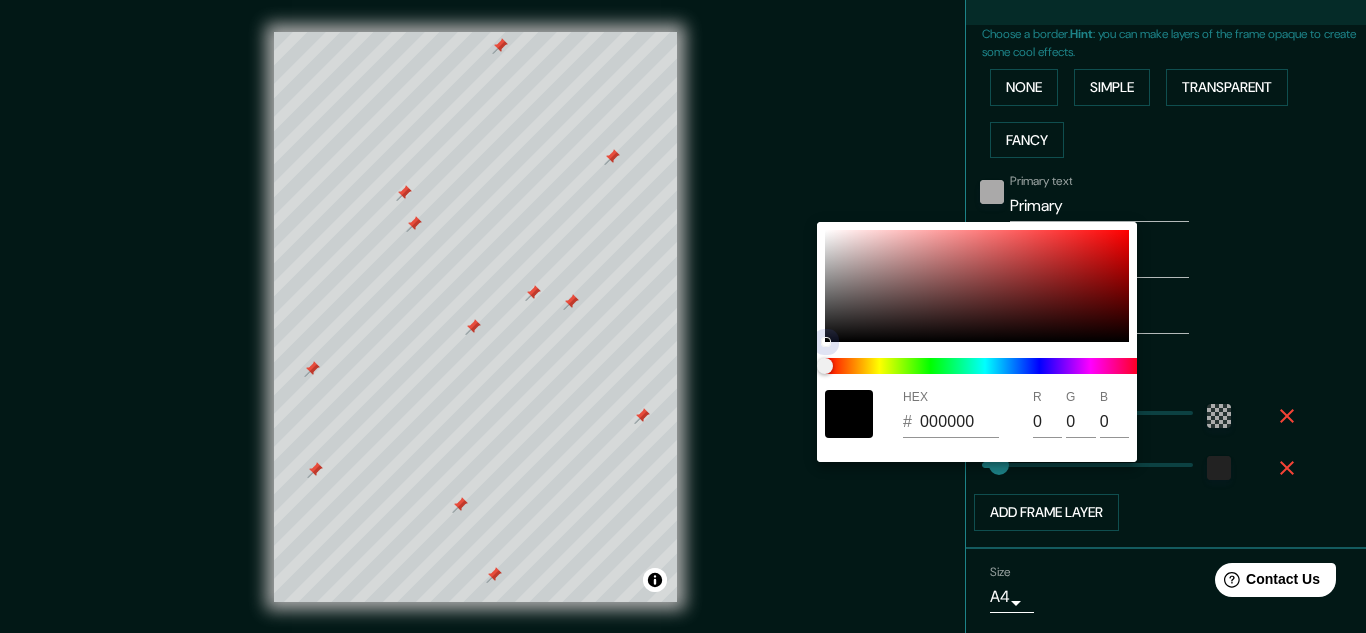 type on "193" 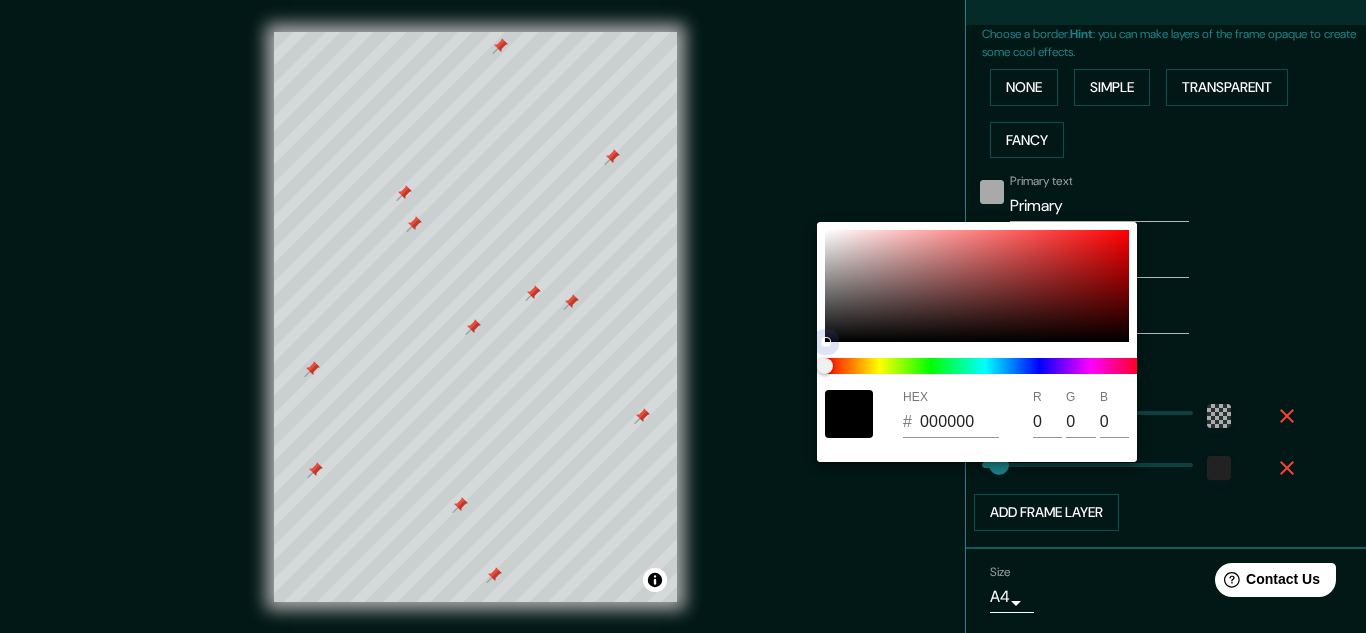type on "32" 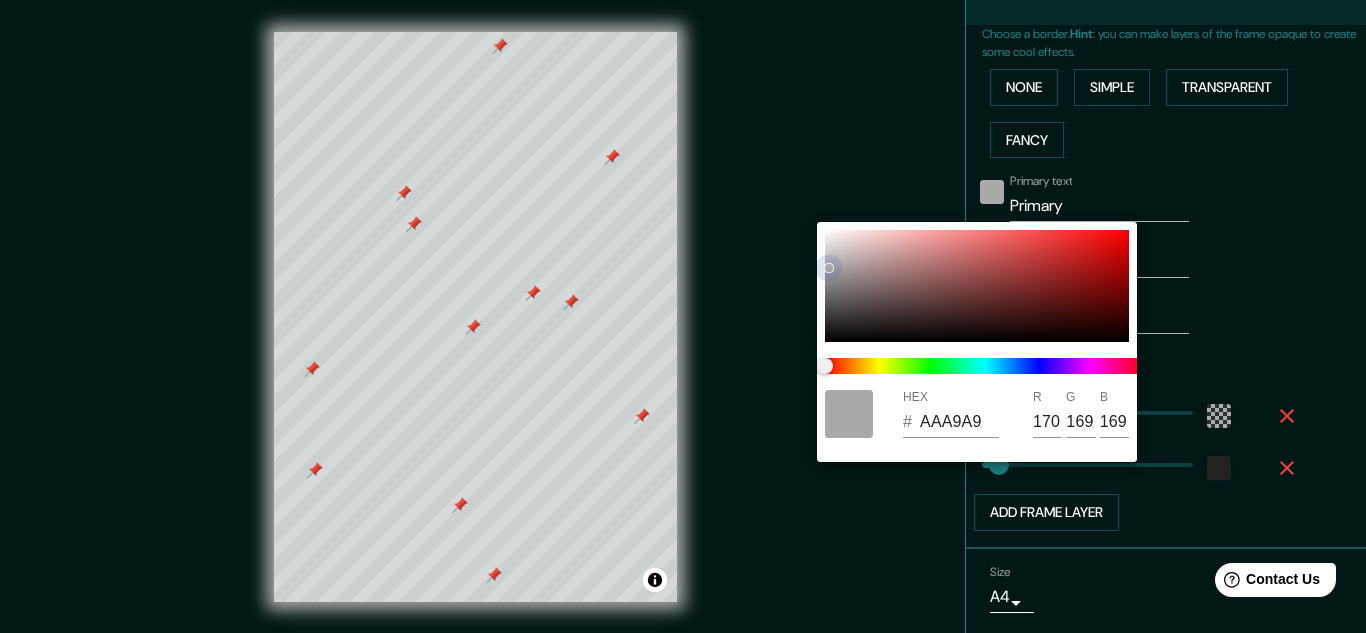 drag, startPoint x: 816, startPoint y: 242, endPoint x: 731, endPoint y: 190, distance: 99.64437 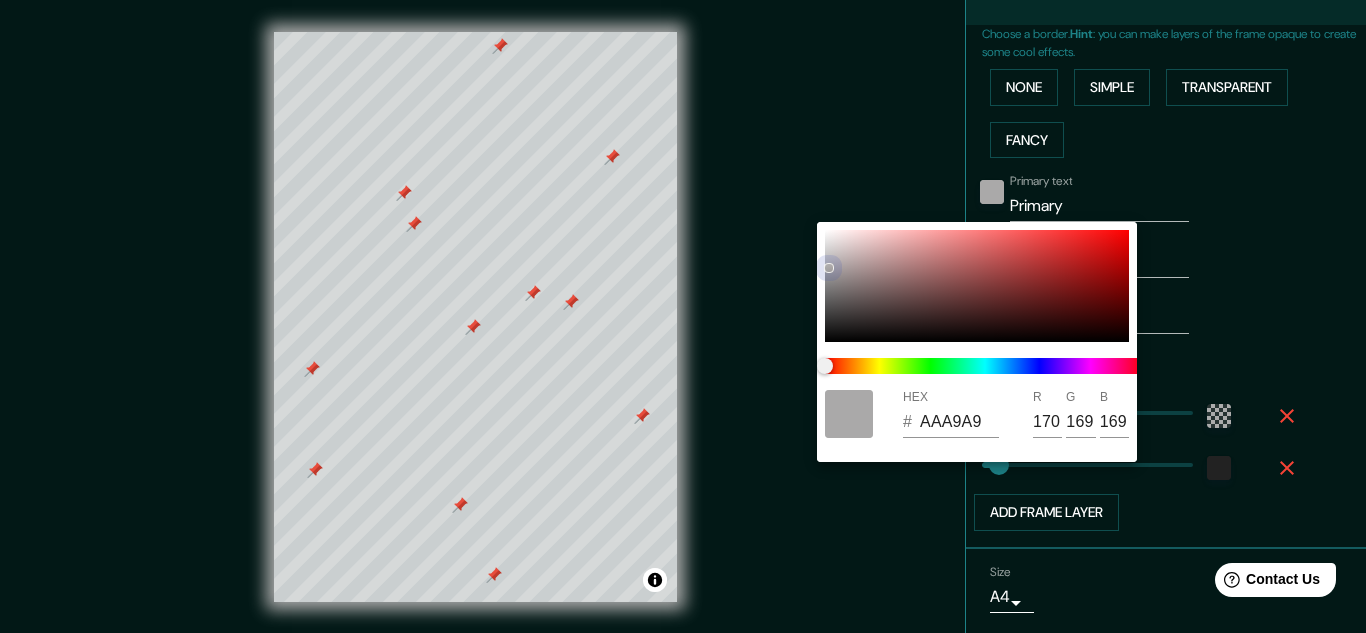 type on "193" 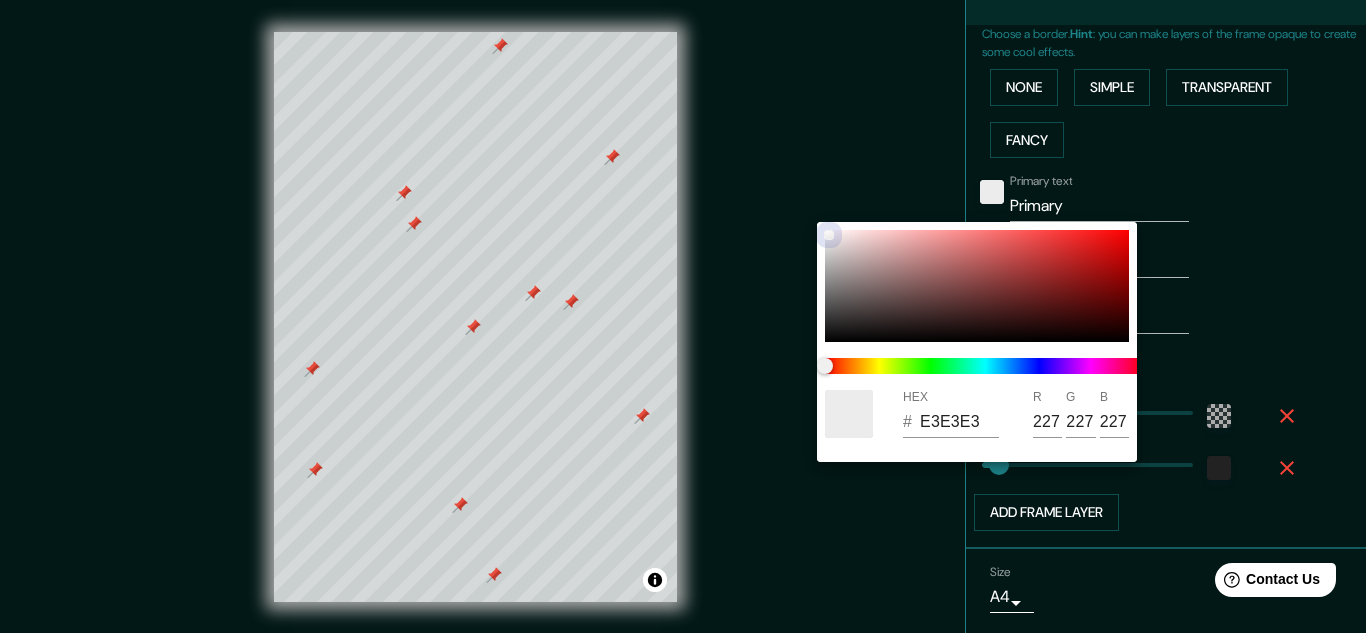 type on "193" 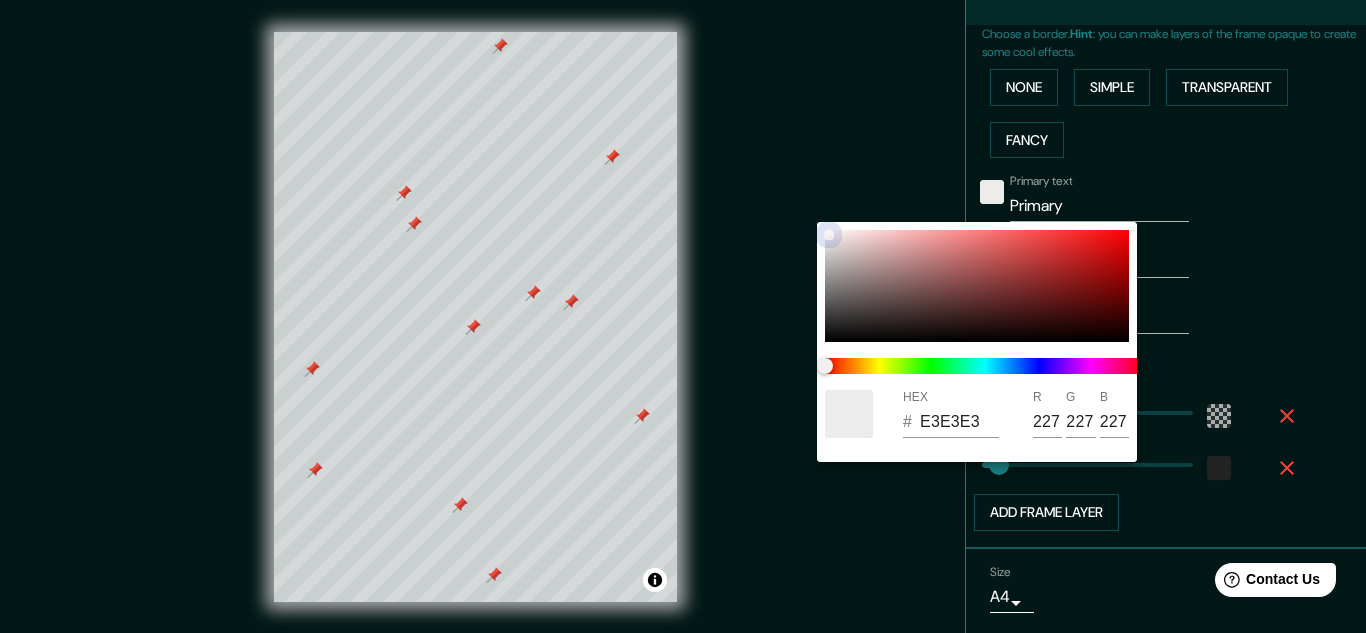 type on "32" 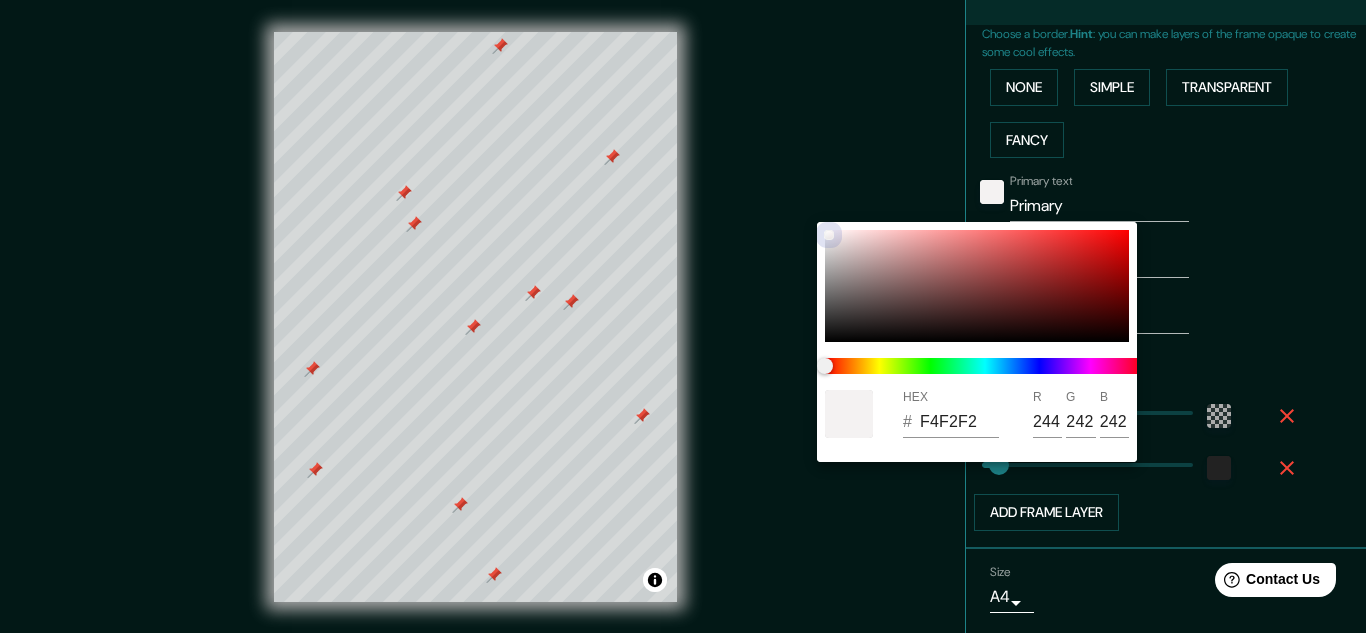 type on "193" 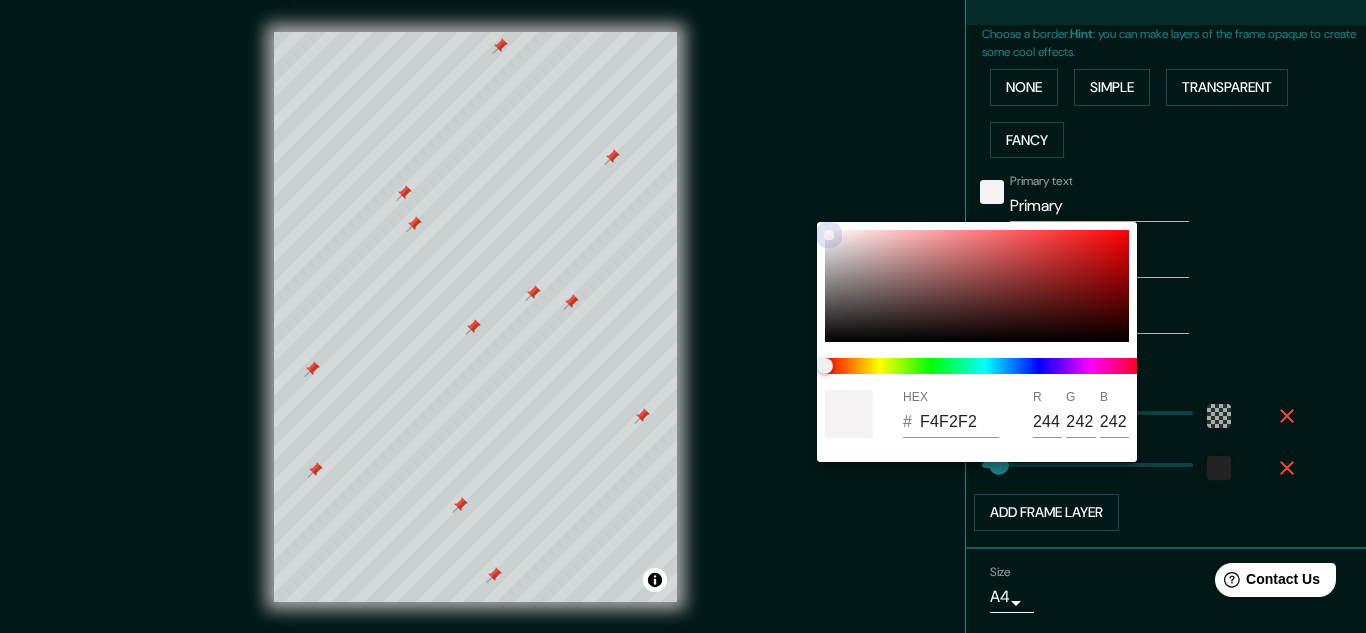 type on "32" 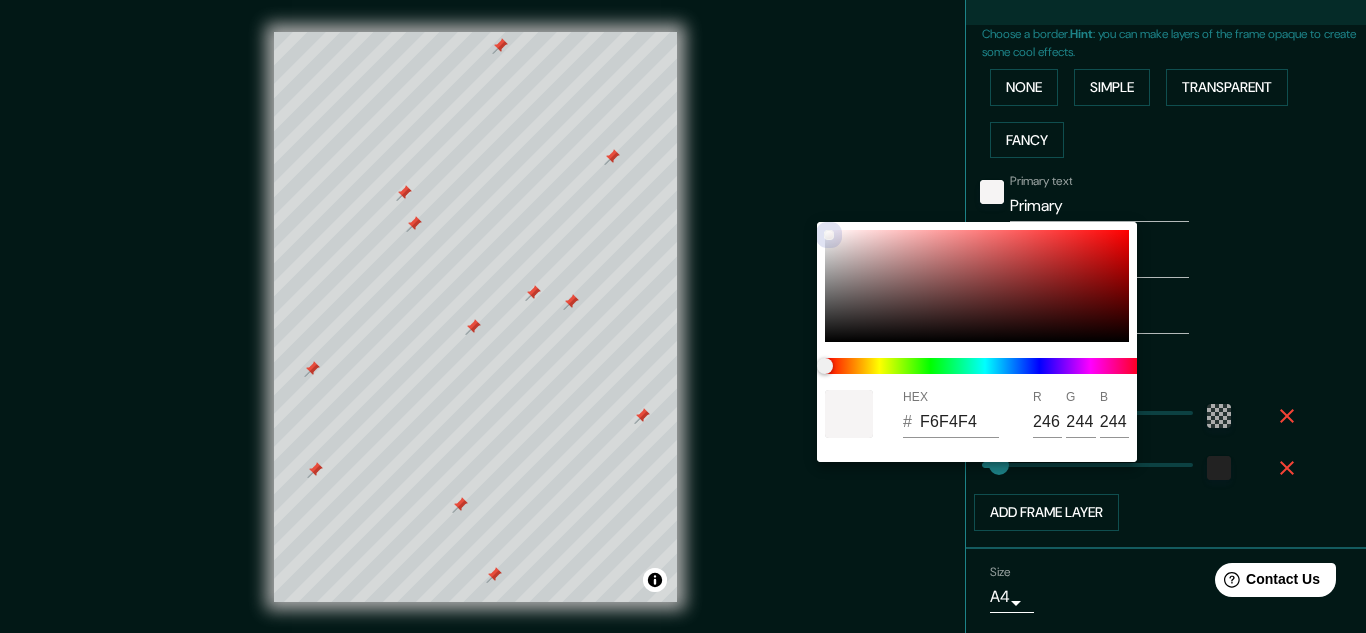 type on "193" 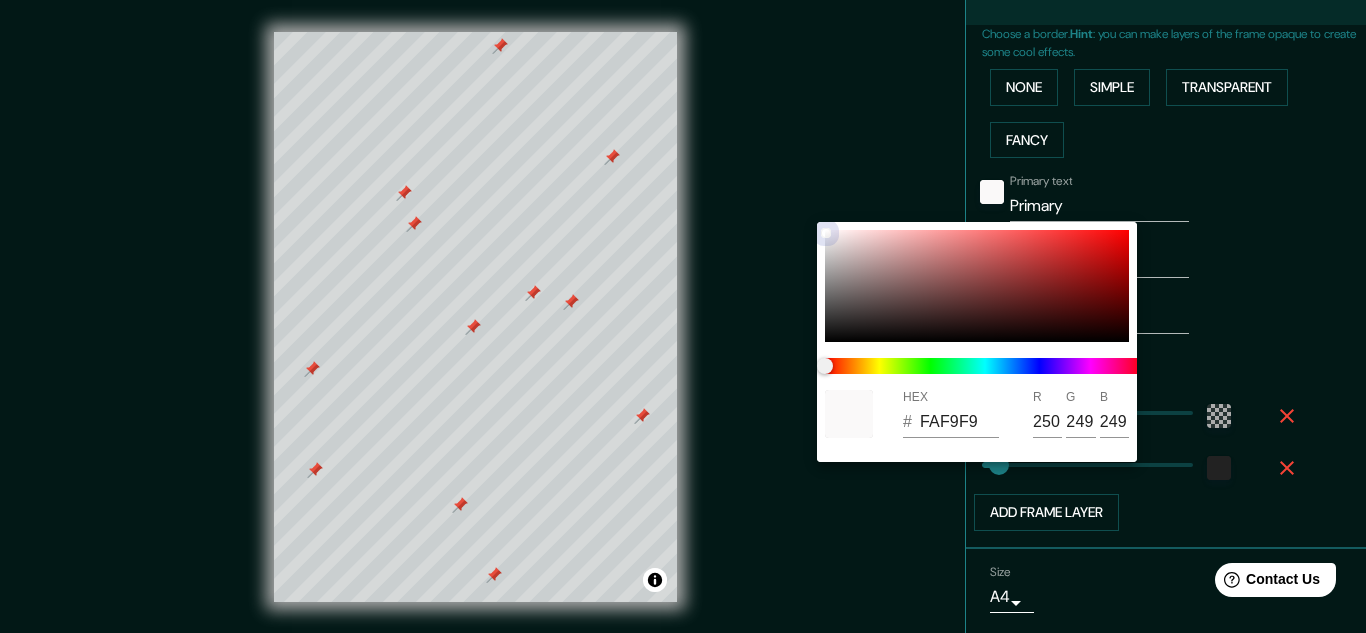 drag, startPoint x: 826, startPoint y: 263, endPoint x: 816, endPoint y: 207, distance: 56.88585 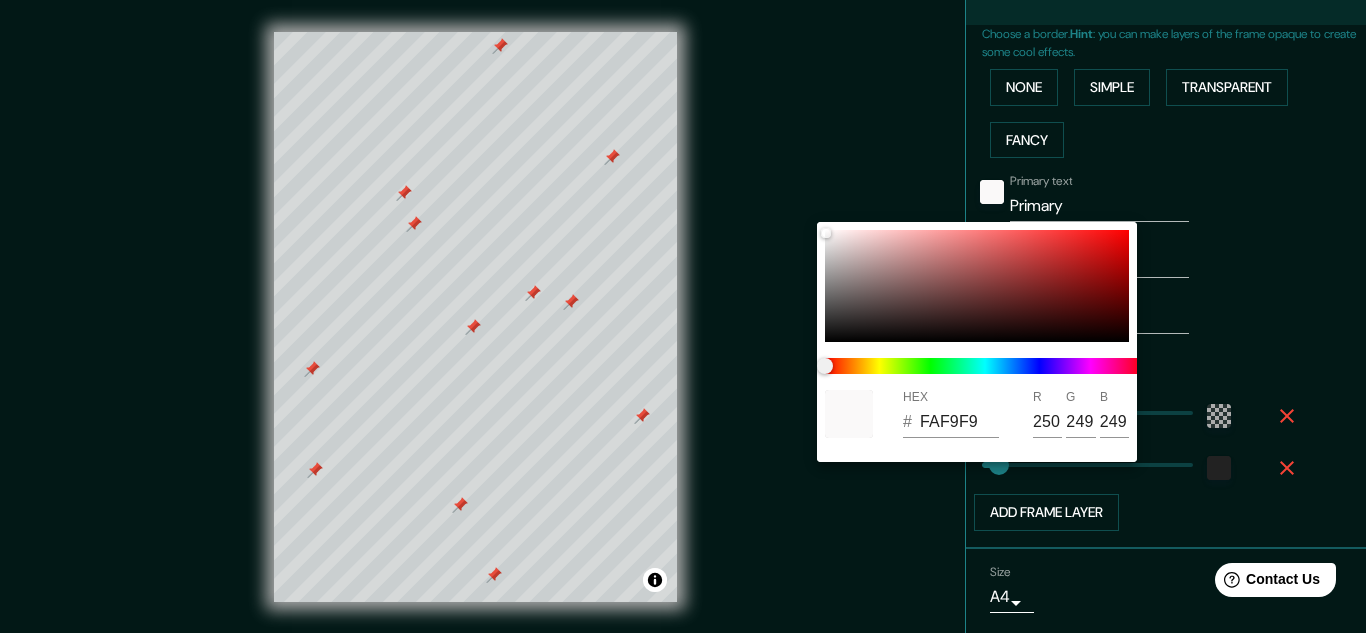 click at bounding box center (683, 316) 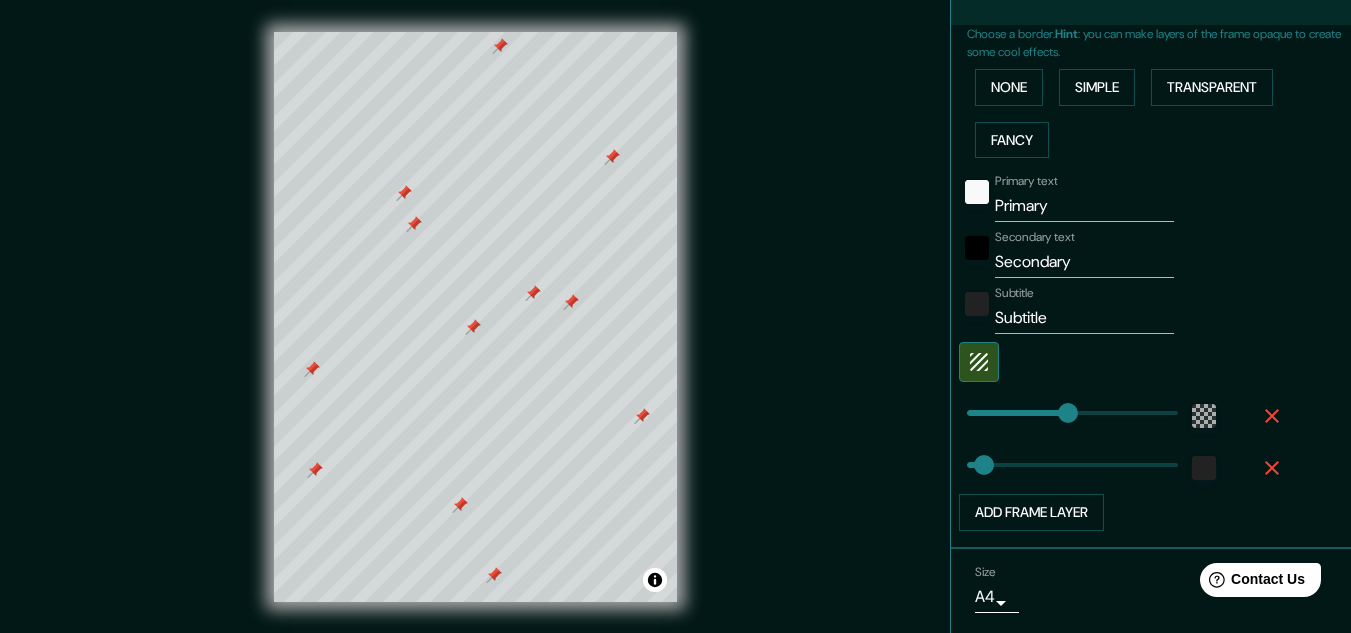 click on "Primary" at bounding box center [1084, 206] 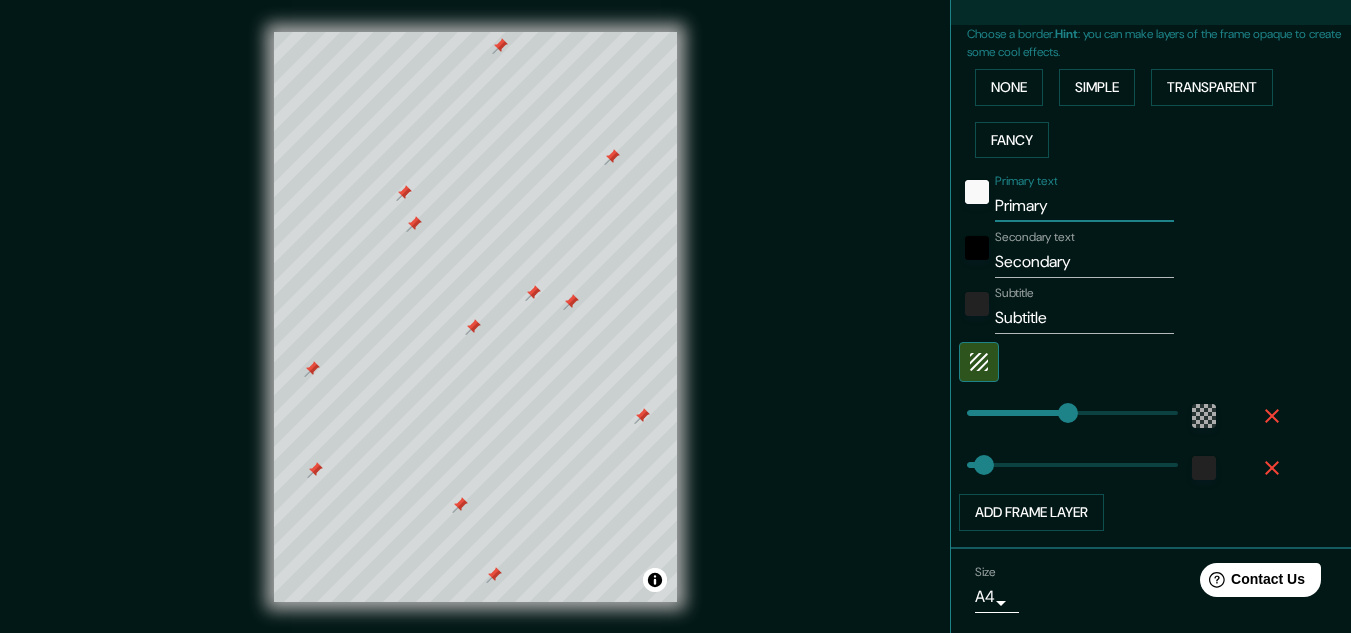 type on "Primar" 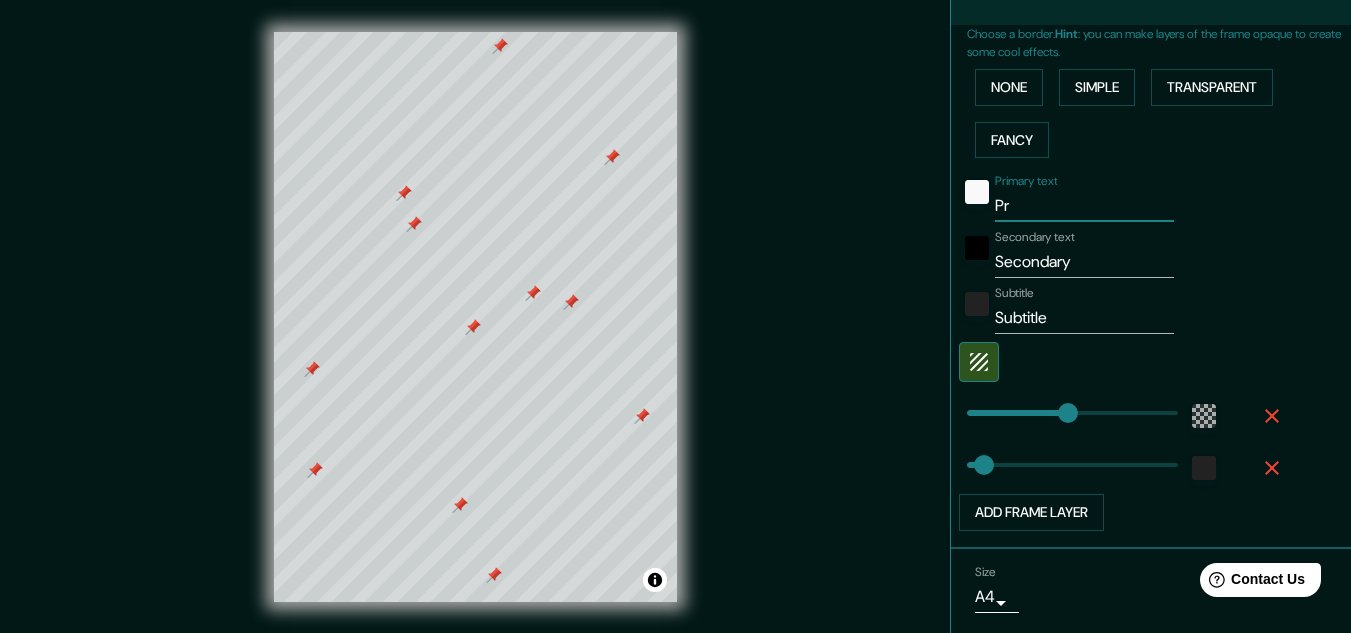type on "P" 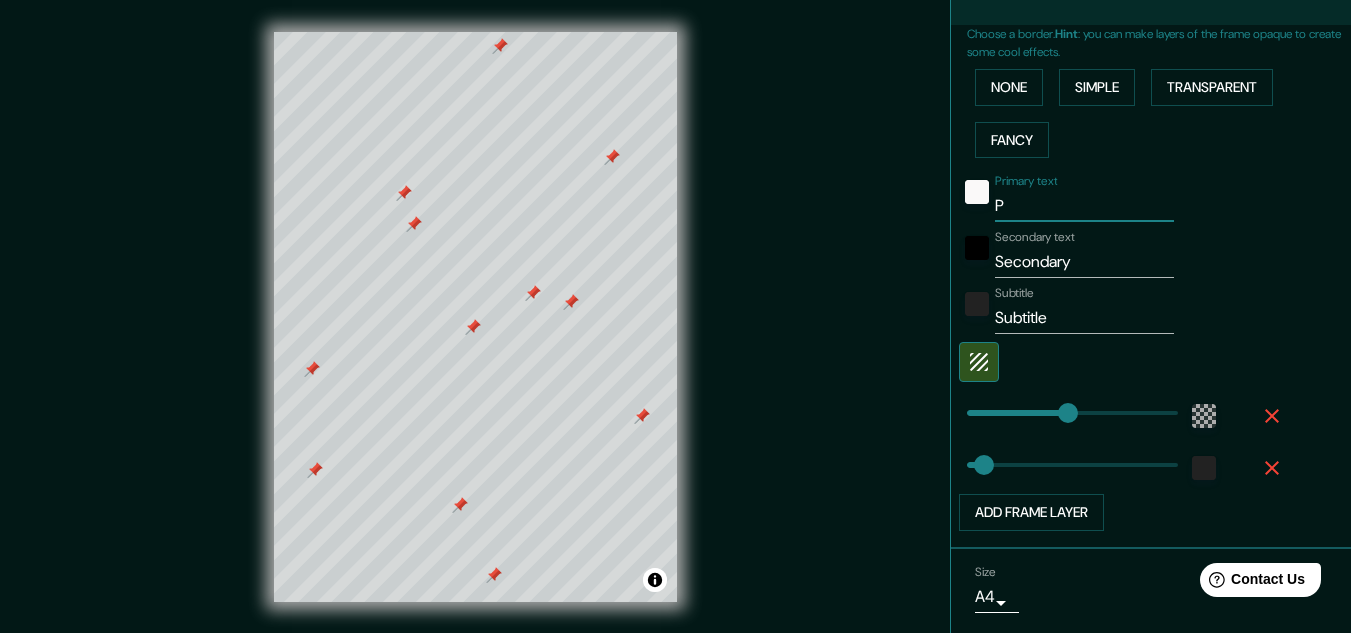 type 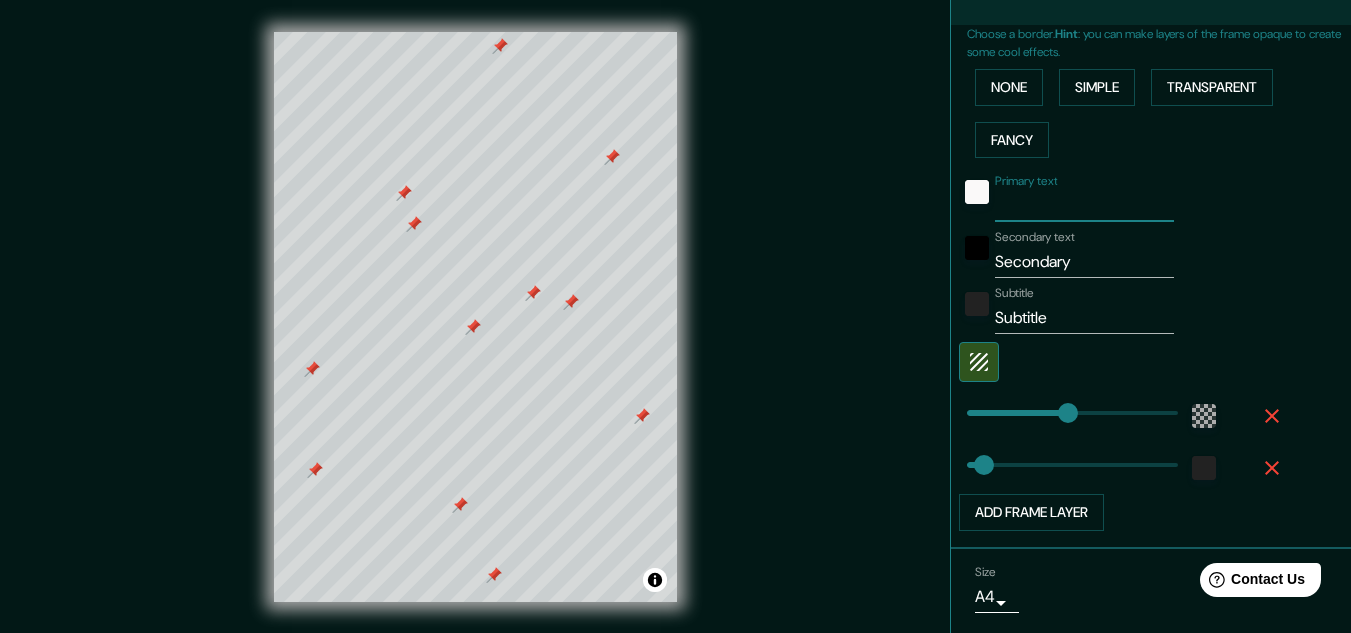 type on "193" 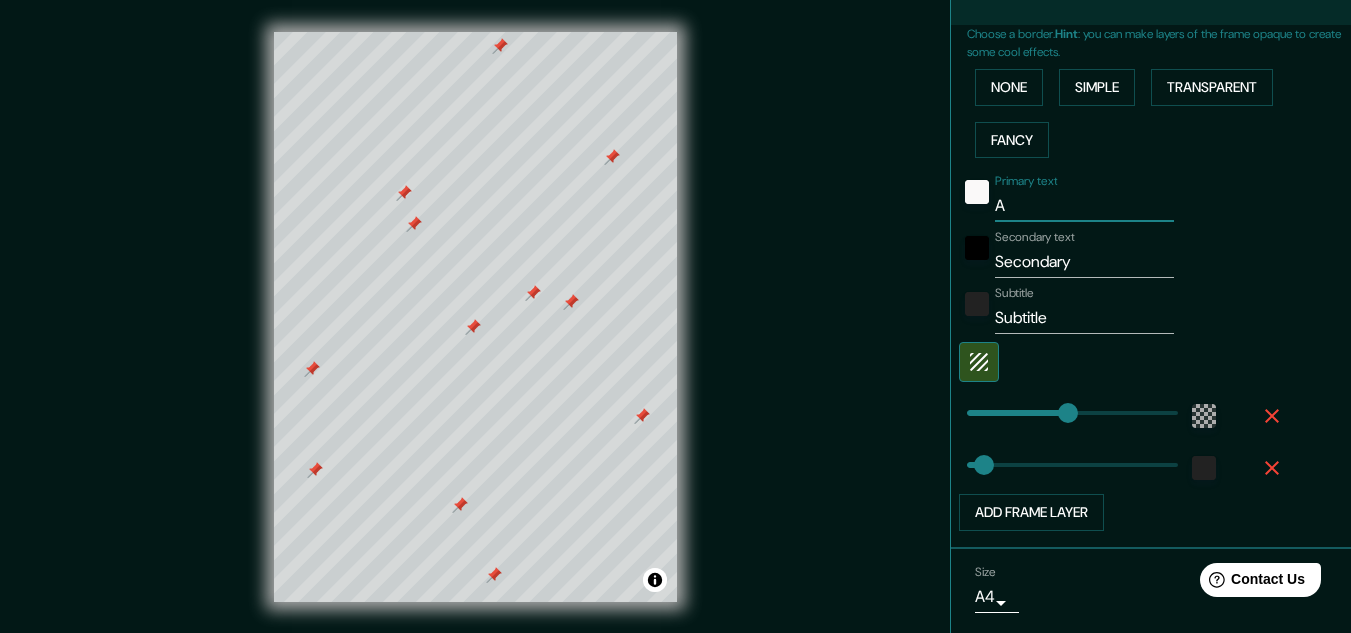 type on "Ar" 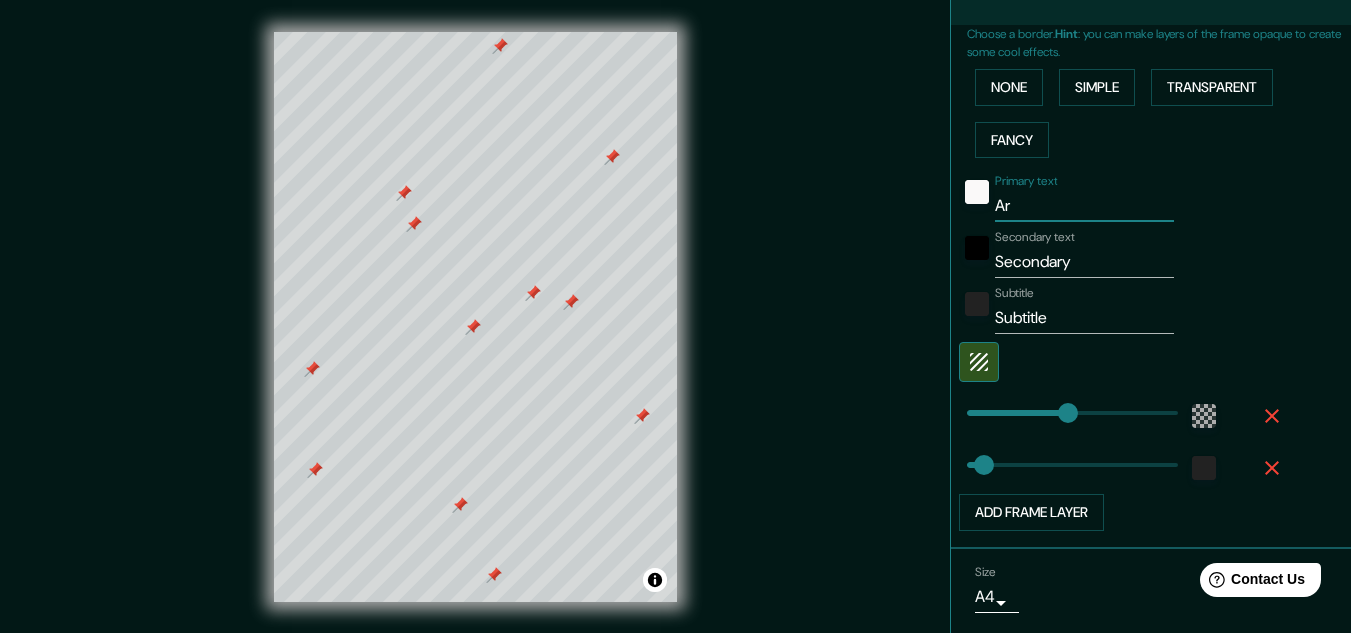 type on "Arg" 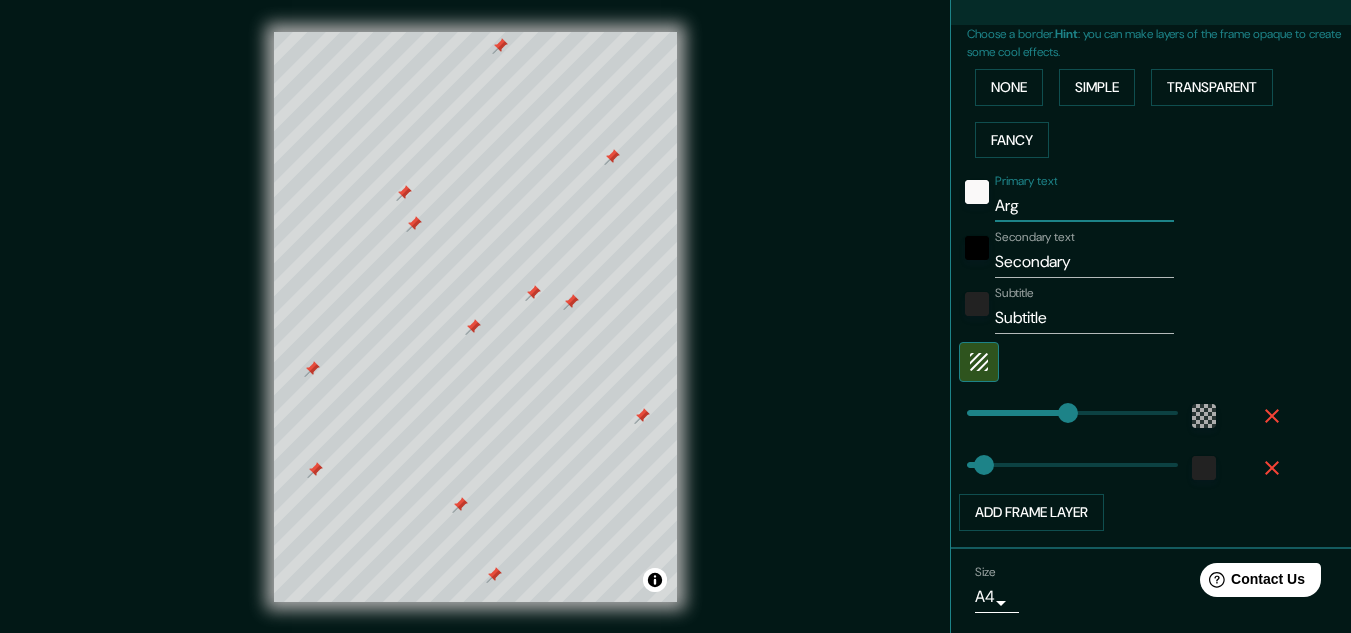 type on "Argo" 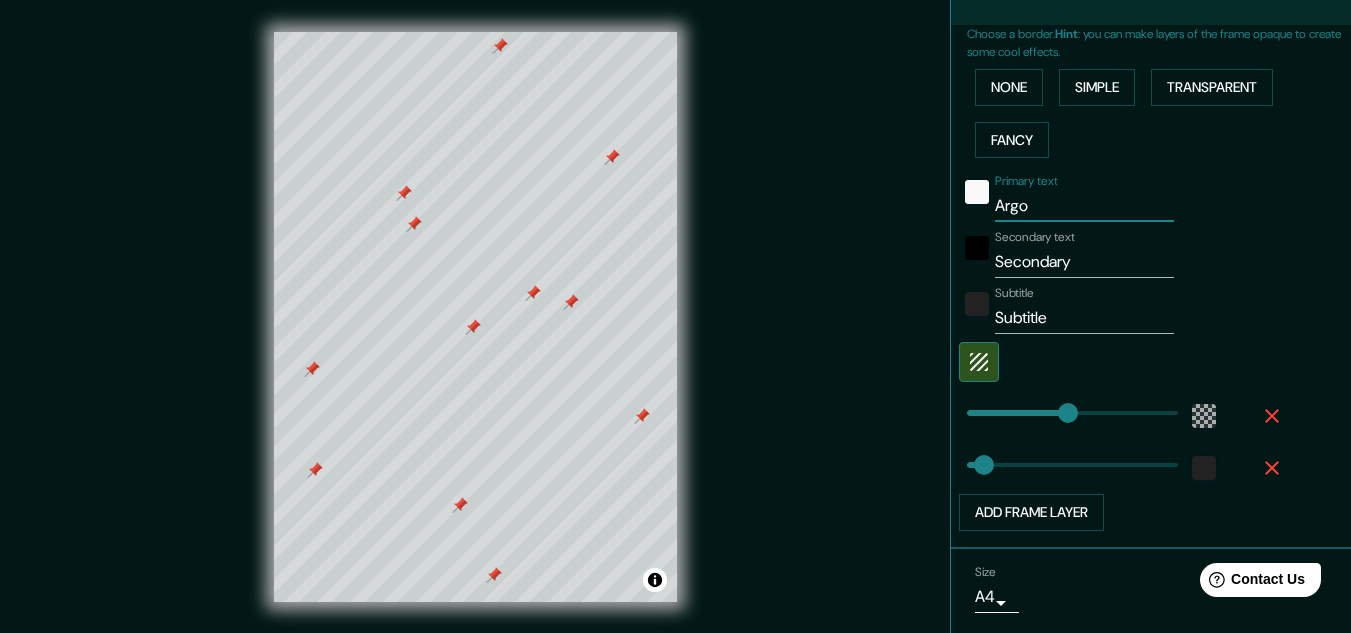 type on "193" 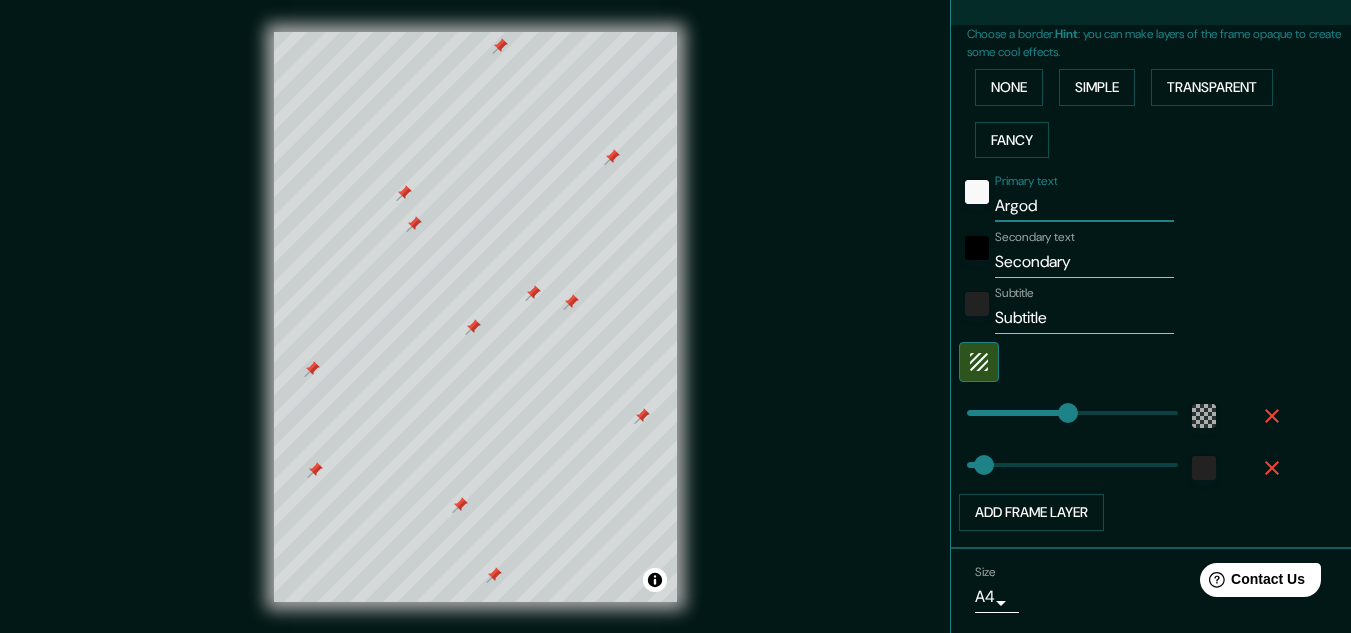 type on "Argod" 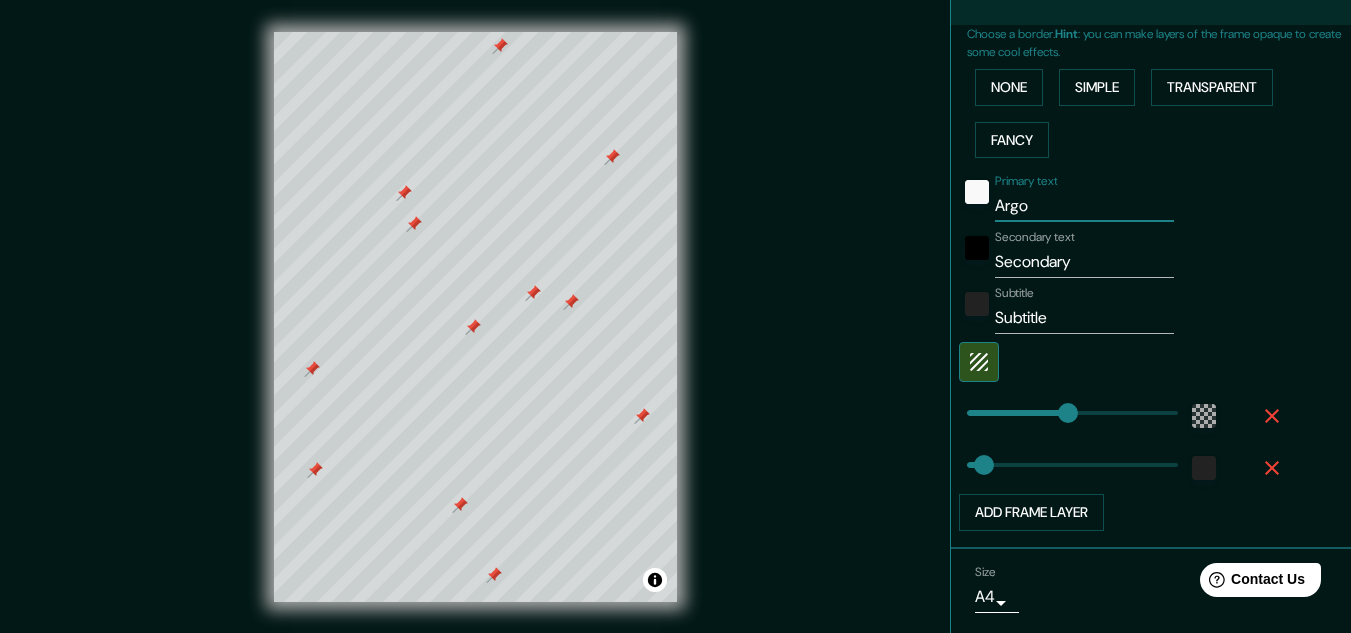 type on "Arg" 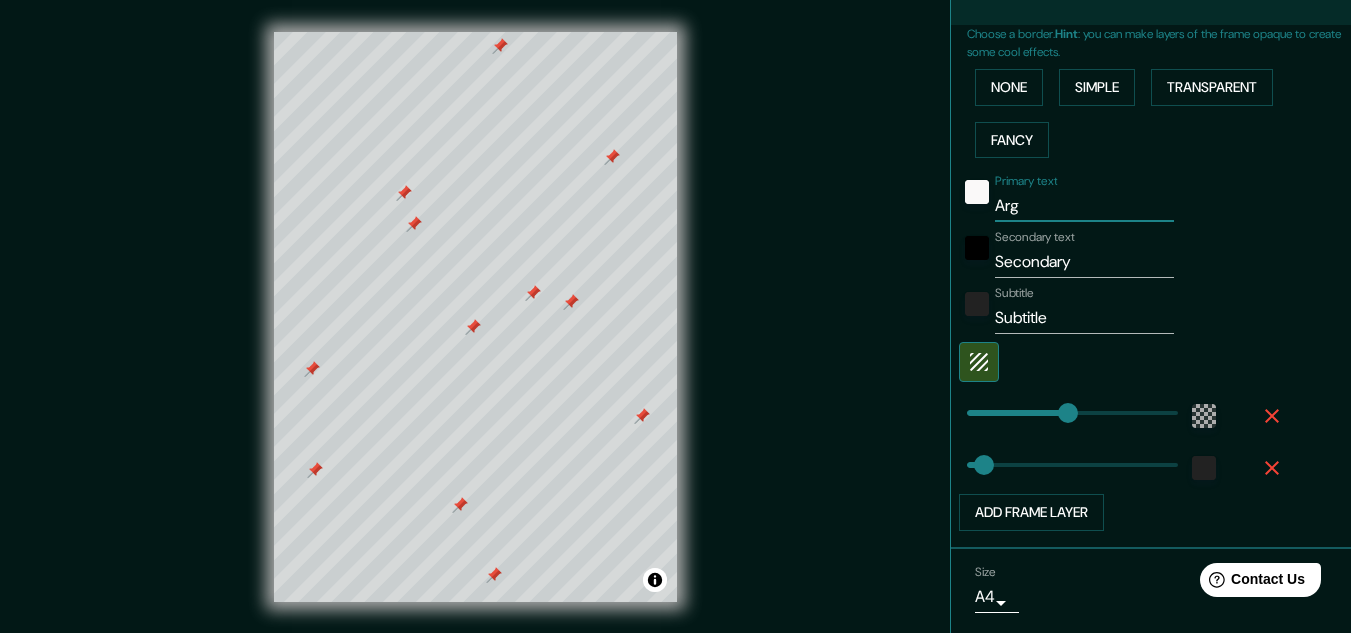 type on "193" 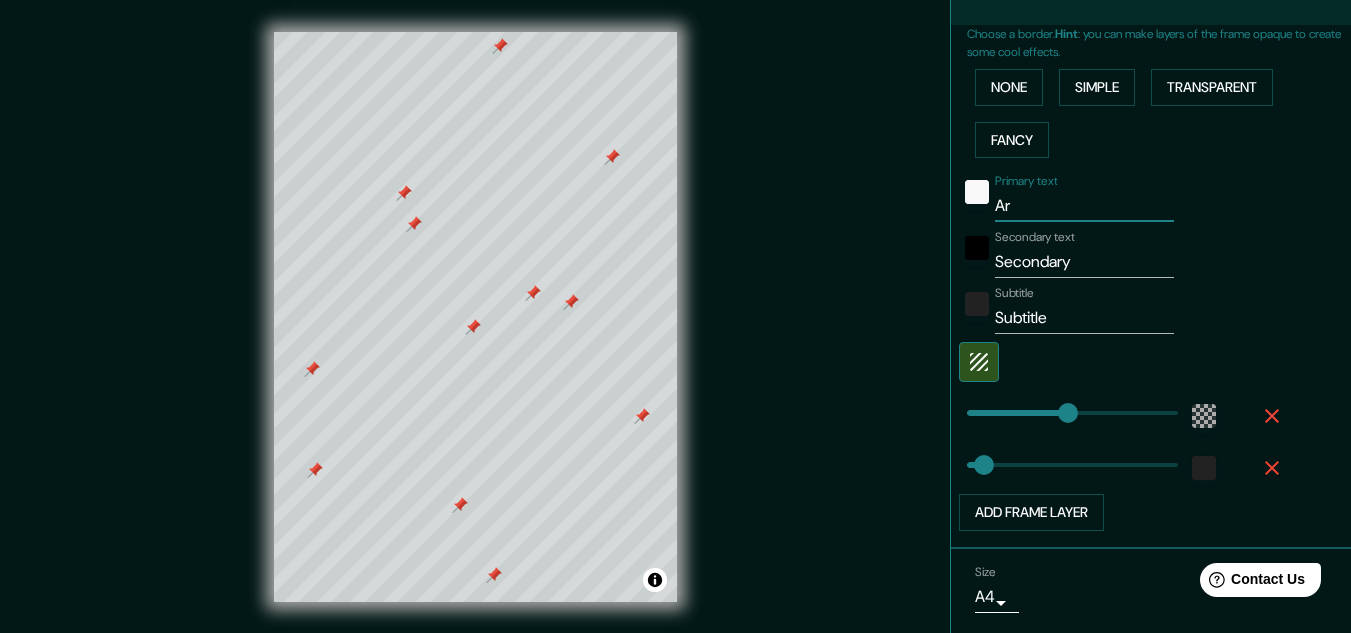 type on "193" 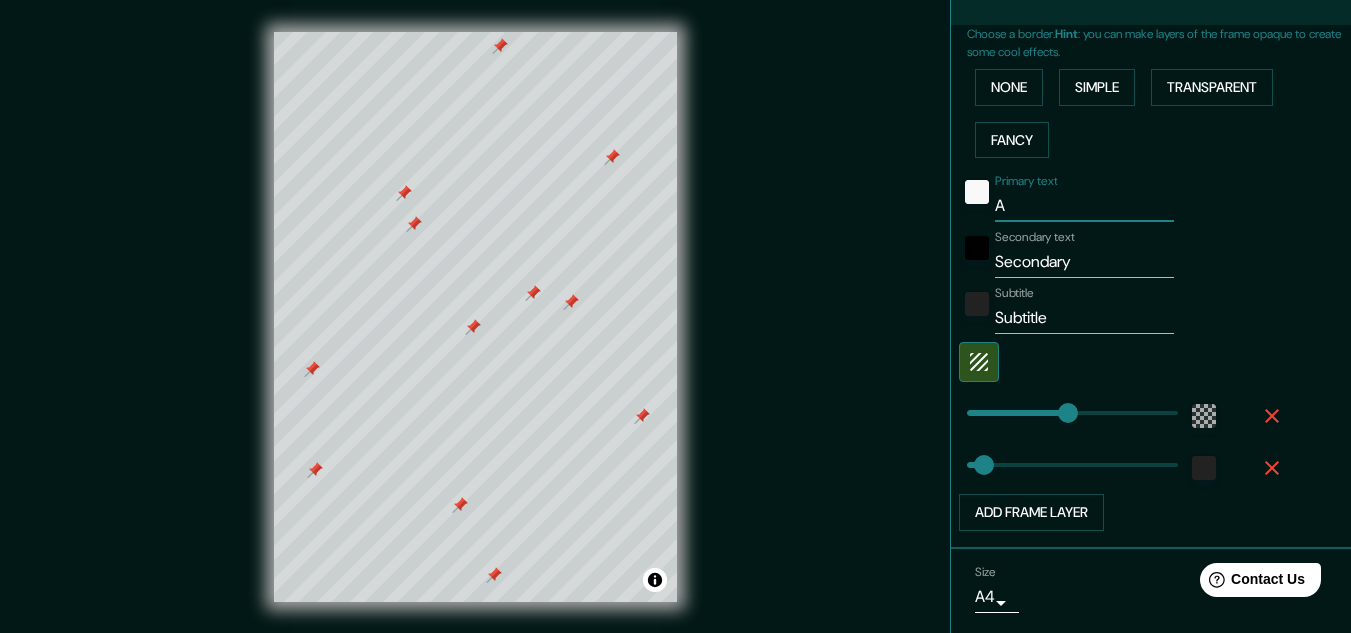 type 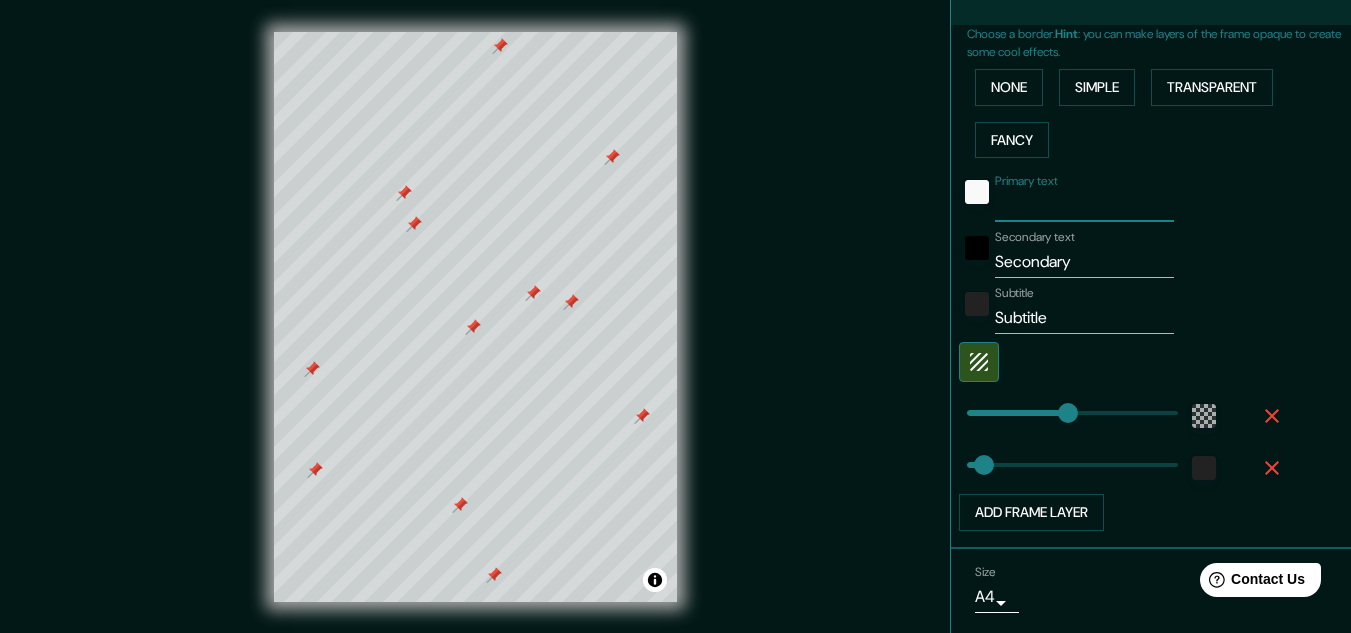type on "D" 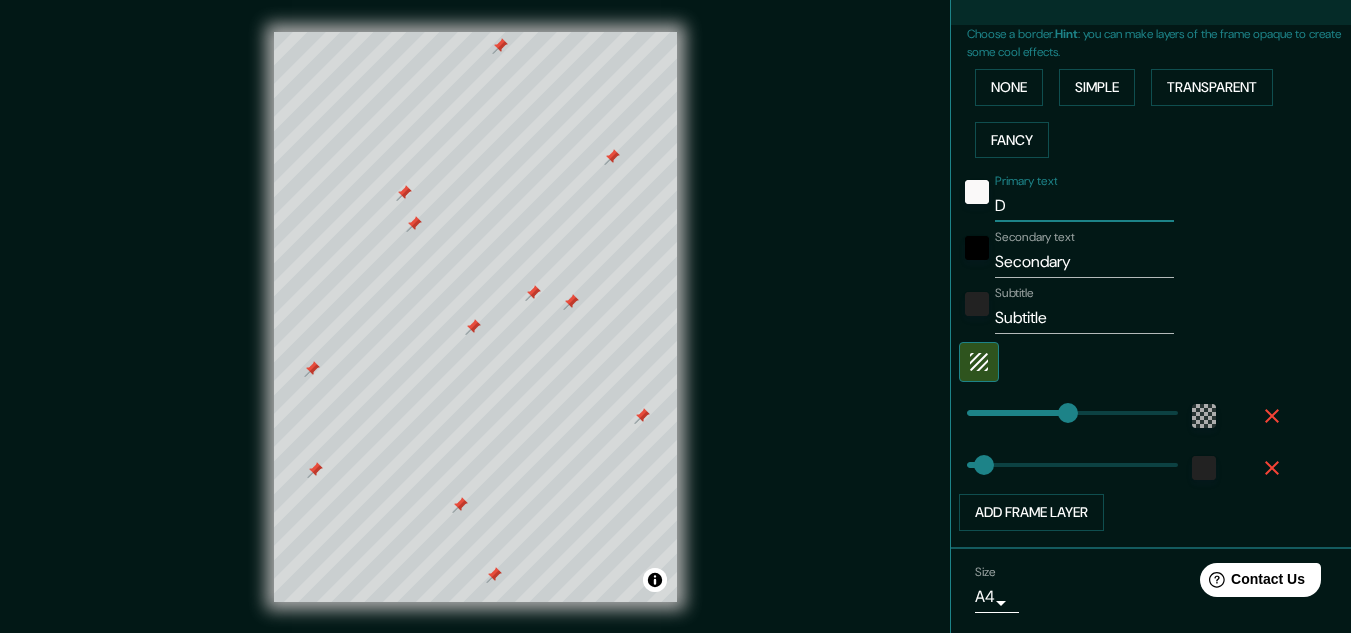 type on "193" 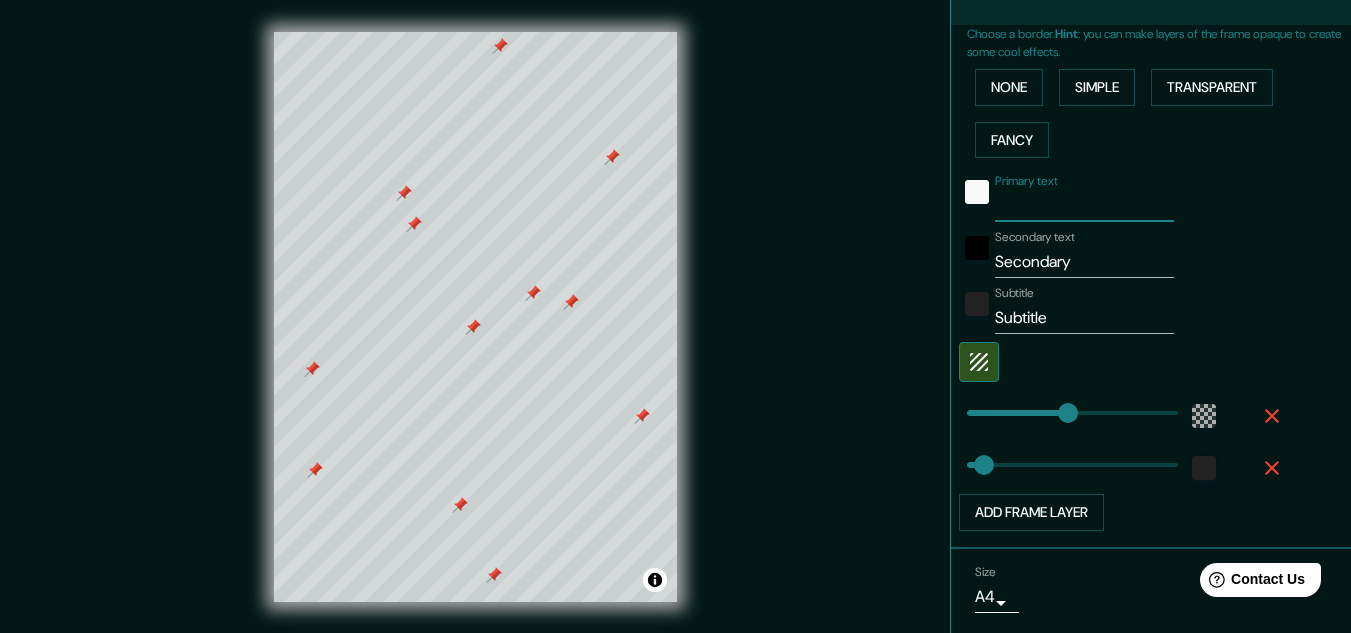 type on "193" 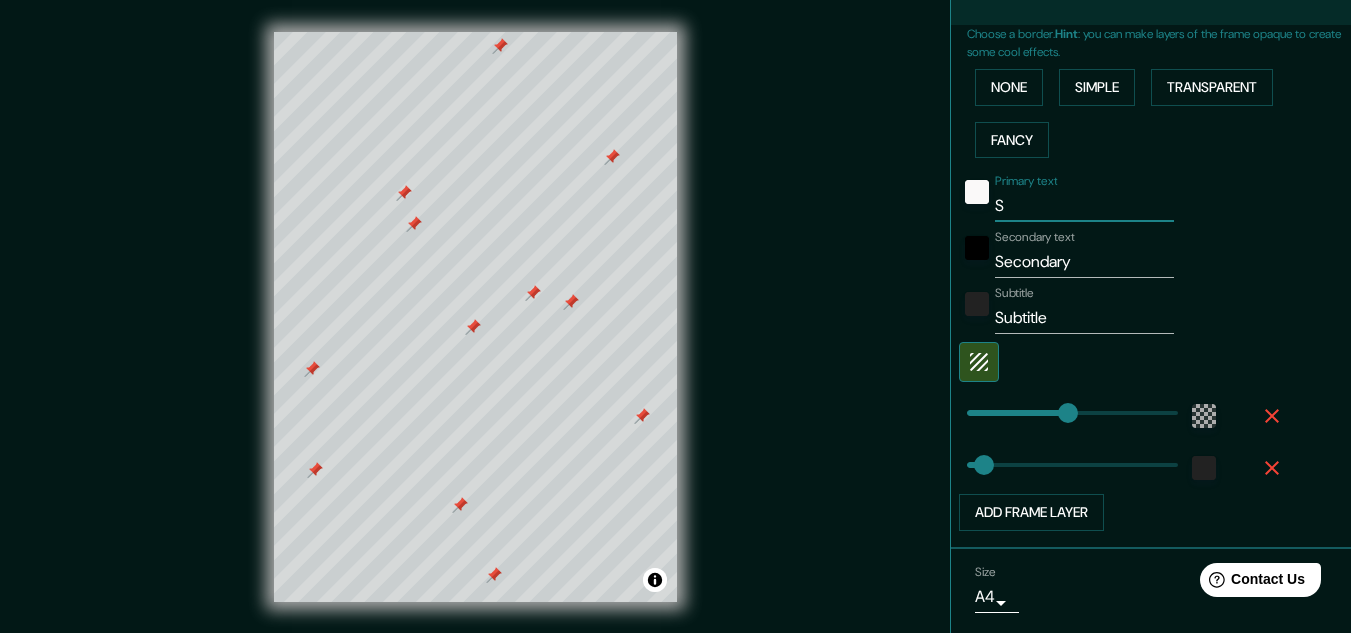 type on "Sa" 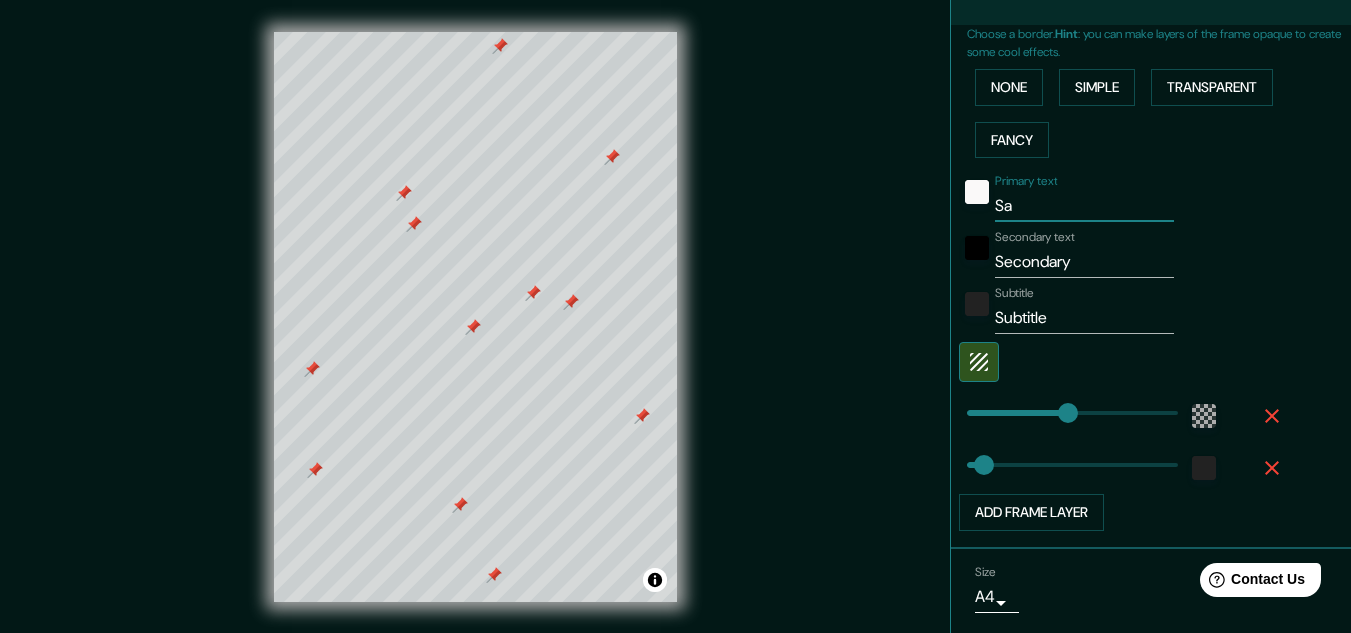 type on "San" 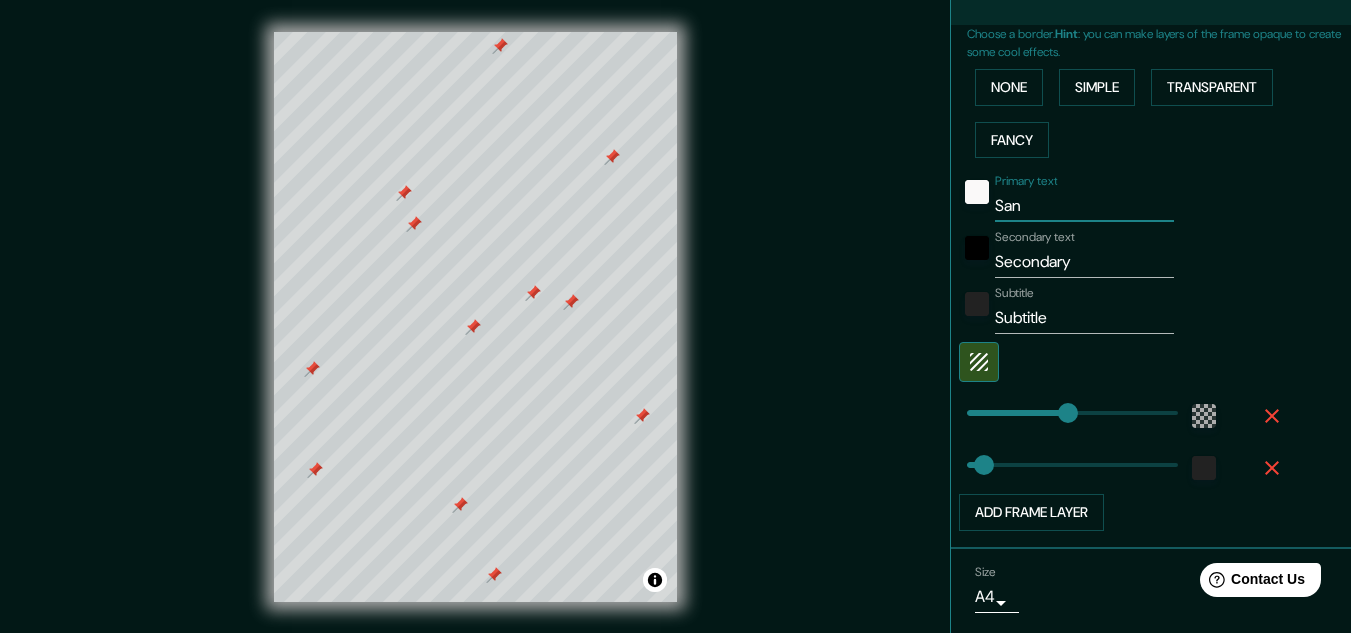 type on "San" 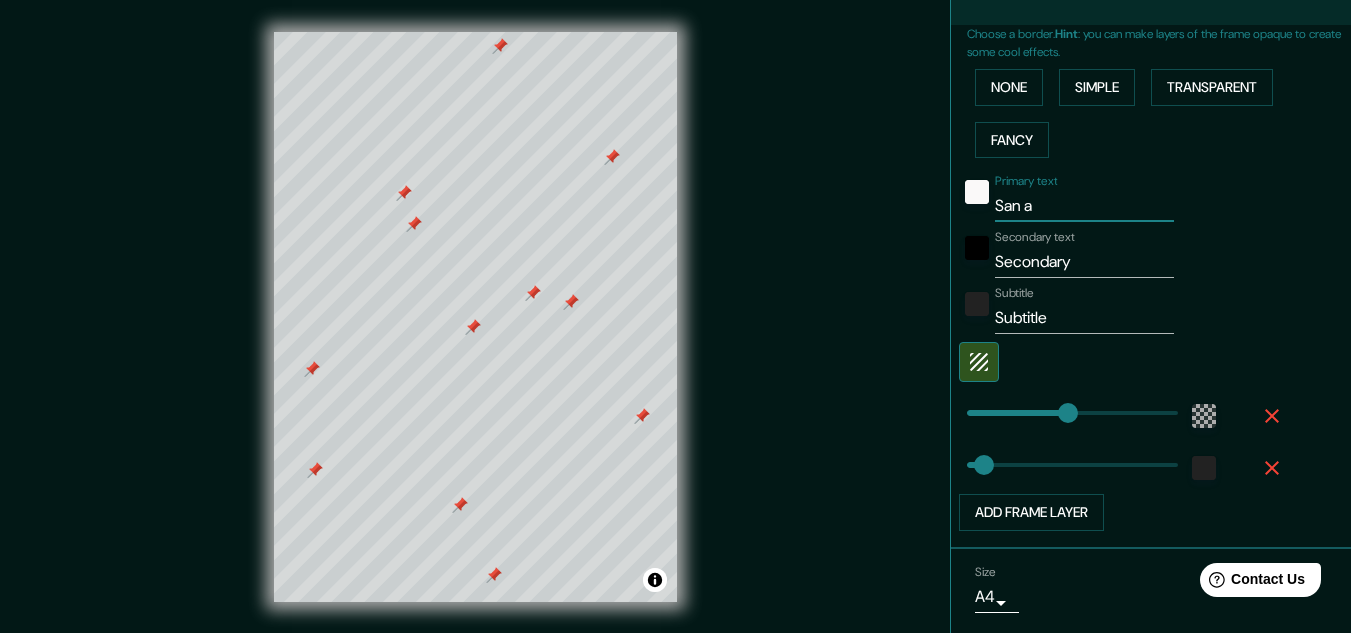 type on "San am" 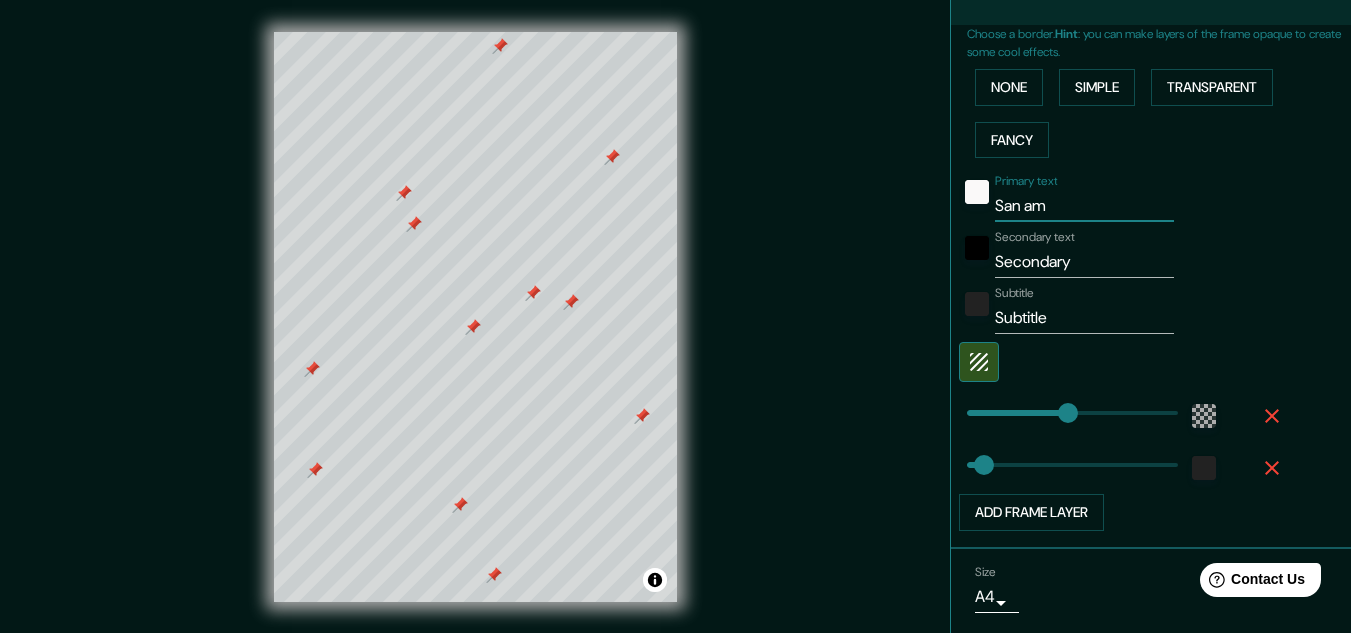 type on "San ame" 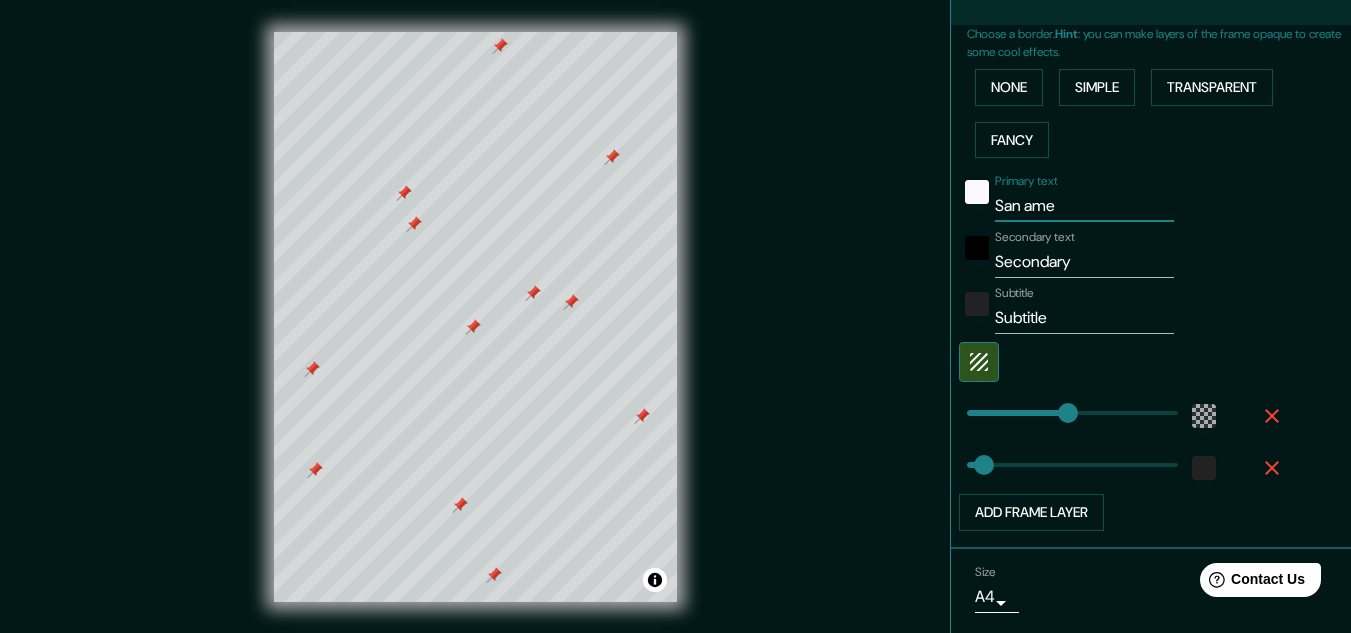 type on "[GEOGRAPHIC_DATA]" 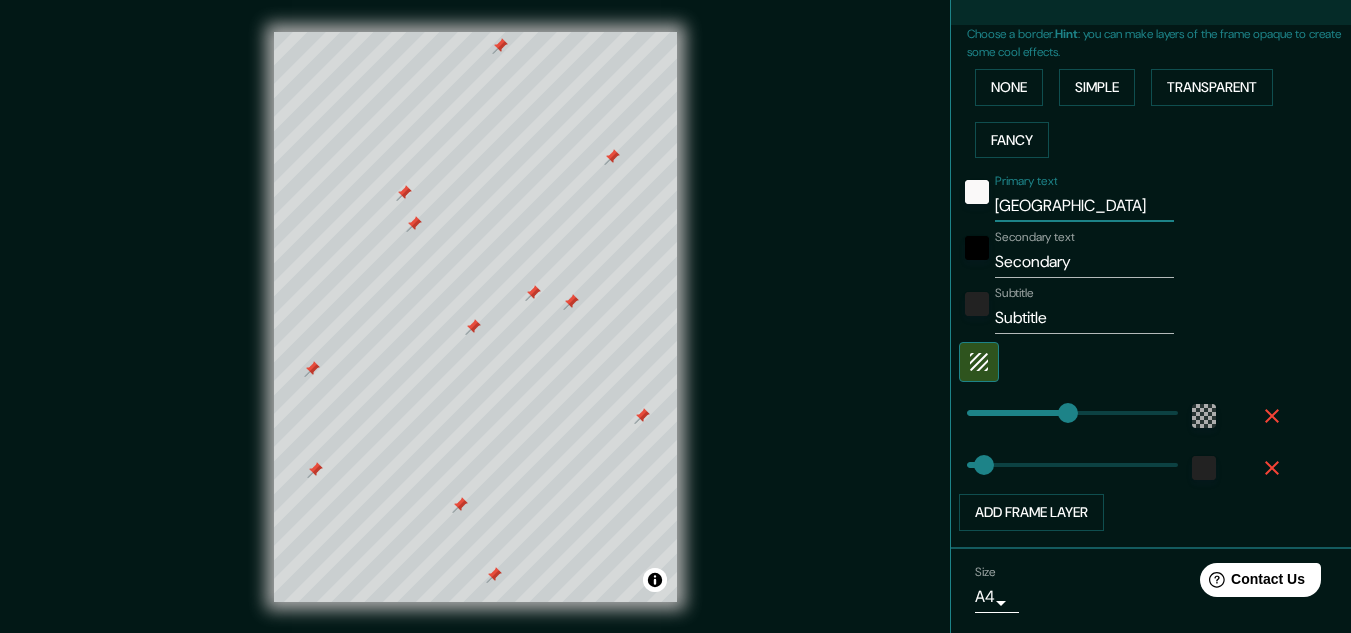 type on "San ameri" 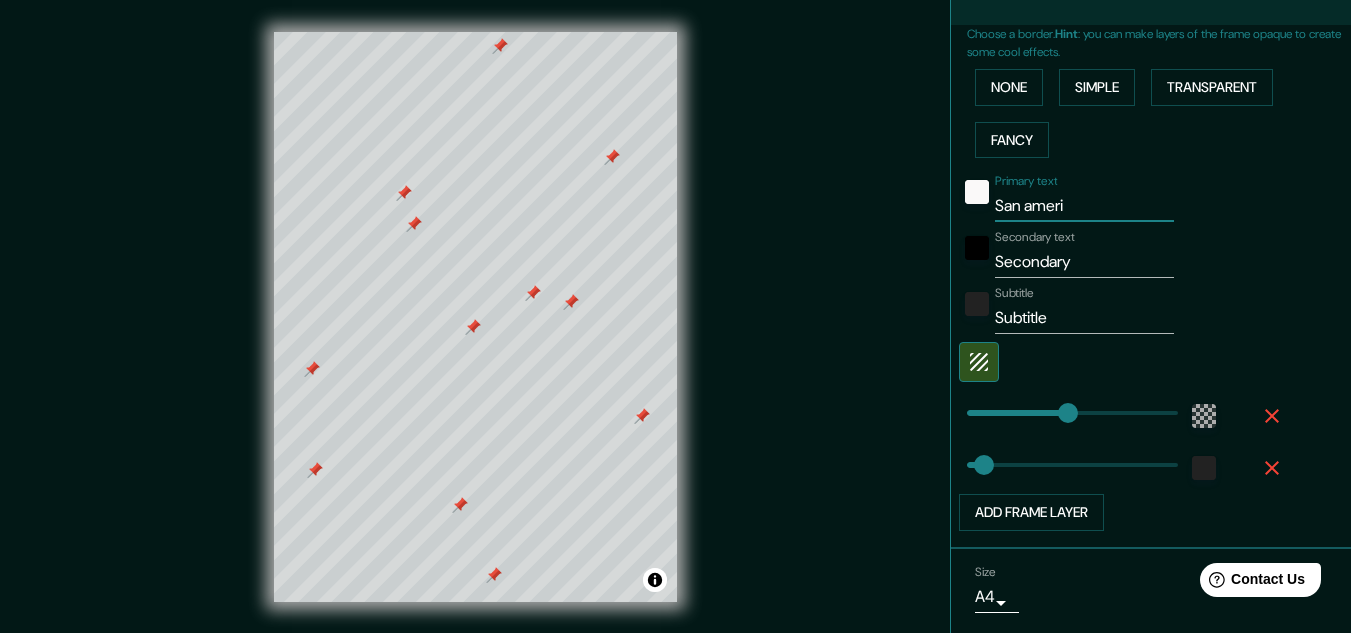 type on "193" 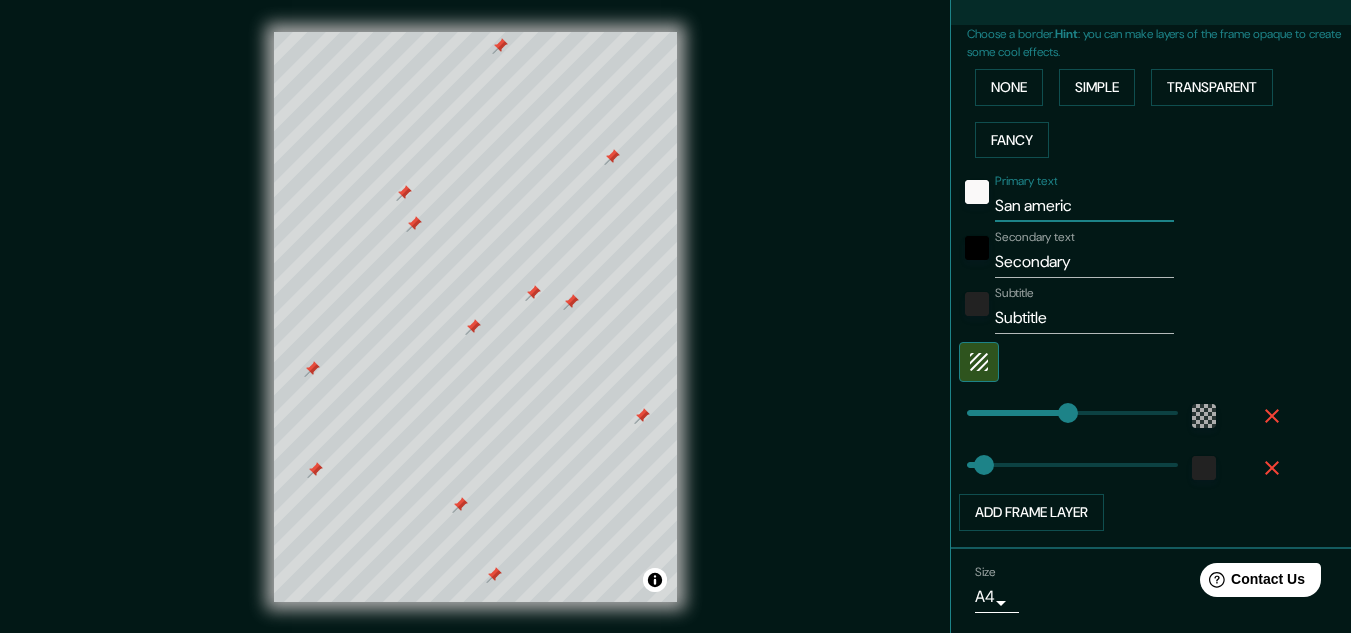 type on "[GEOGRAPHIC_DATA]" 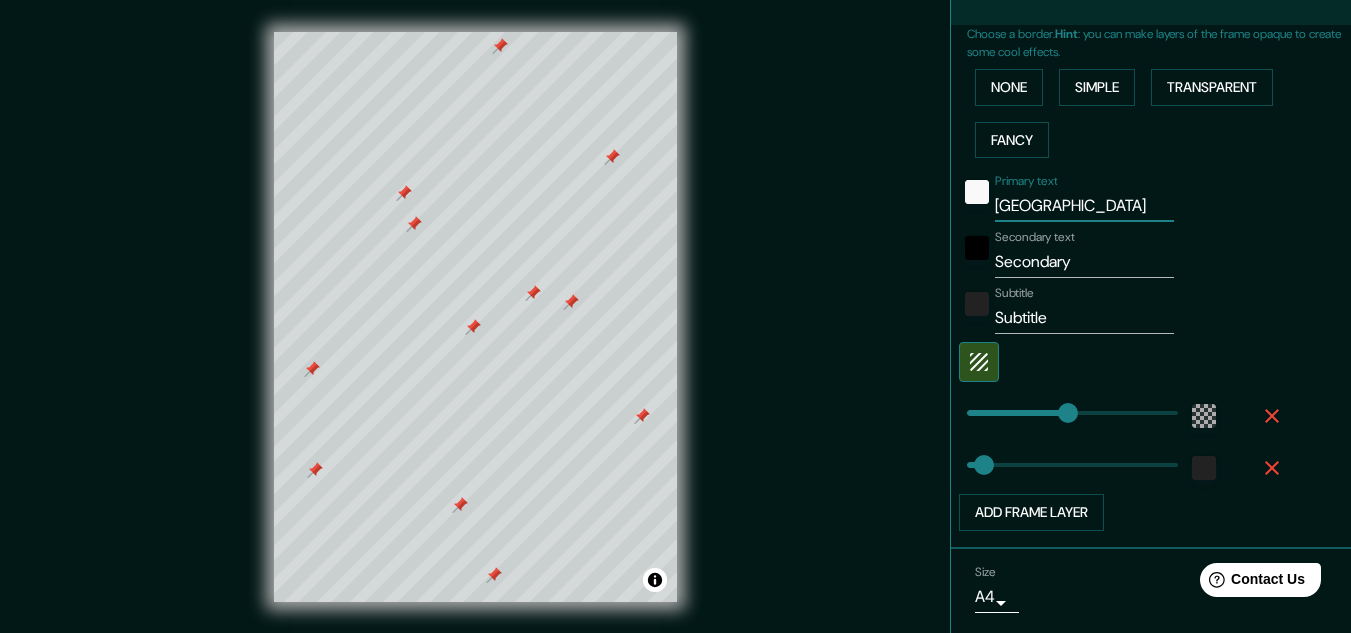 type on "San americ" 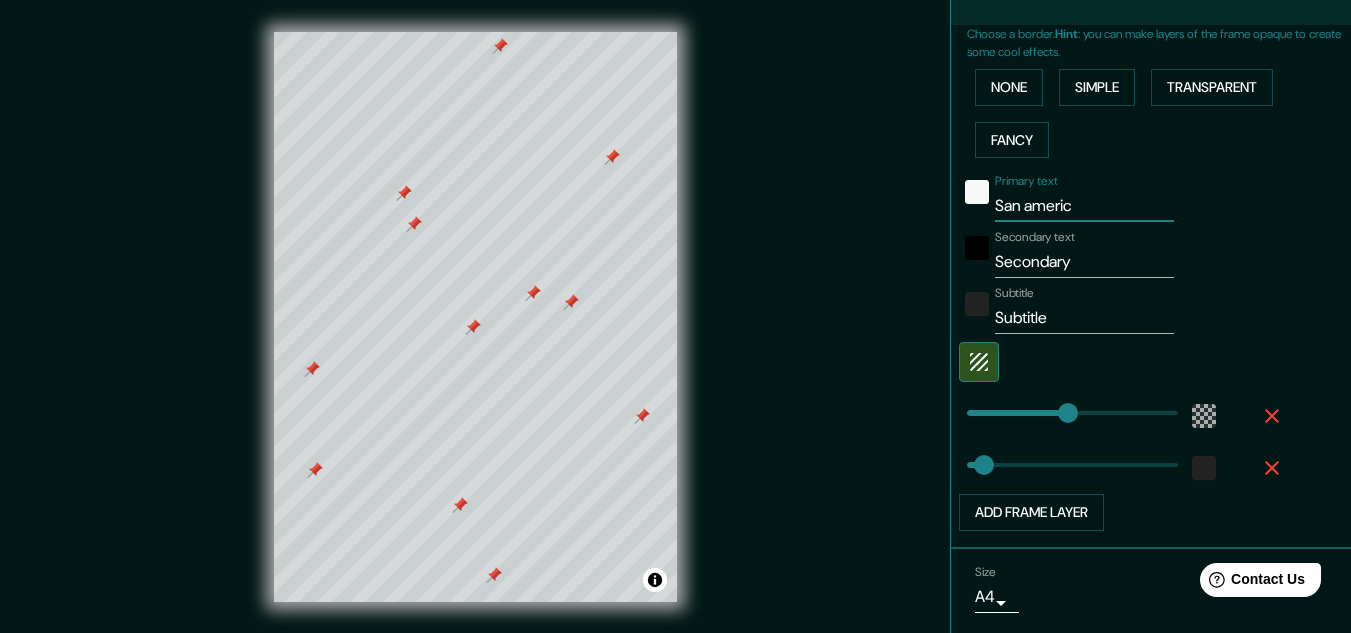 type on "193" 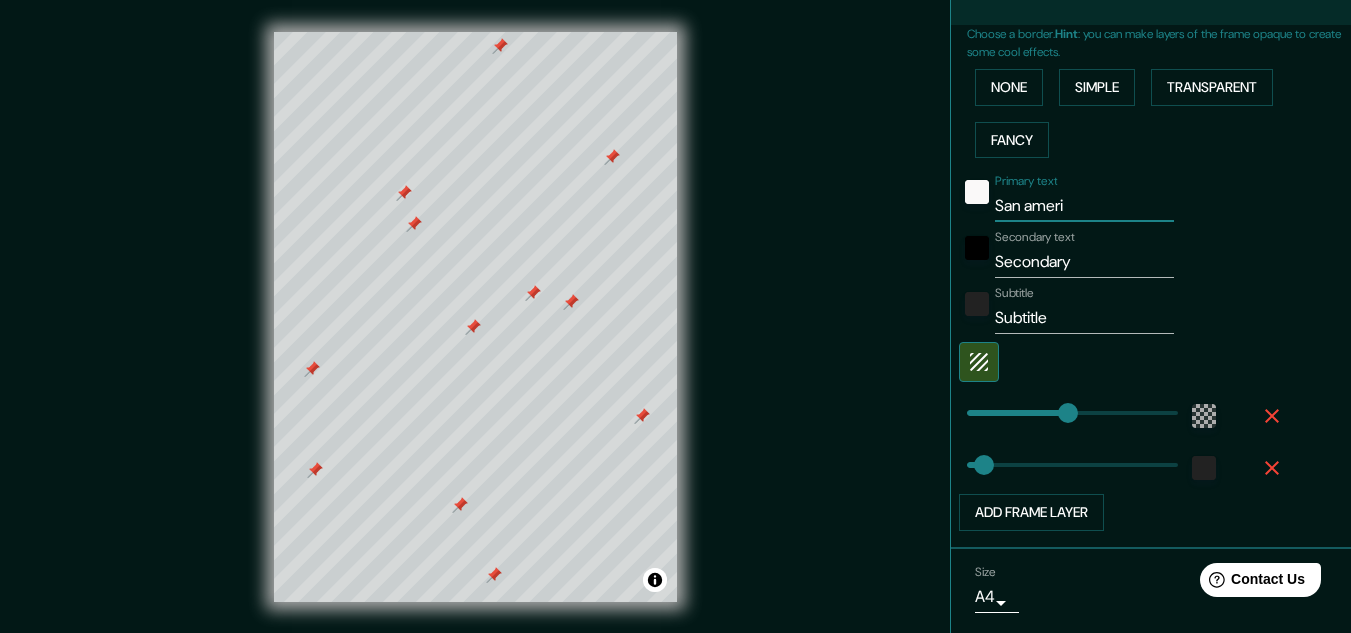 type on "193" 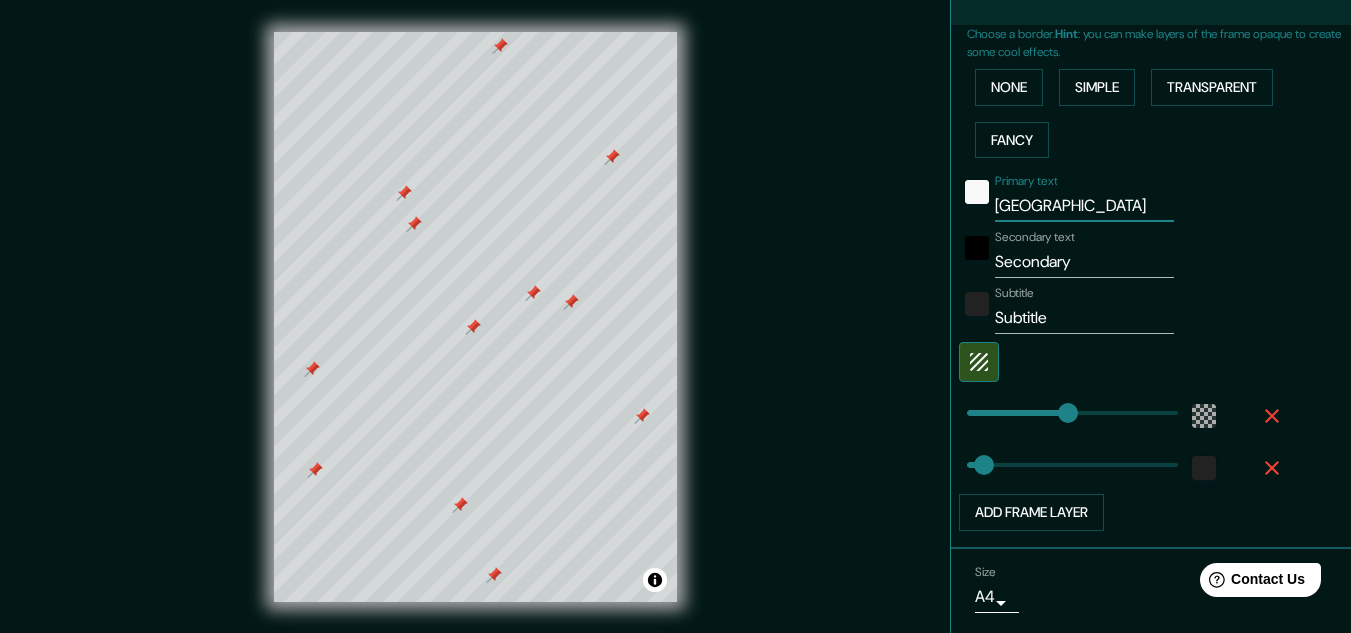 type on "193" 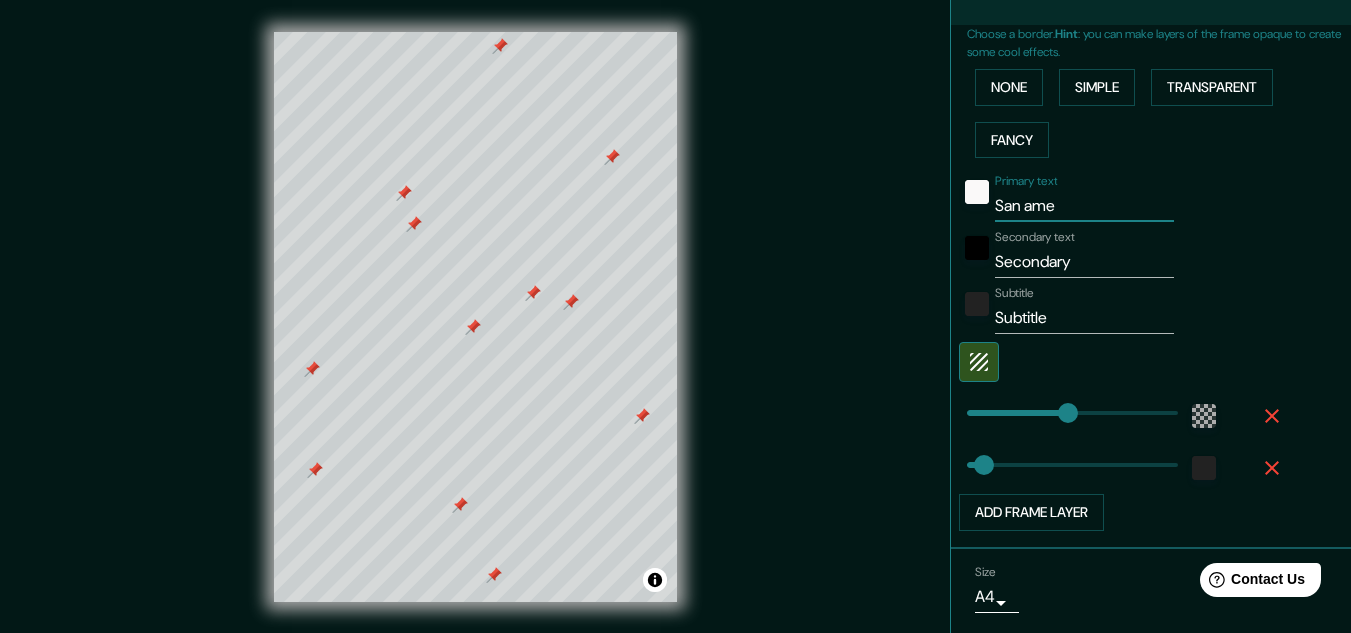 type on "193" 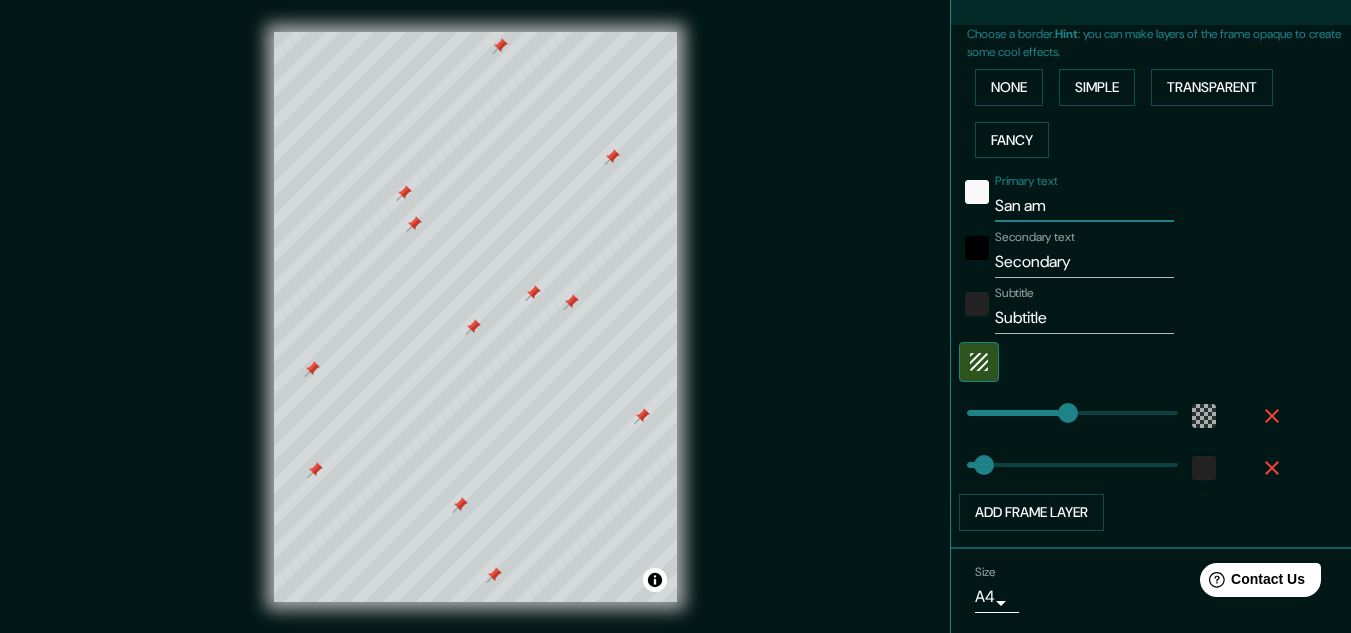 type on "193" 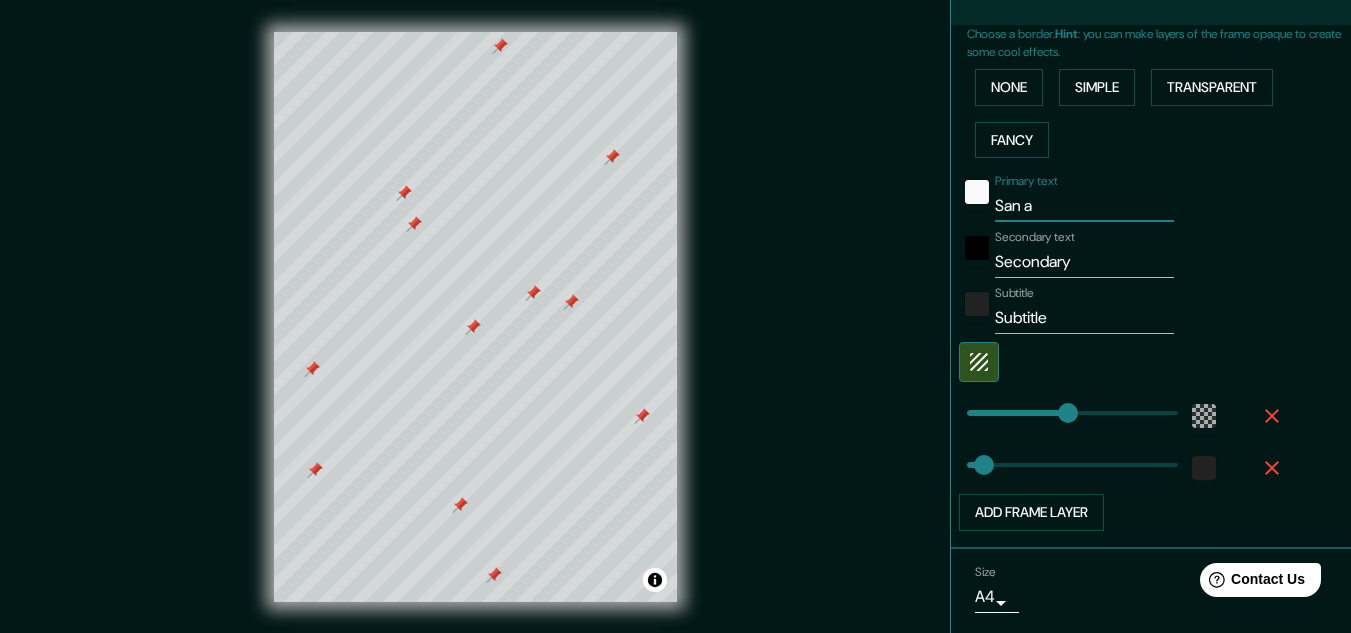 type on "193" 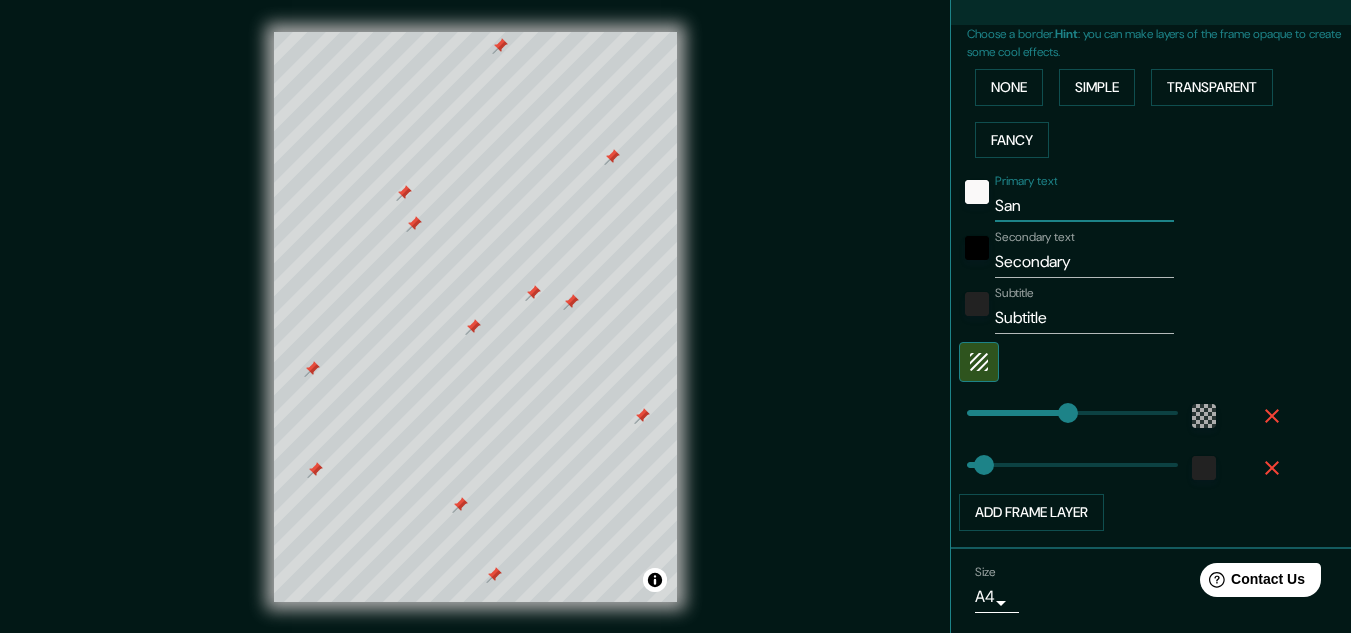 type on "San" 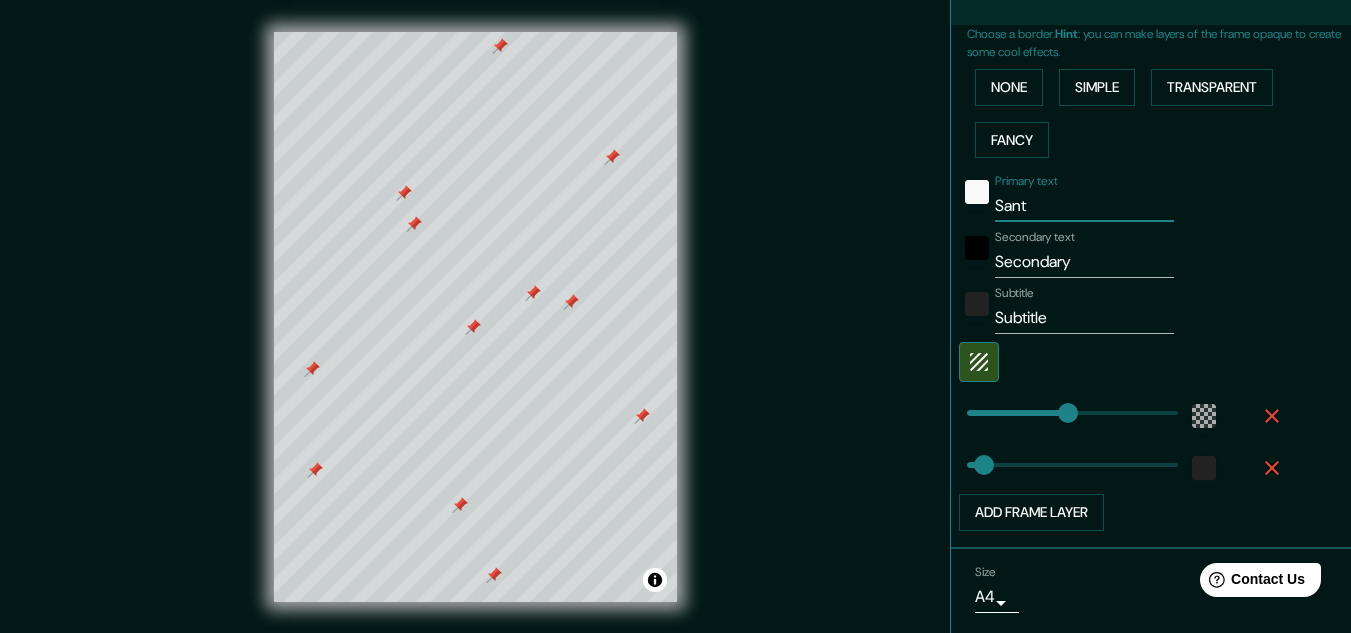 type on "Santa" 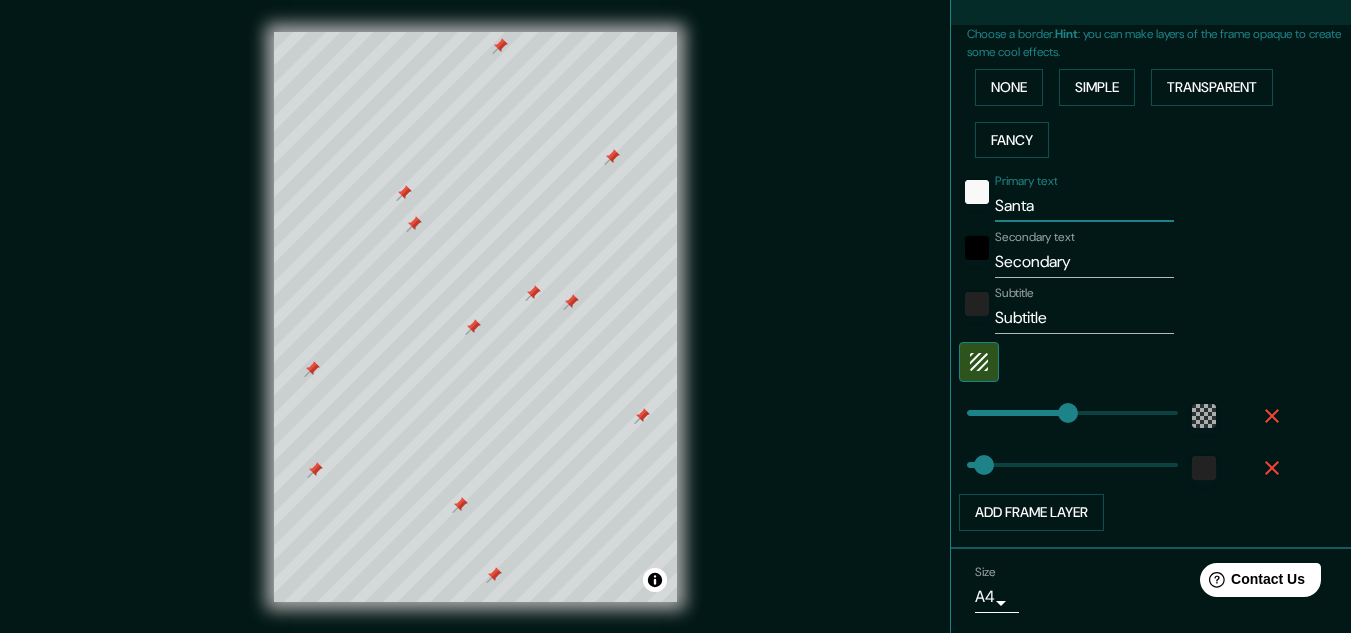 type on "Santa" 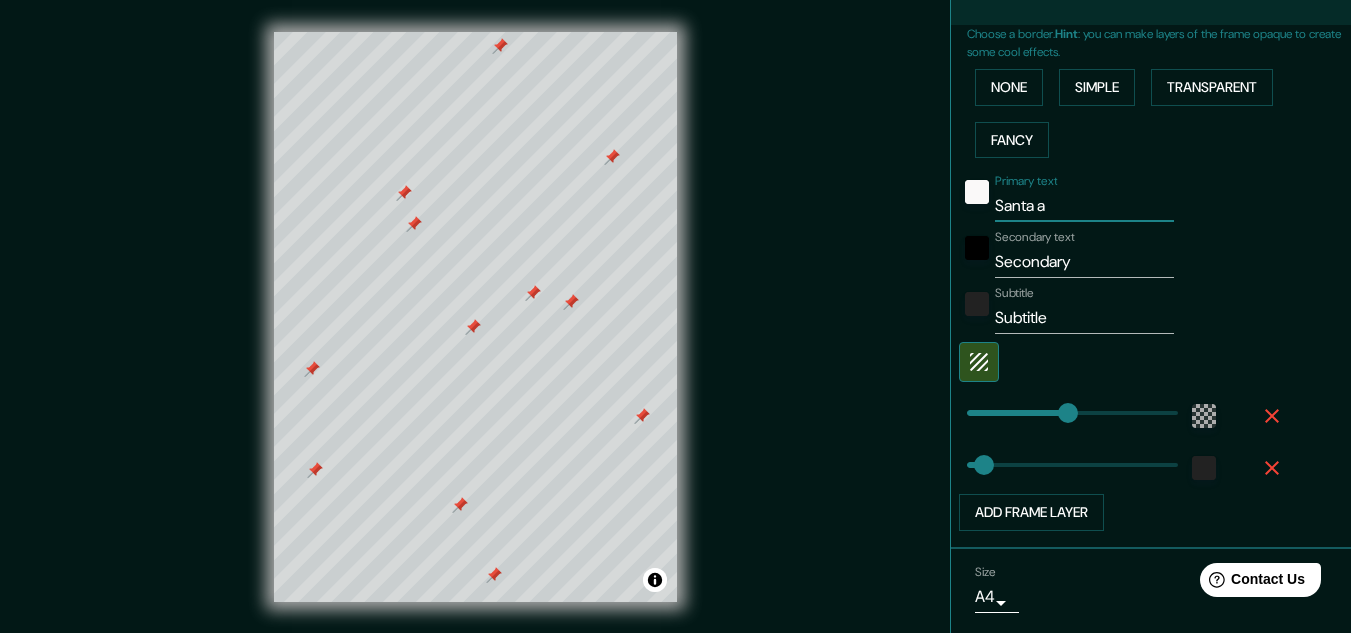 type on "Santa am" 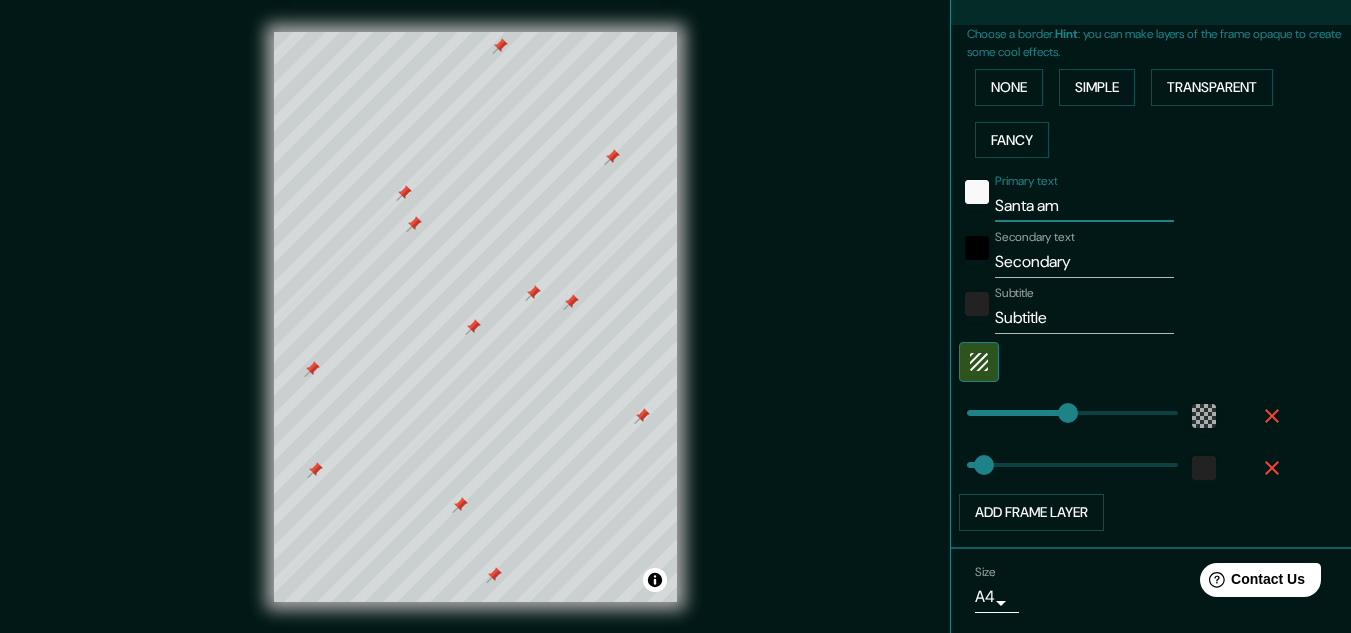 type on "Santa ame" 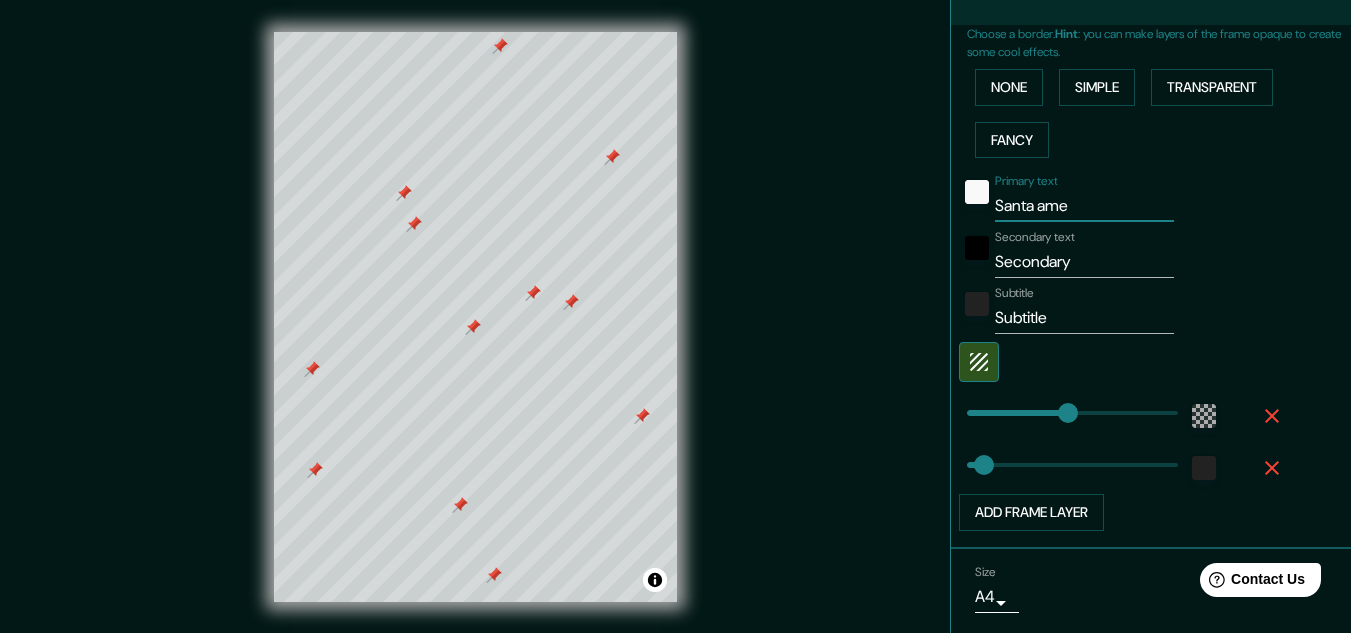 type on "[GEOGRAPHIC_DATA]" 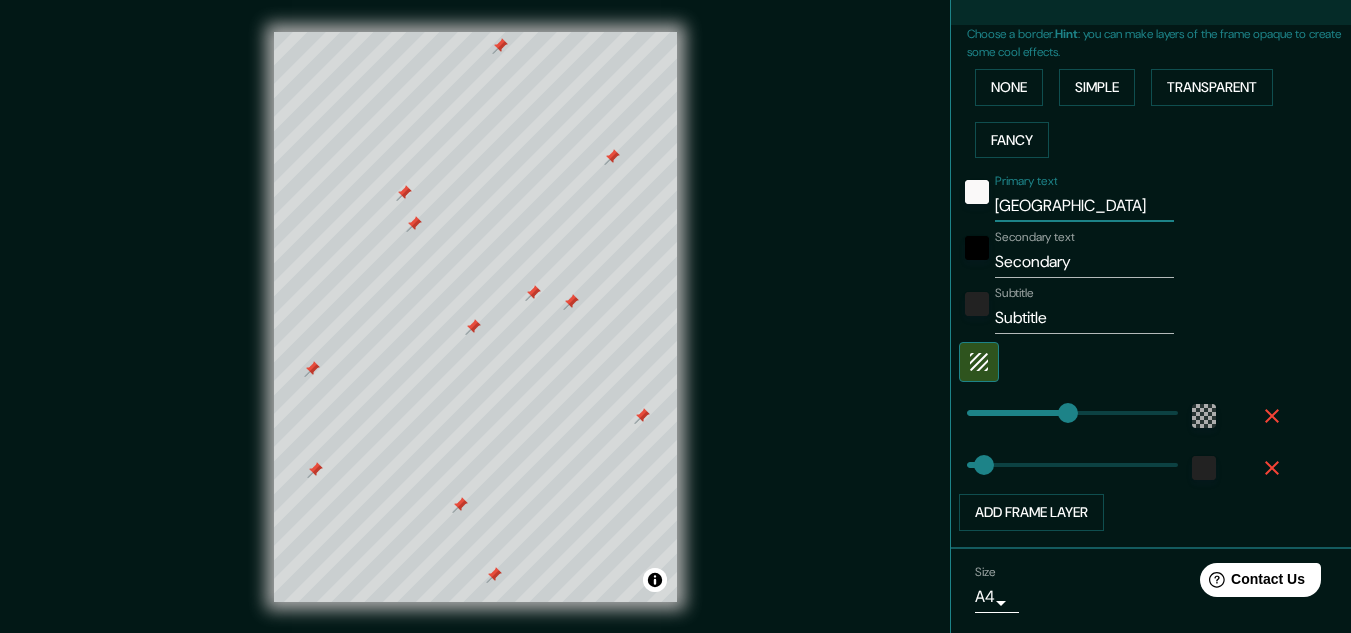 type on "Santa ameri" 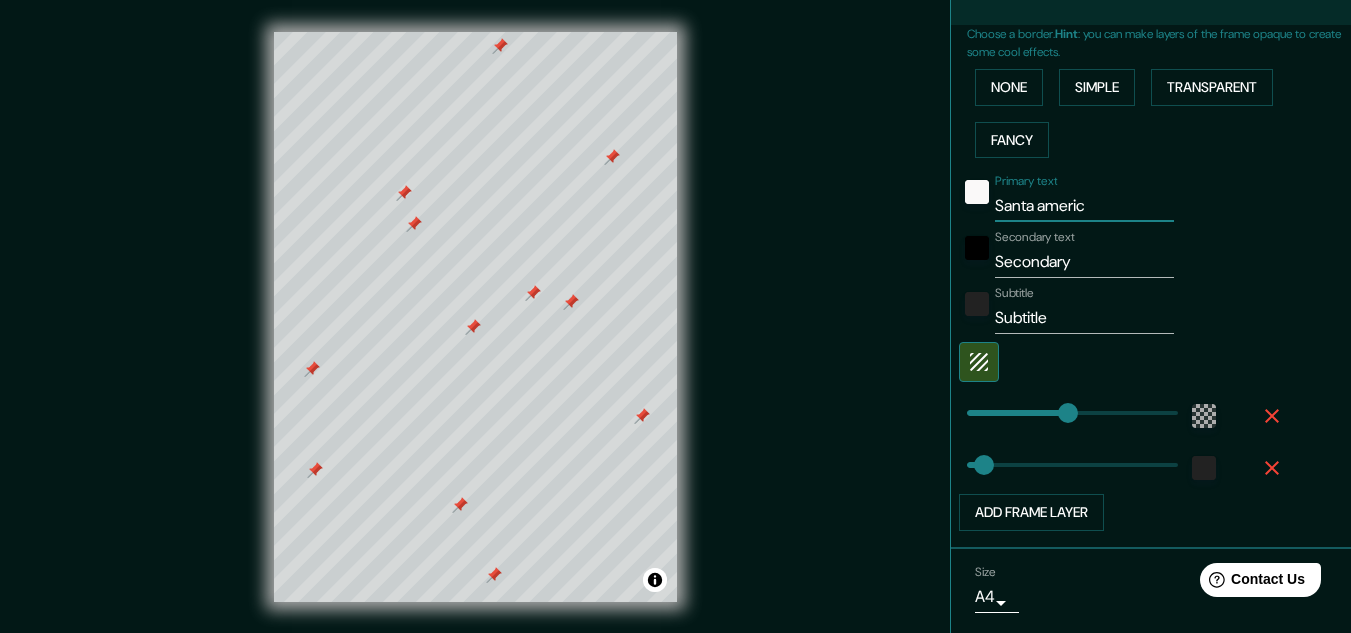 type on "[DEMOGRAPHIC_DATA][GEOGRAPHIC_DATA]" 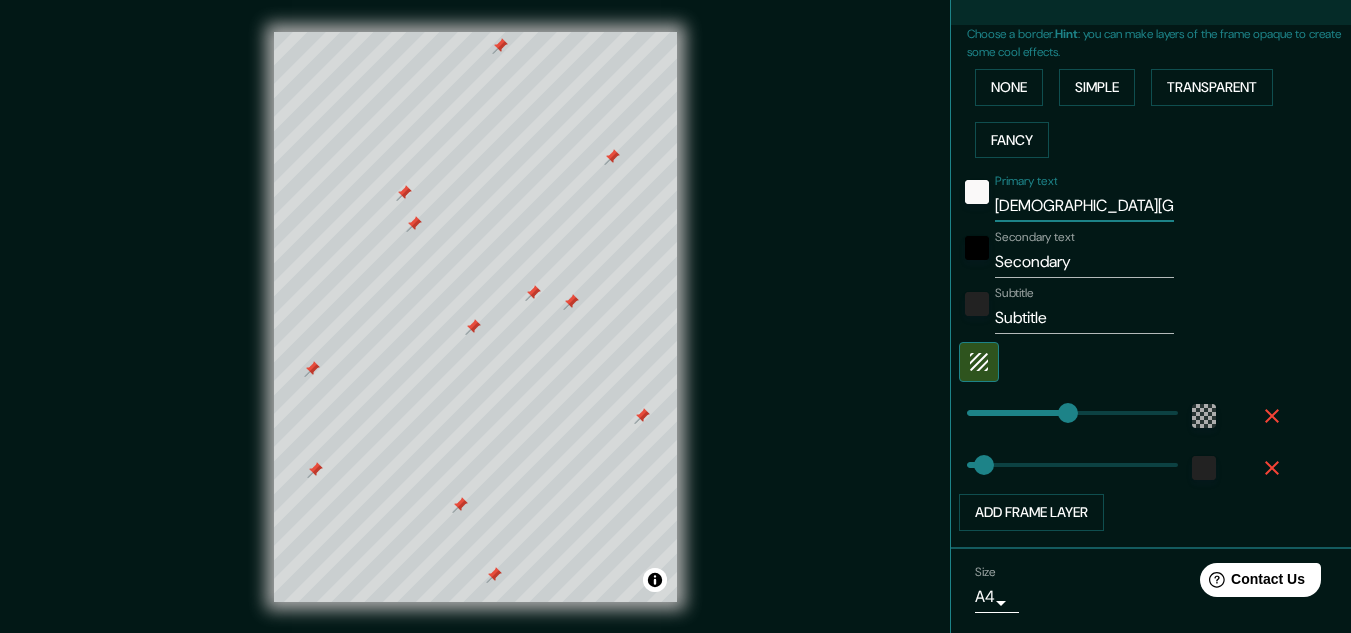 type on "193" 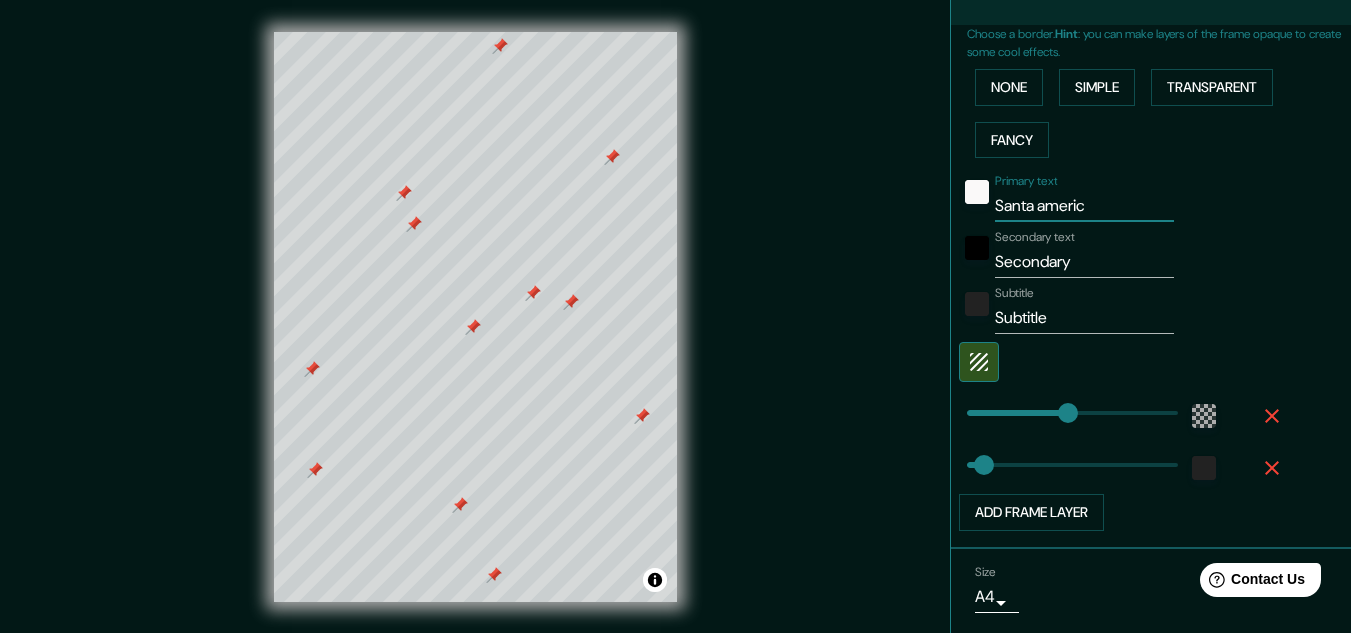 type on "Santa americ" 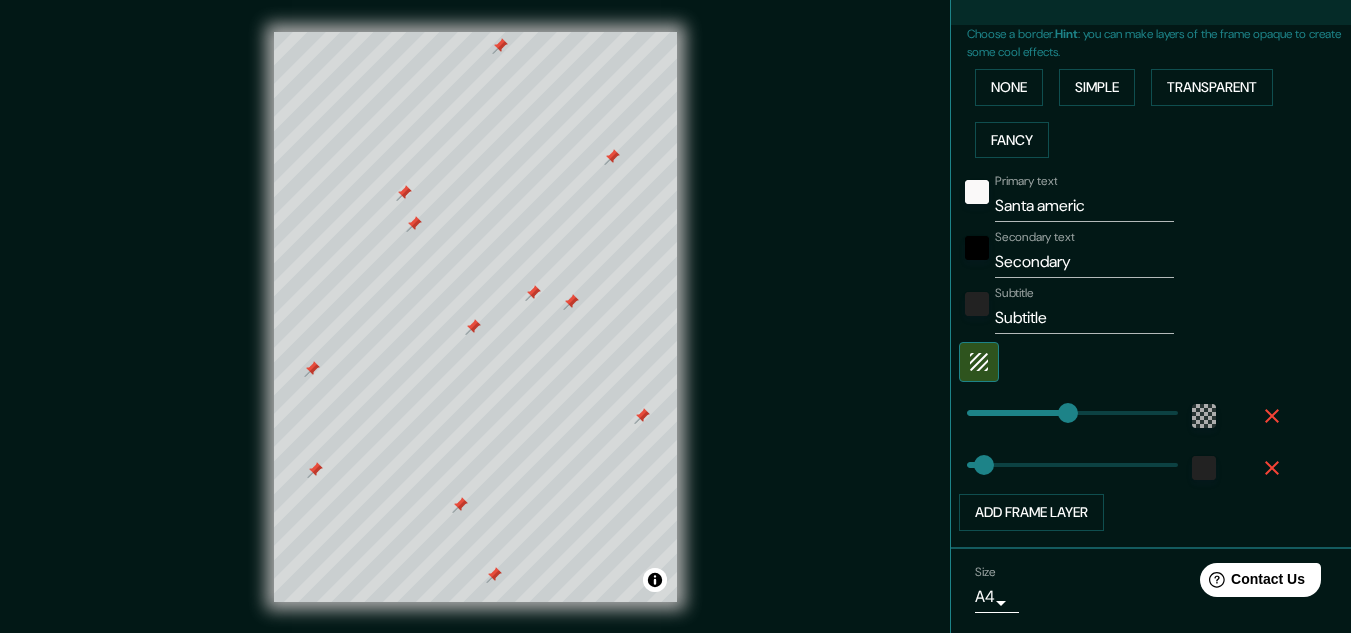 click on "Primary text Santa americ Secondary text Secondary Subtitle Subtitle Add frame layer" at bounding box center [1127, 348] 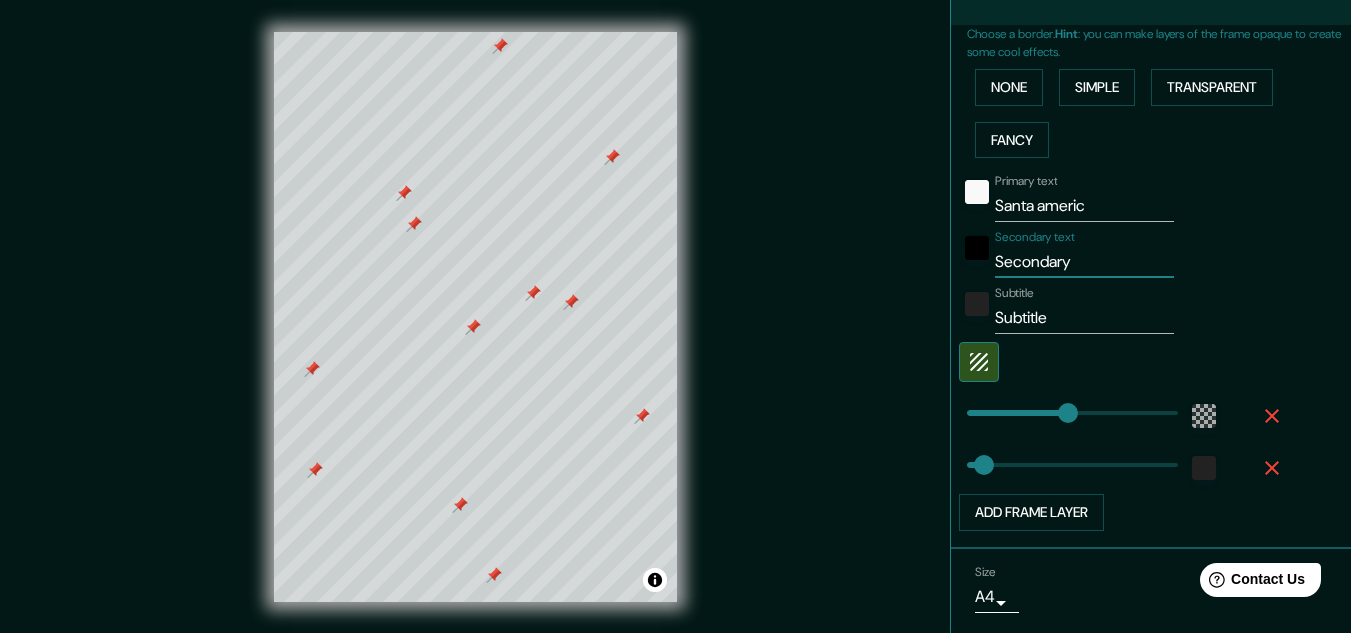drag, startPoint x: 1084, startPoint y: 267, endPoint x: 1020, endPoint y: 262, distance: 64.195015 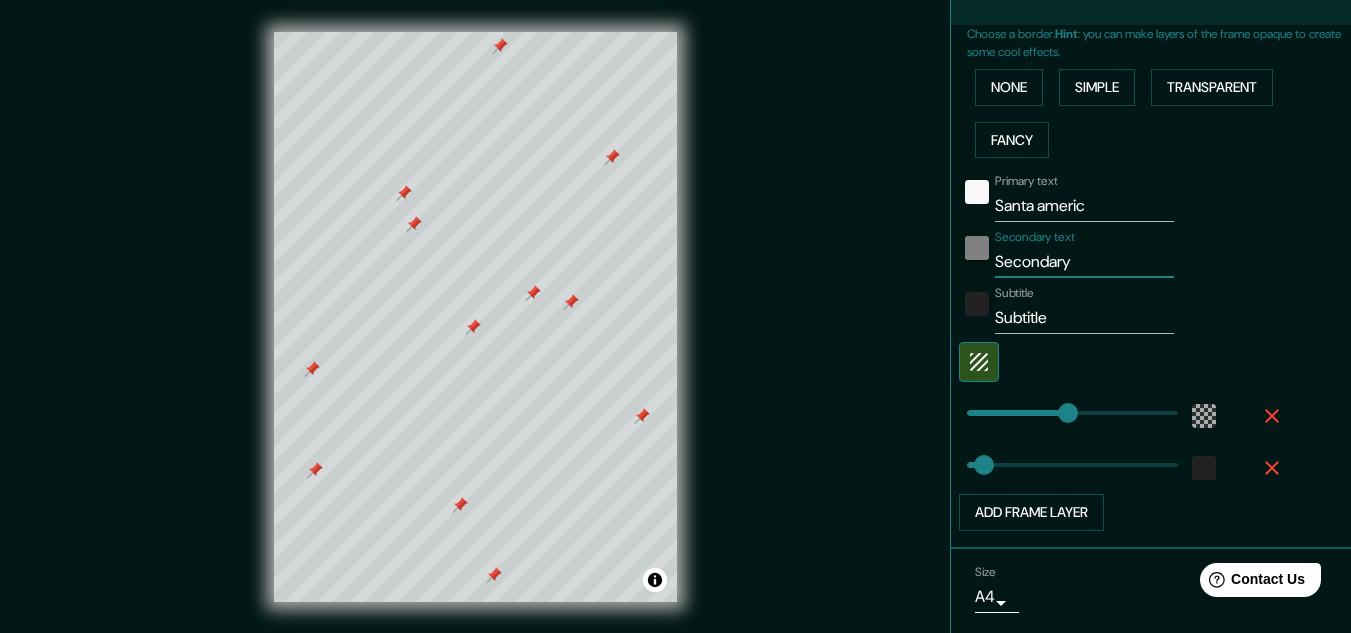 click at bounding box center [977, 254] 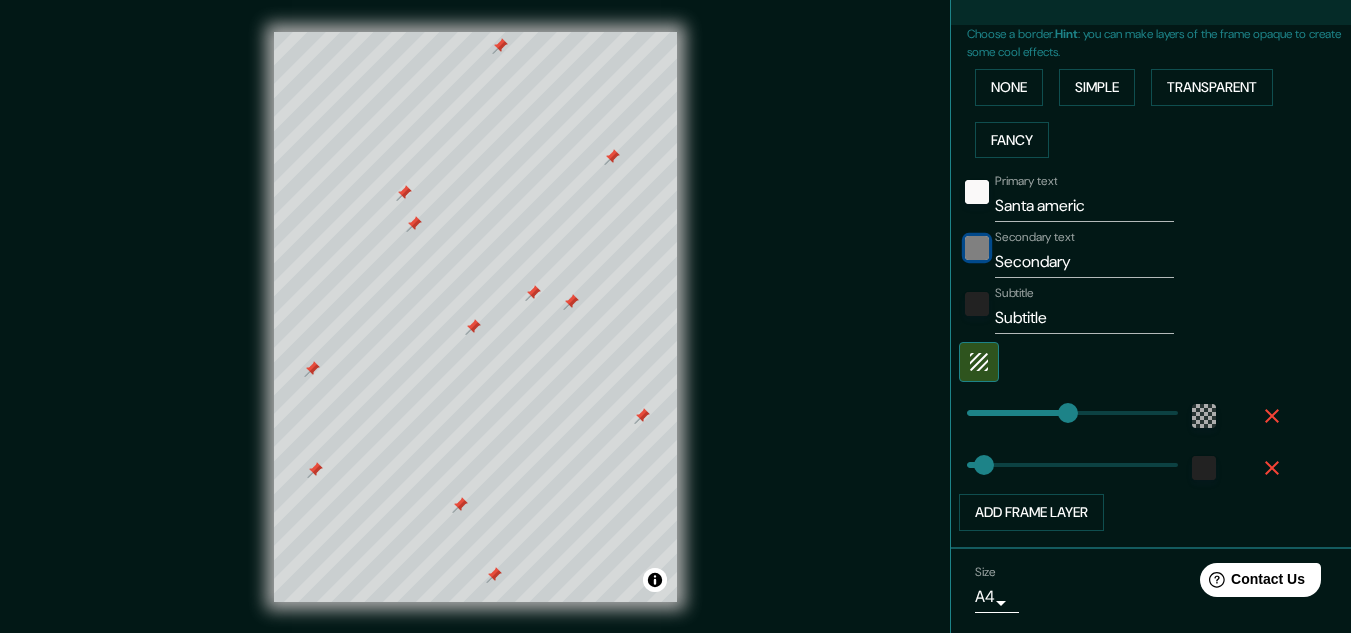 click at bounding box center (977, 248) 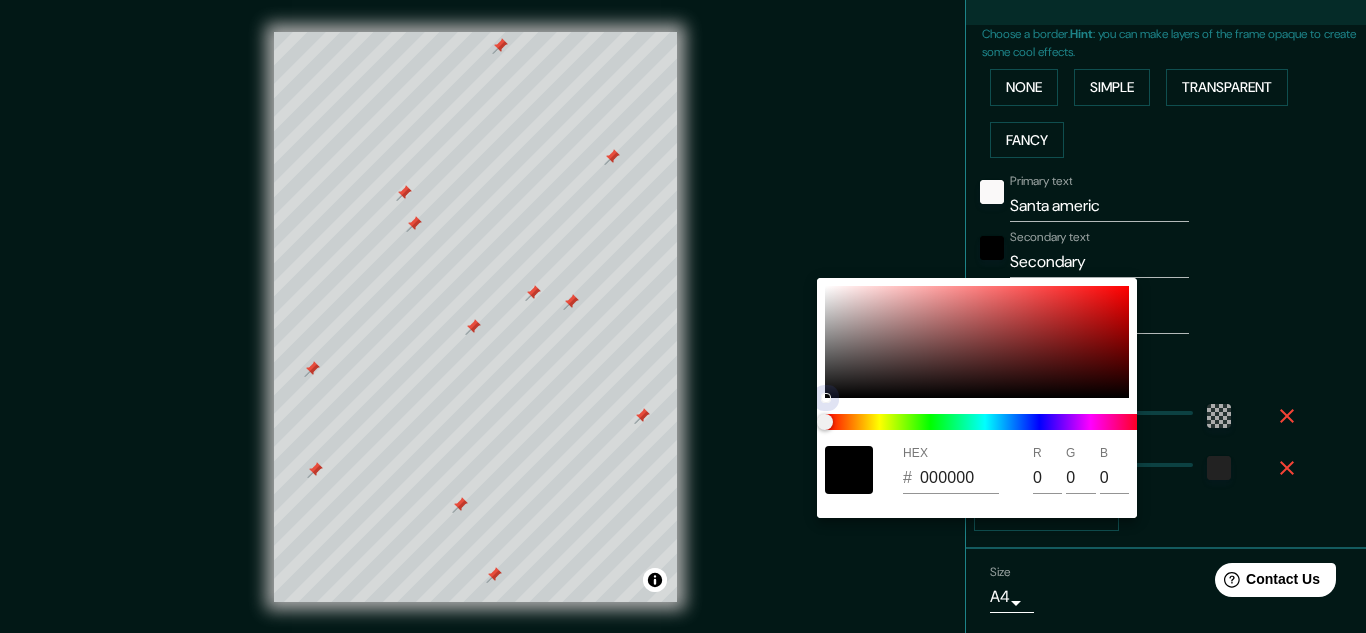 click at bounding box center [977, 342] 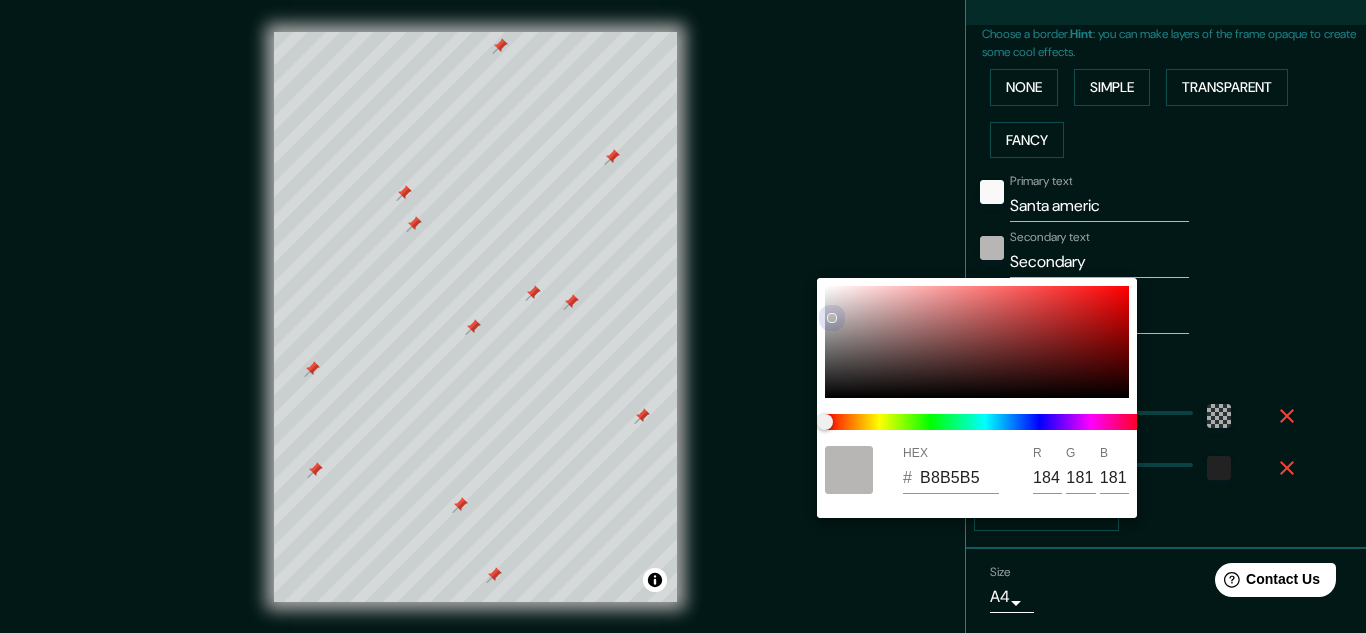 click at bounding box center (977, 342) 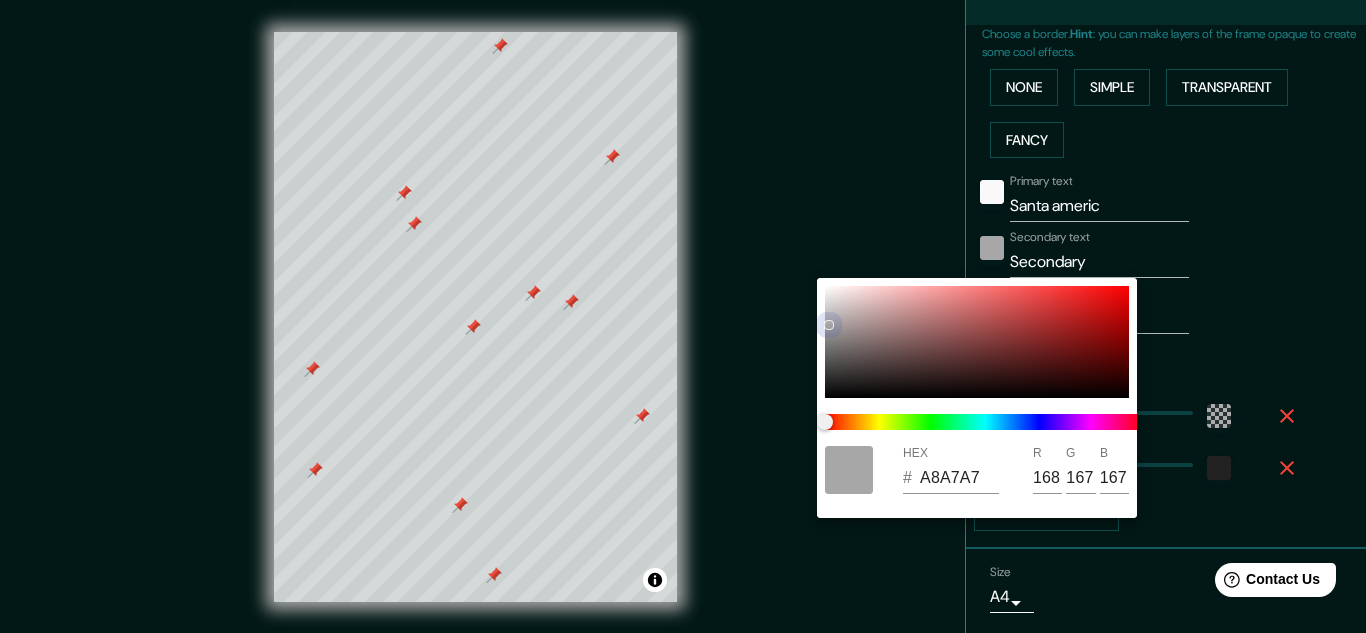 click at bounding box center [829, 325] 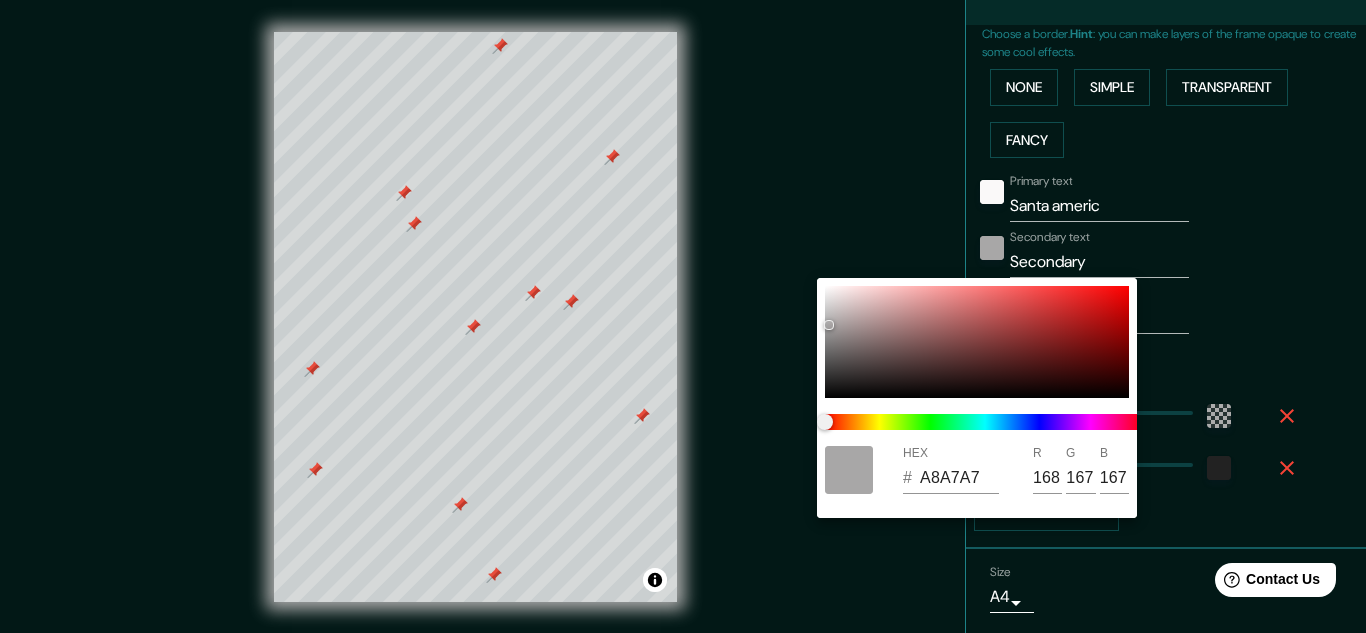 type on "193" 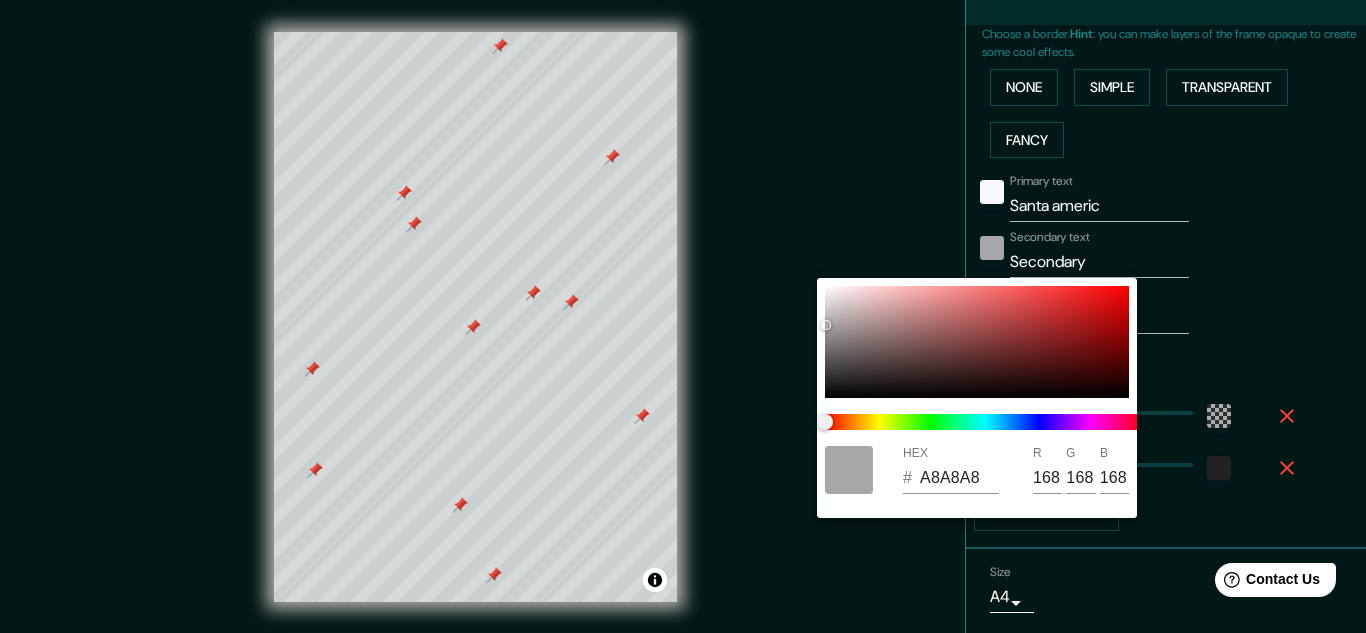 click on "HEX # A8A8A8 R 168 G 168 B 168" at bounding box center (977, 398) 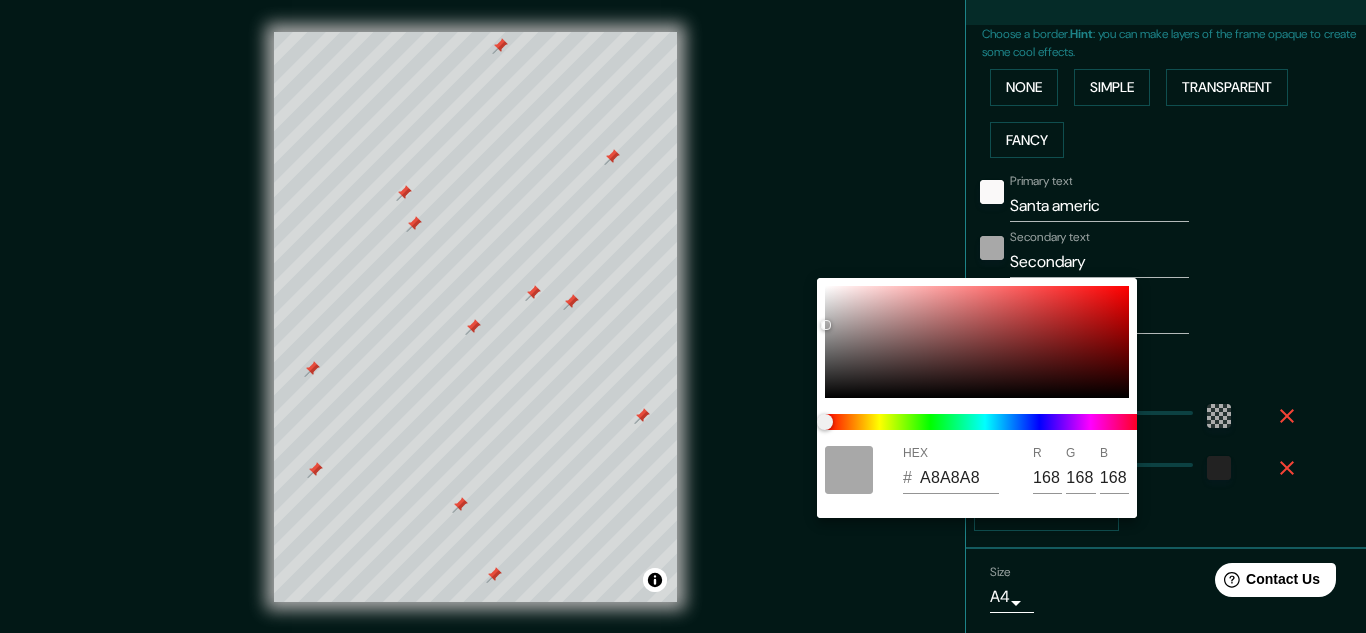 click on "HEX # A8A8A8 R 168 G 168 B 168" at bounding box center [977, 398] 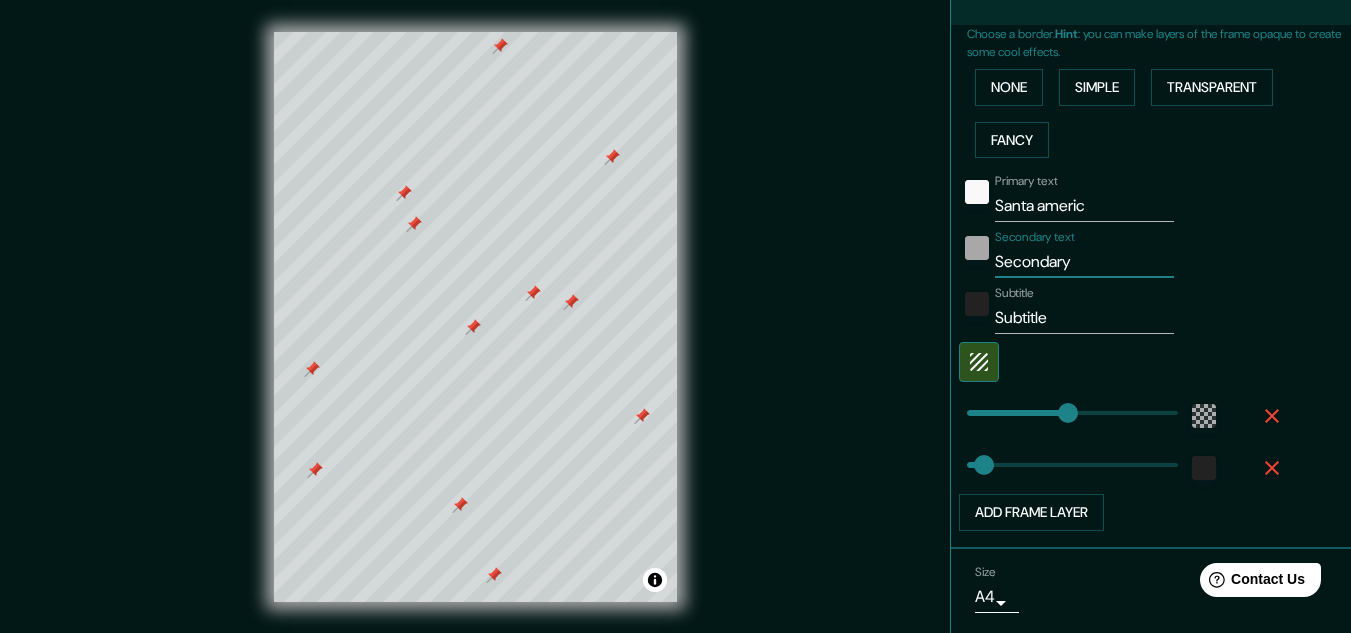drag, startPoint x: 1067, startPoint y: 256, endPoint x: 939, endPoint y: 265, distance: 128.31601 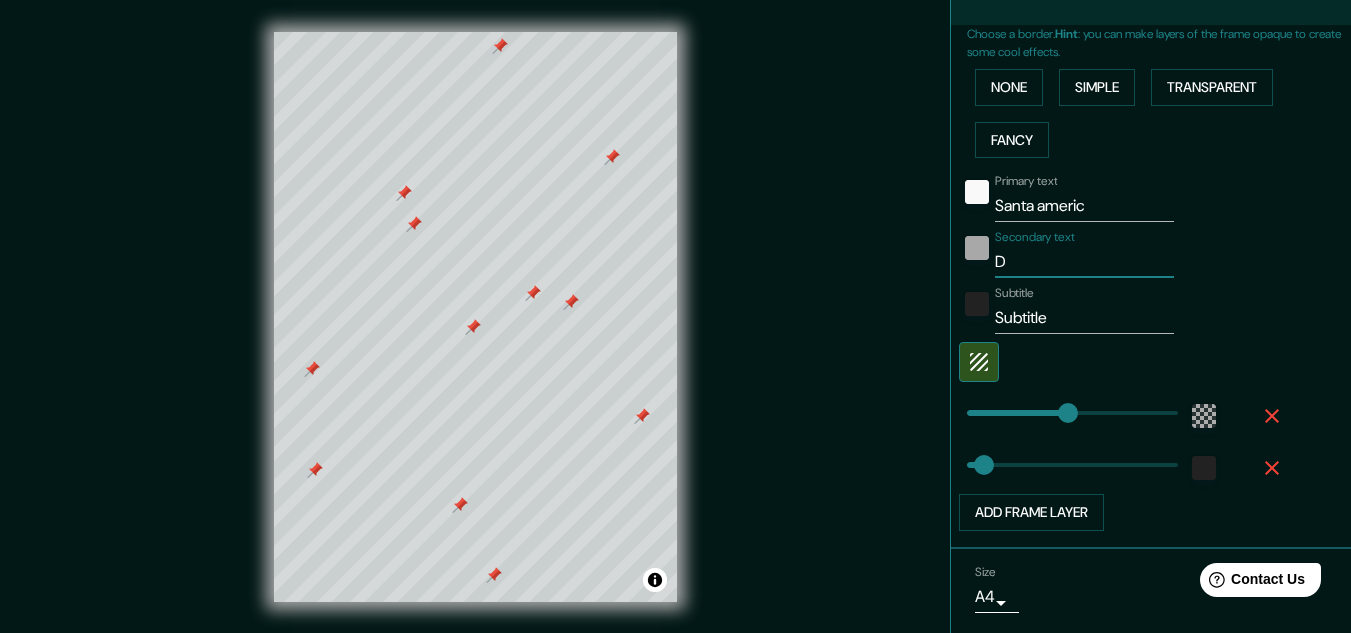 type on "De" 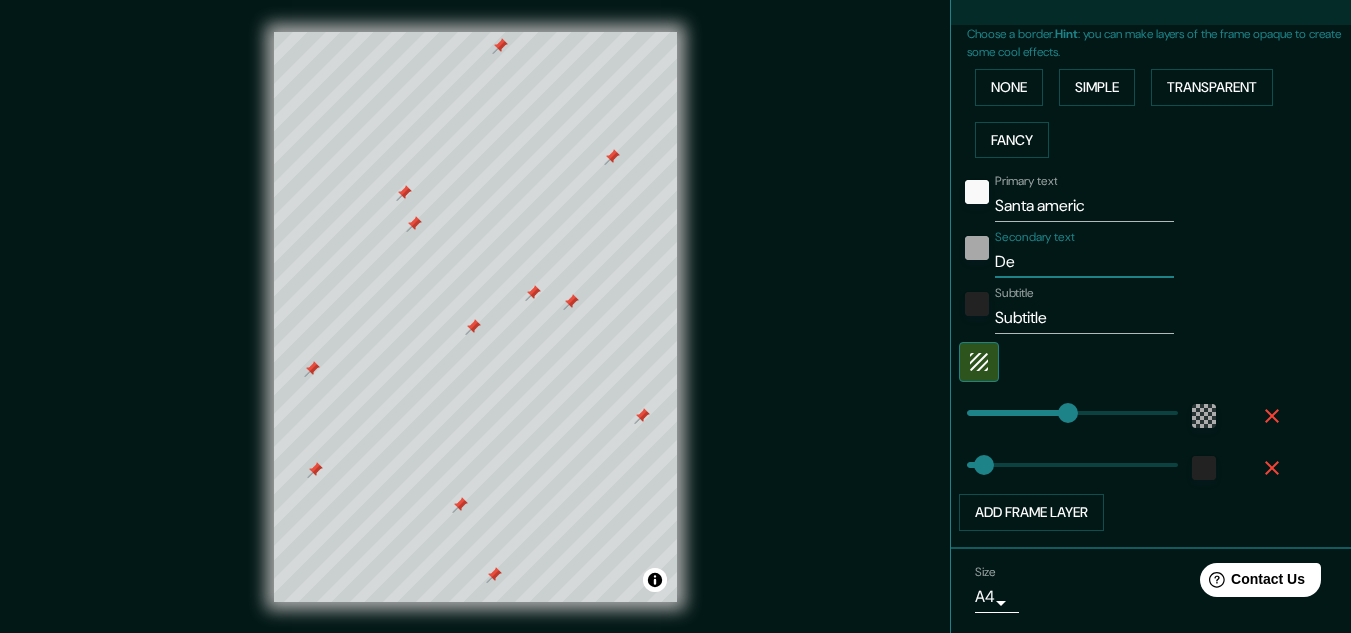 type on "De" 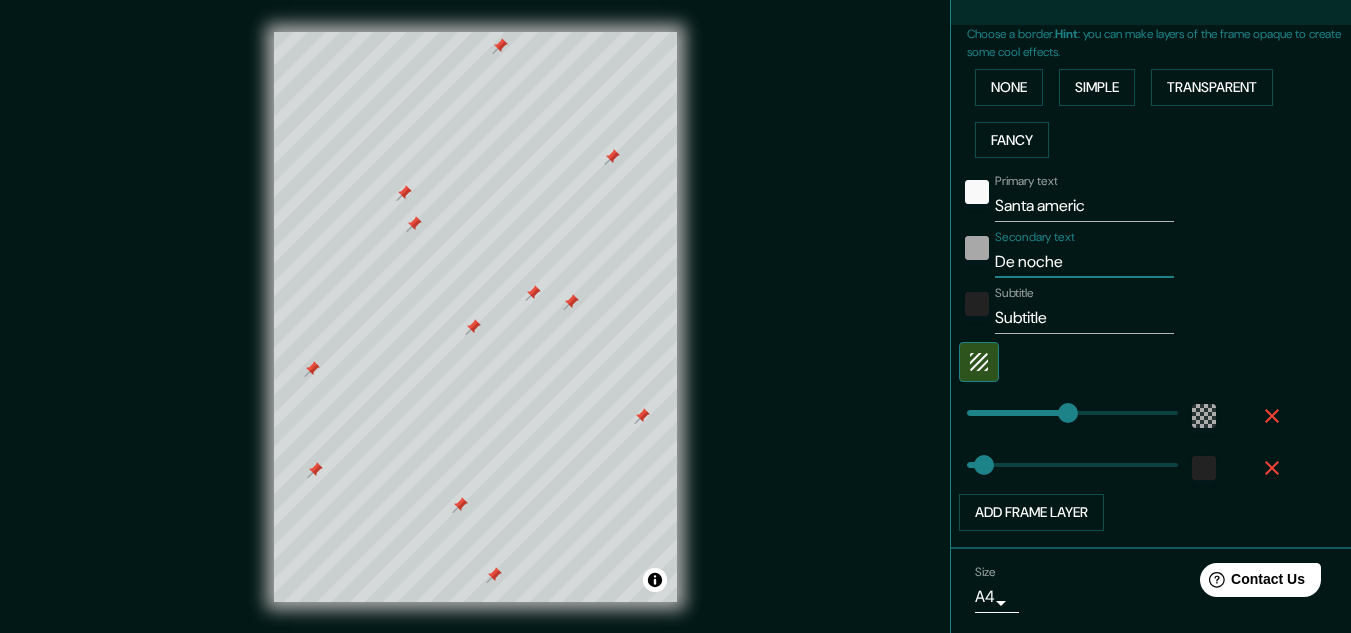 click on "Subtitle" at bounding box center [1084, 318] 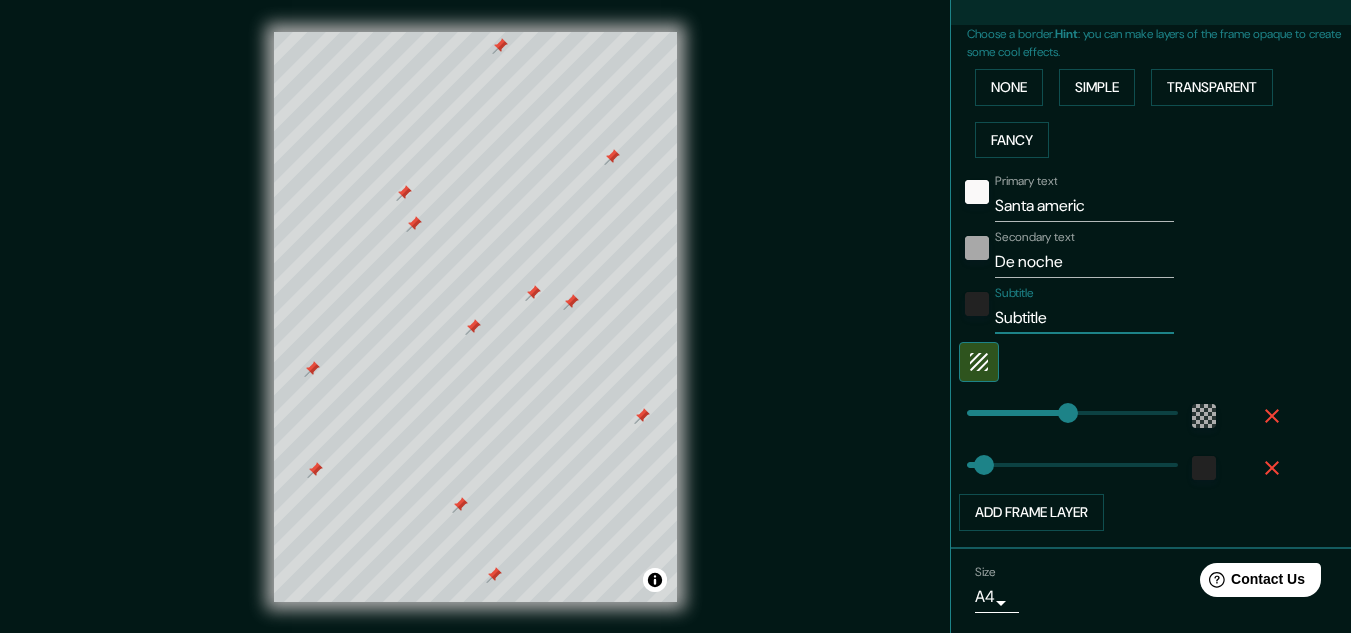 drag, startPoint x: 1039, startPoint y: 318, endPoint x: 942, endPoint y: 295, distance: 99.68952 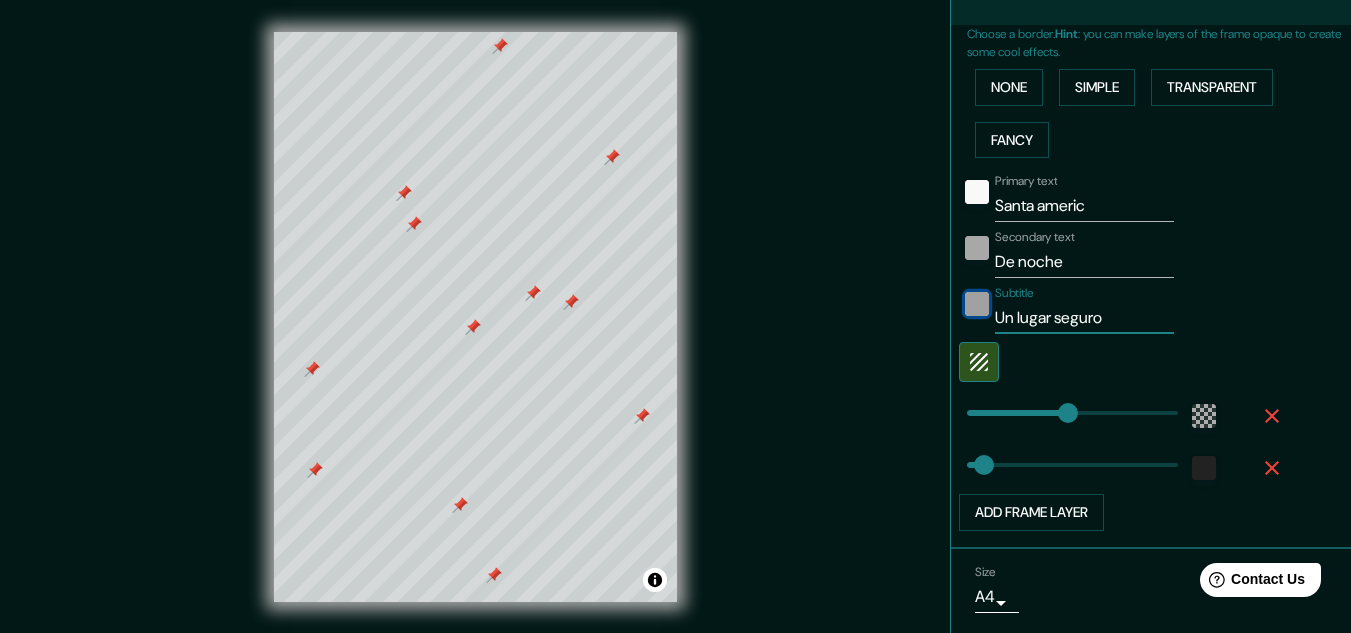click at bounding box center (977, 304) 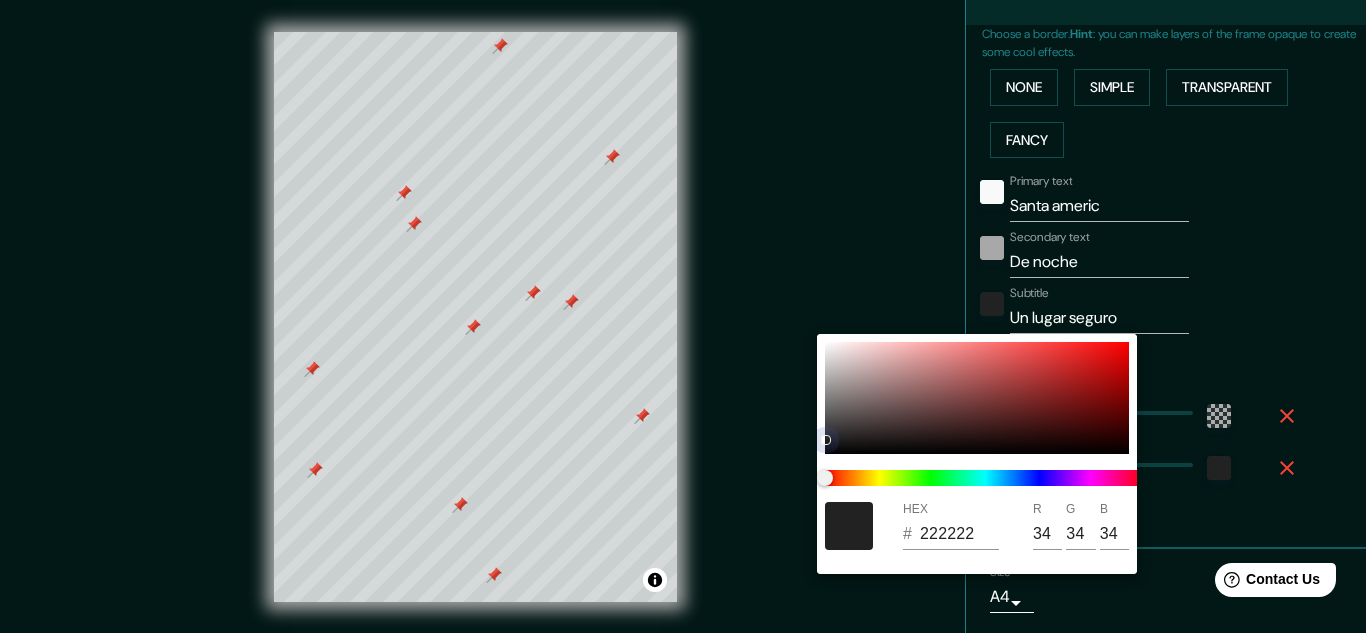 click at bounding box center (977, 398) 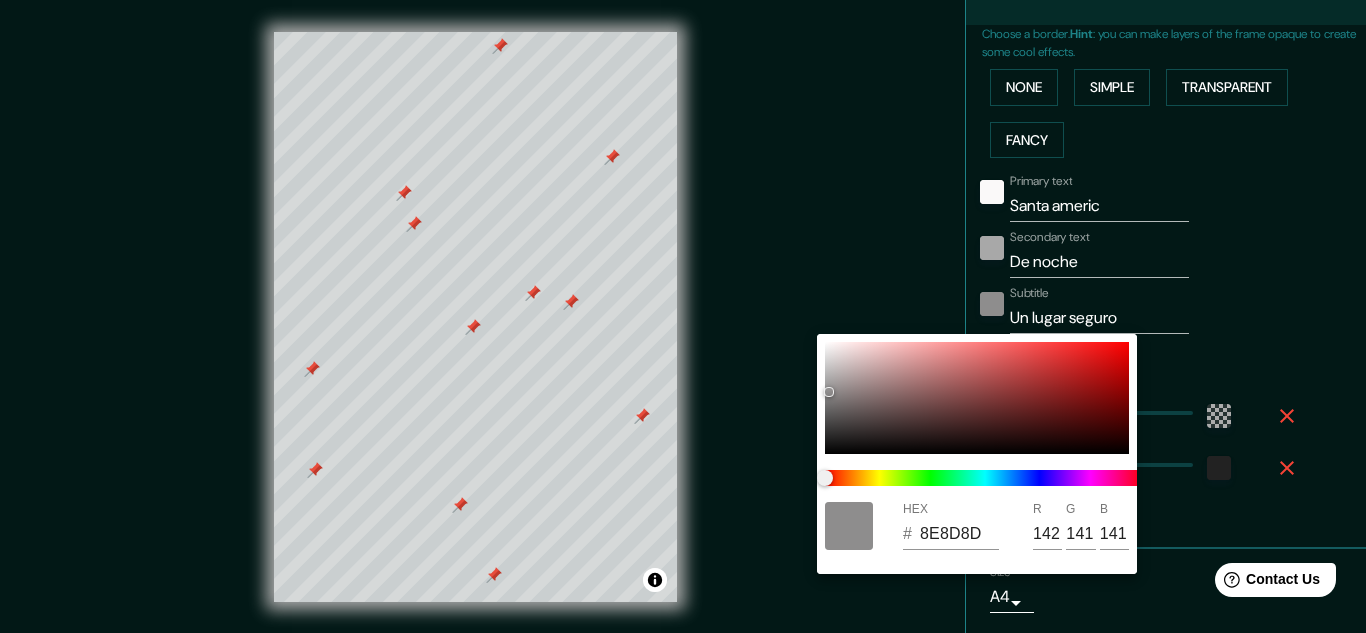 click at bounding box center [683, 316] 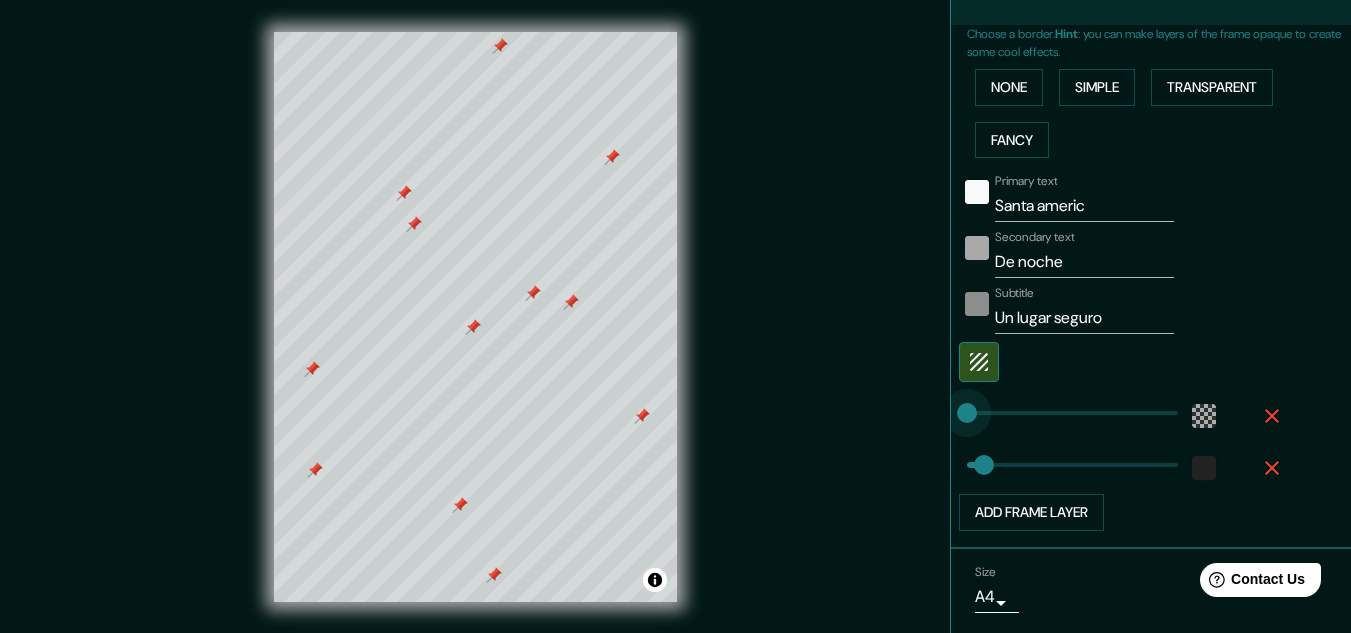 drag, startPoint x: 1046, startPoint y: 405, endPoint x: 901, endPoint y: 389, distance: 145.88008 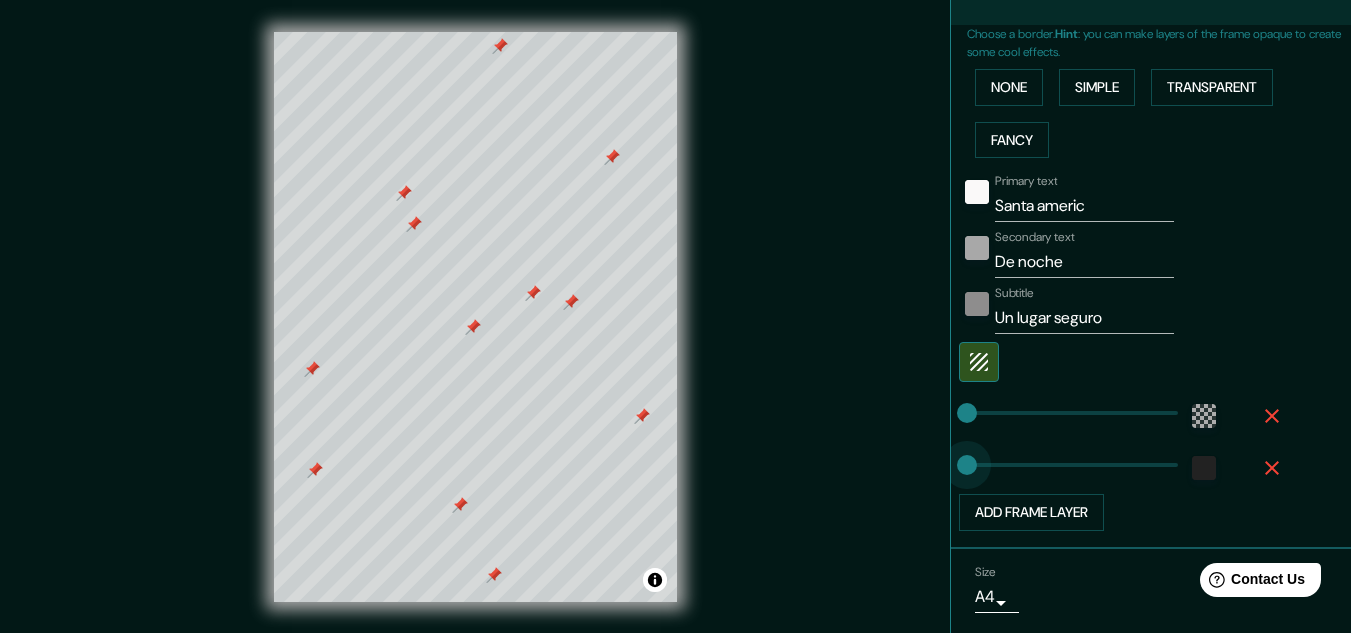 drag, startPoint x: 967, startPoint y: 467, endPoint x: 884, endPoint y: 457, distance: 83.60024 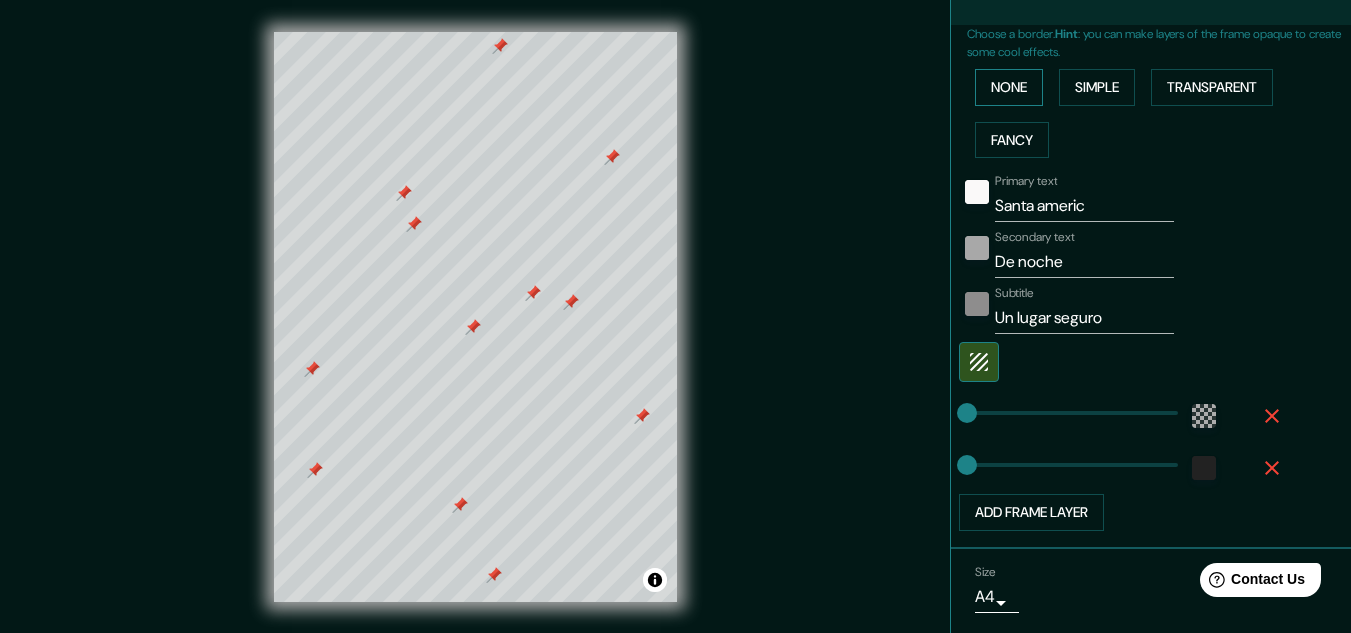 click on "None" at bounding box center [1009, 87] 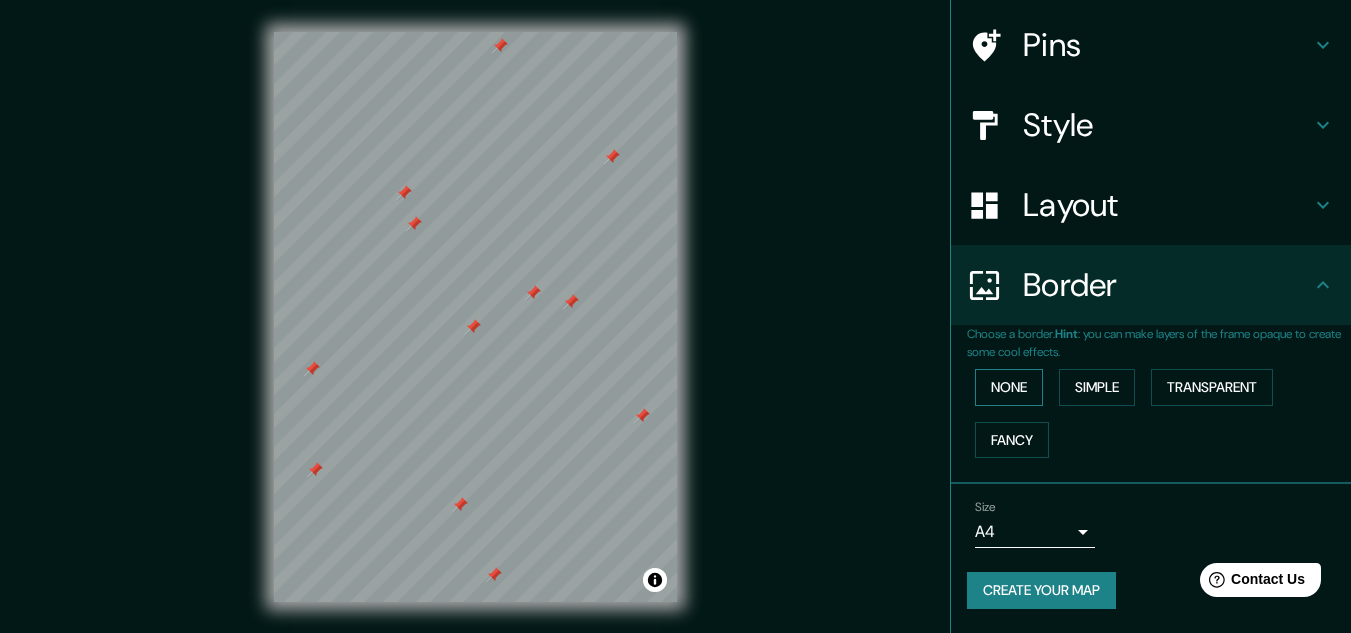 scroll, scrollTop: 141, scrollLeft: 0, axis: vertical 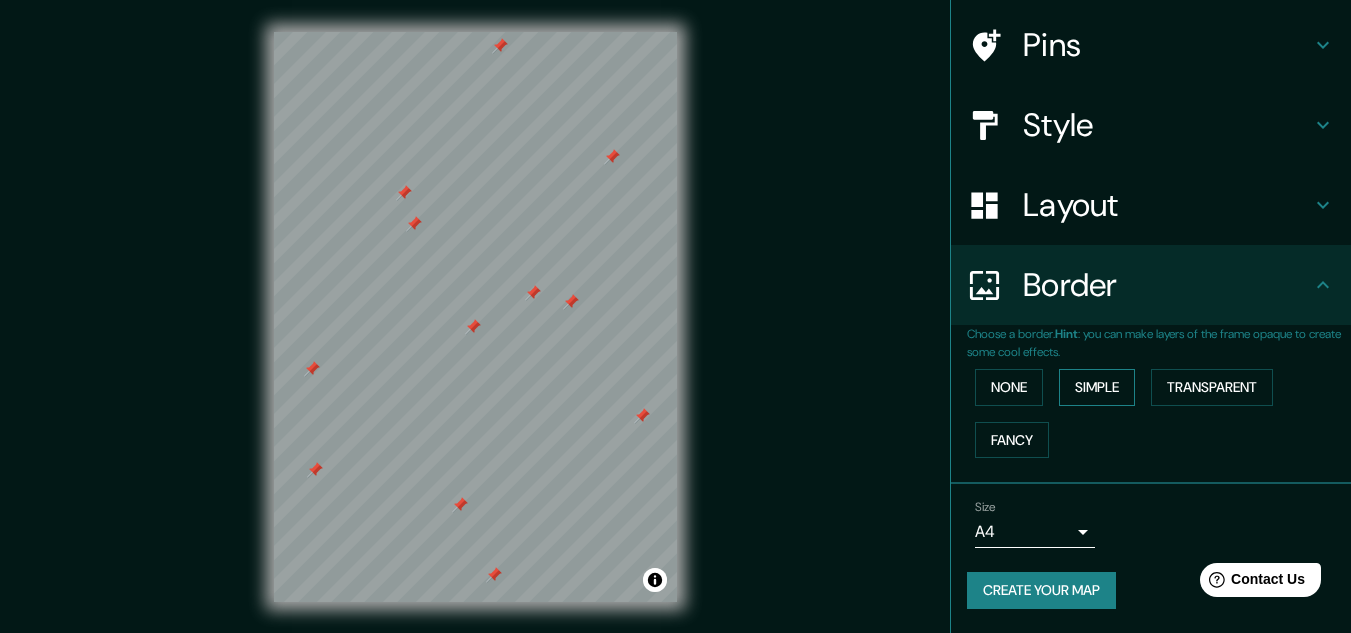 click on "Simple" at bounding box center (1097, 387) 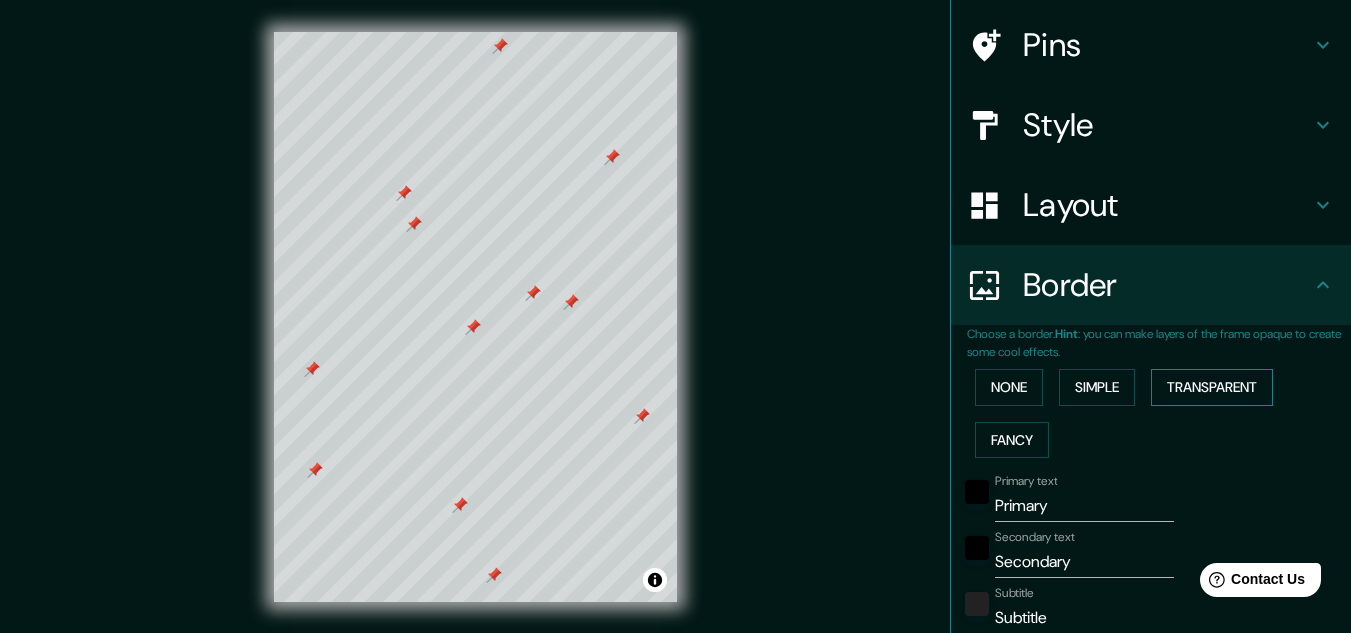 click on "Transparent" at bounding box center (1212, 387) 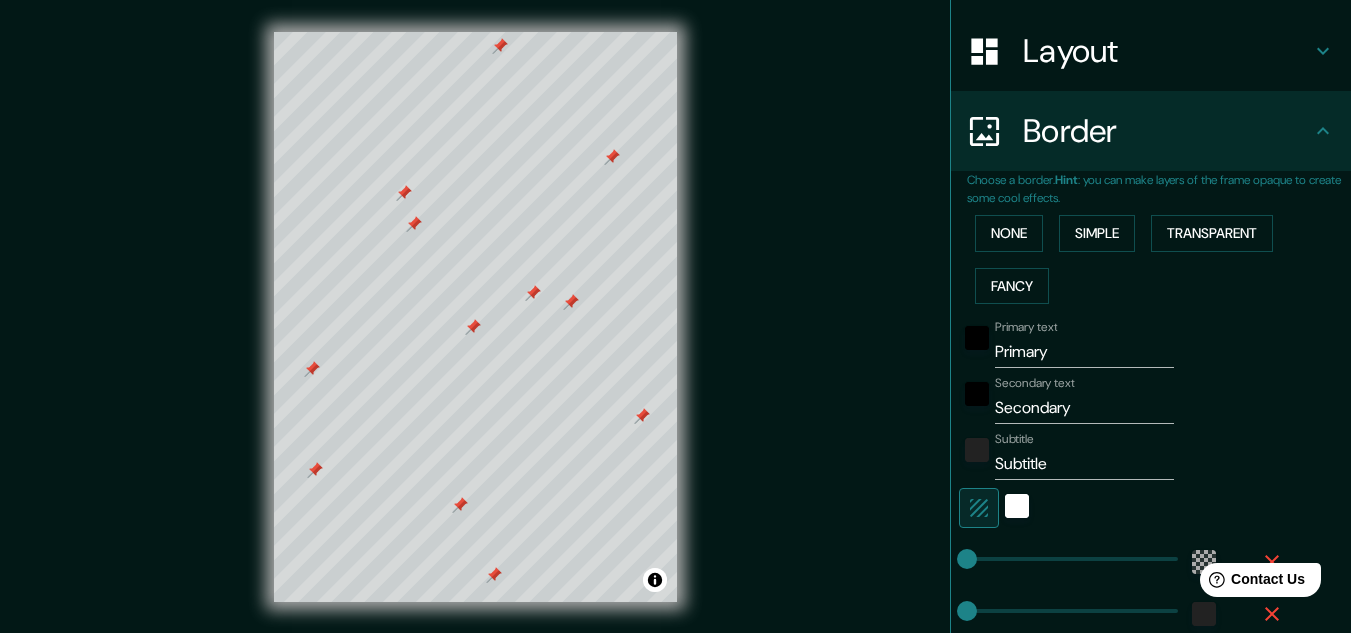 scroll, scrollTop: 441, scrollLeft: 0, axis: vertical 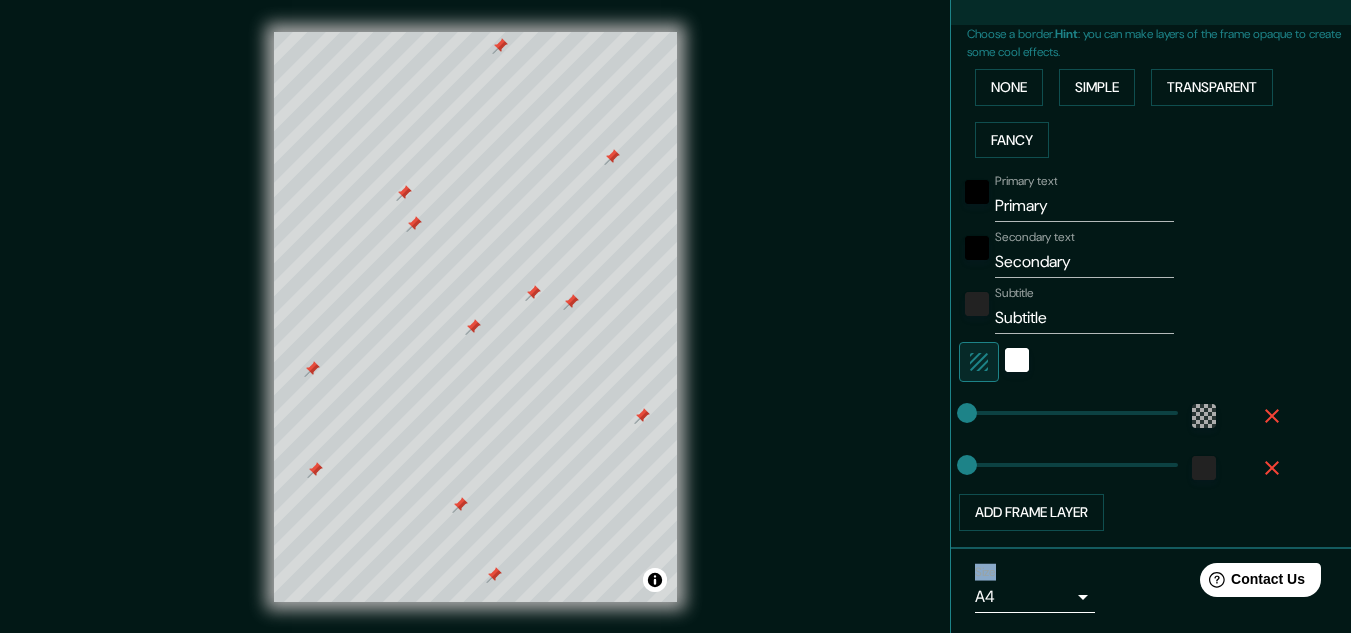 drag, startPoint x: 911, startPoint y: 414, endPoint x: 897, endPoint y: 413, distance: 14.035668 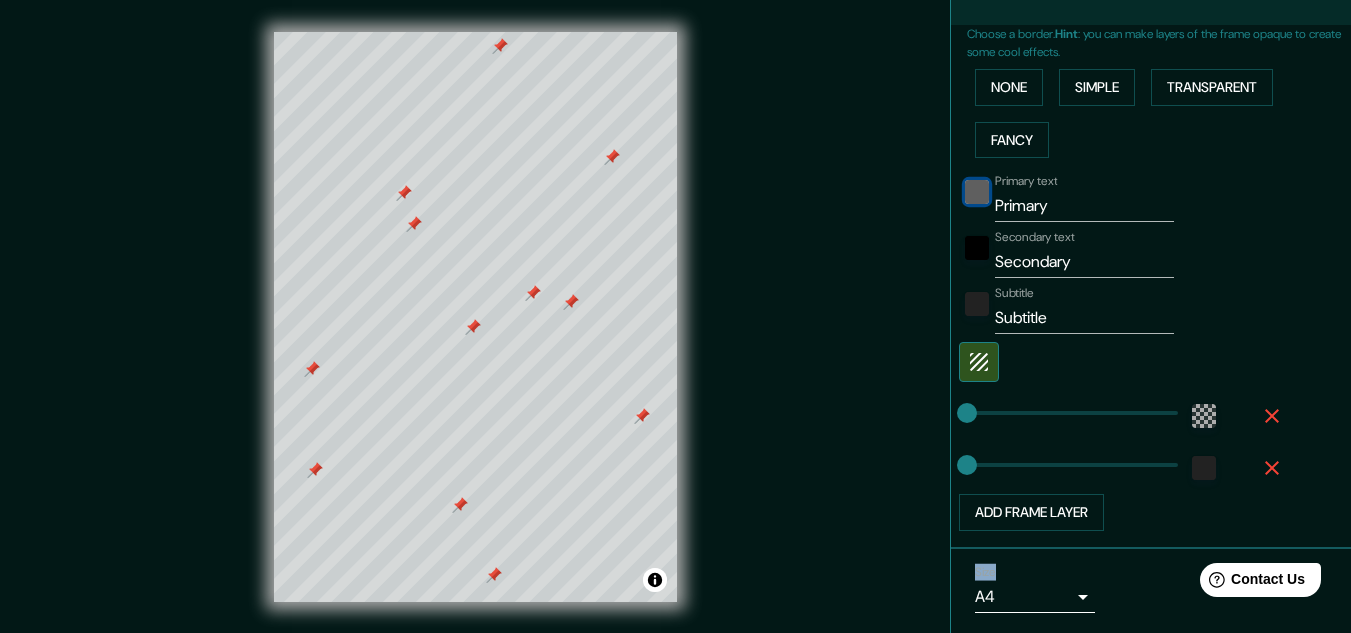 click at bounding box center (977, 192) 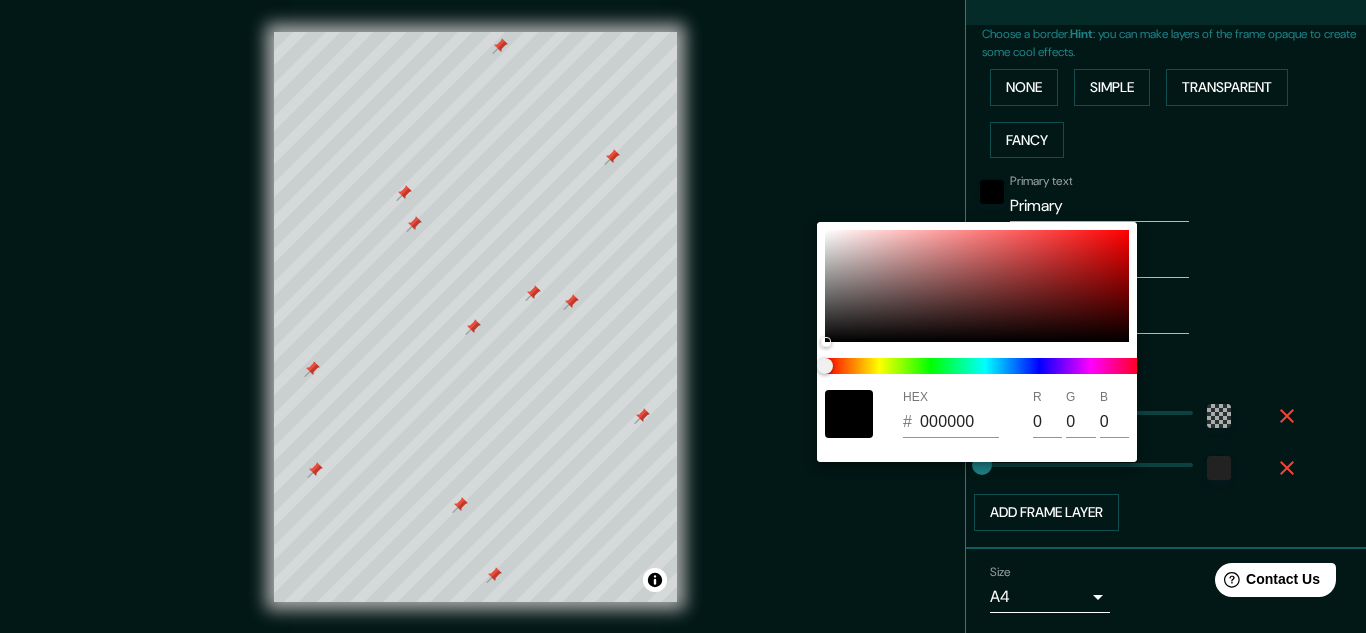 click at bounding box center [683, 316] 